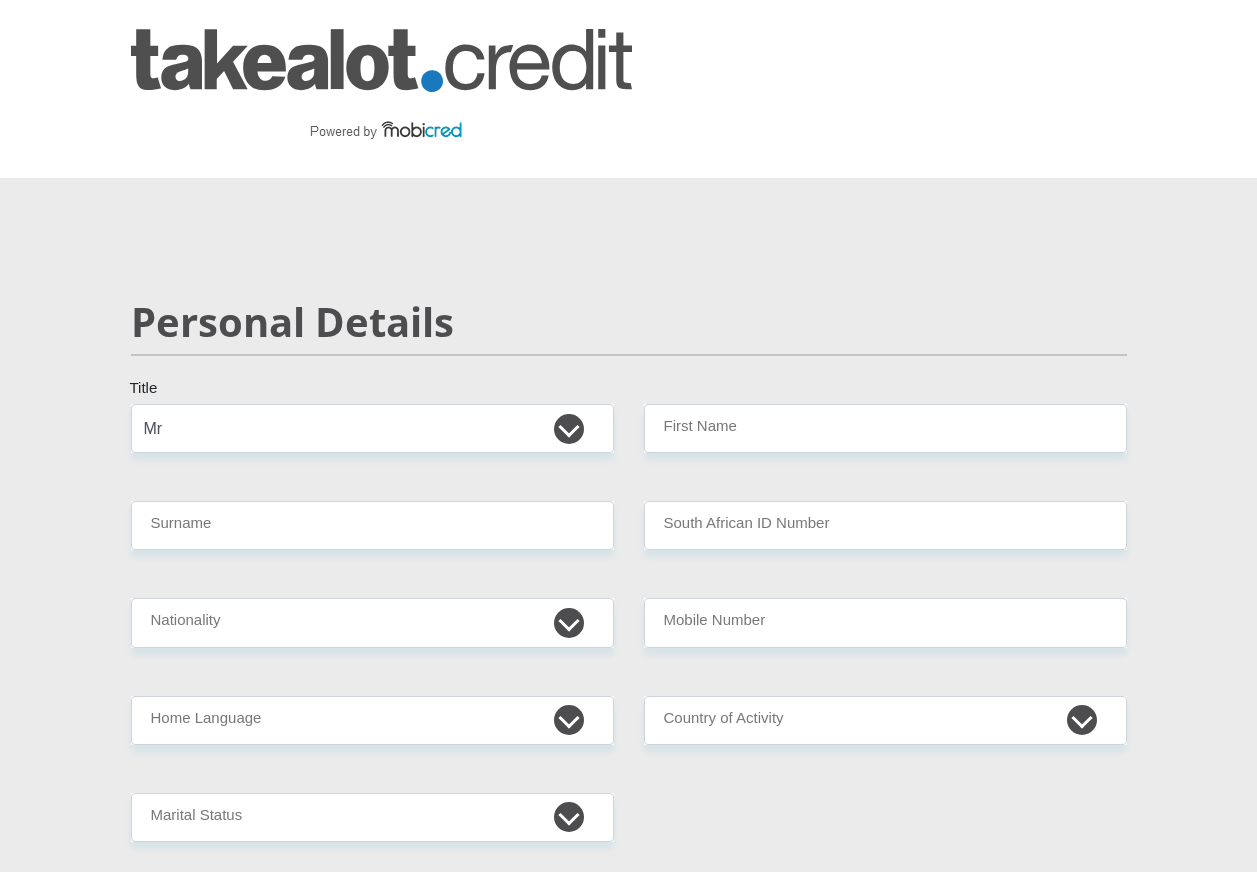 select on "Mr" 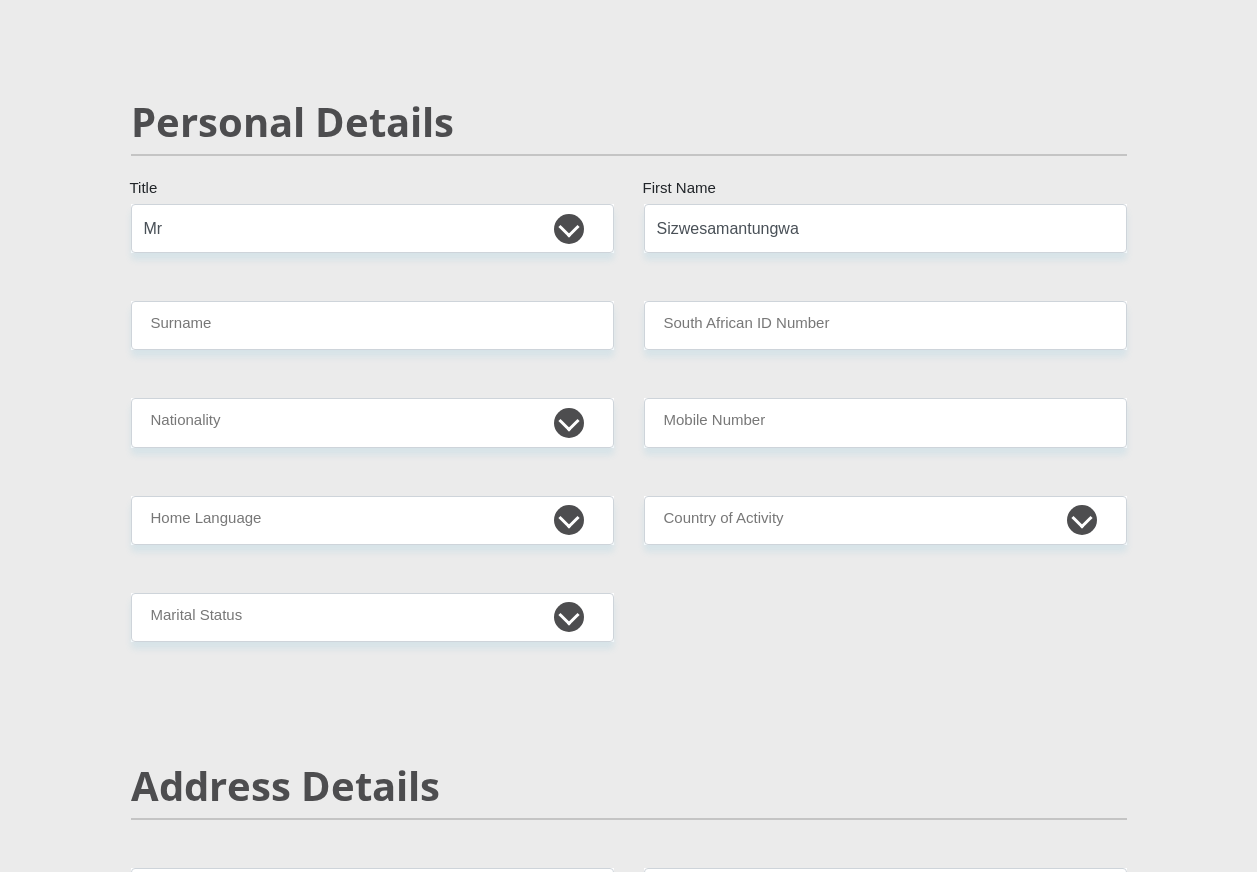 type on "Sizwesamantungwa" 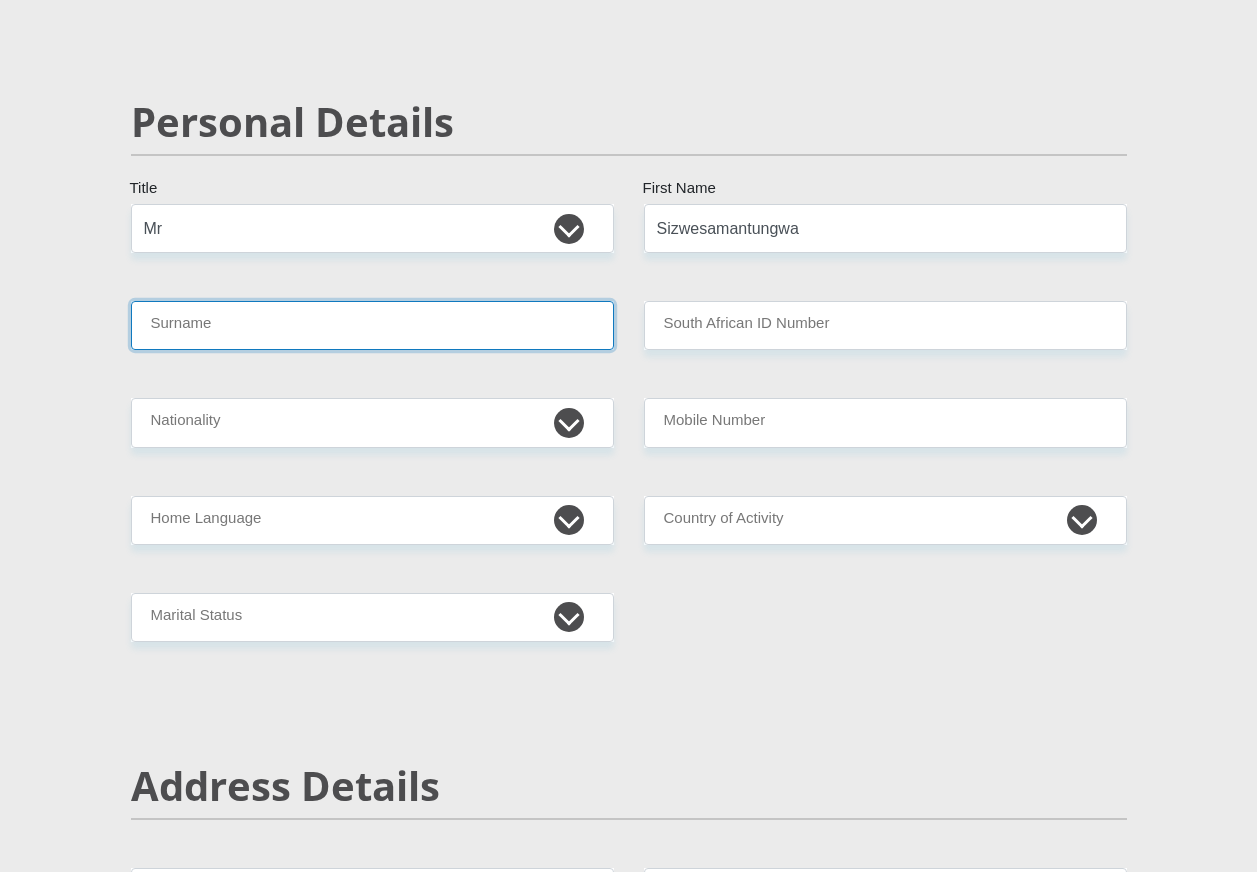 click on "Surname" at bounding box center (372, 325) 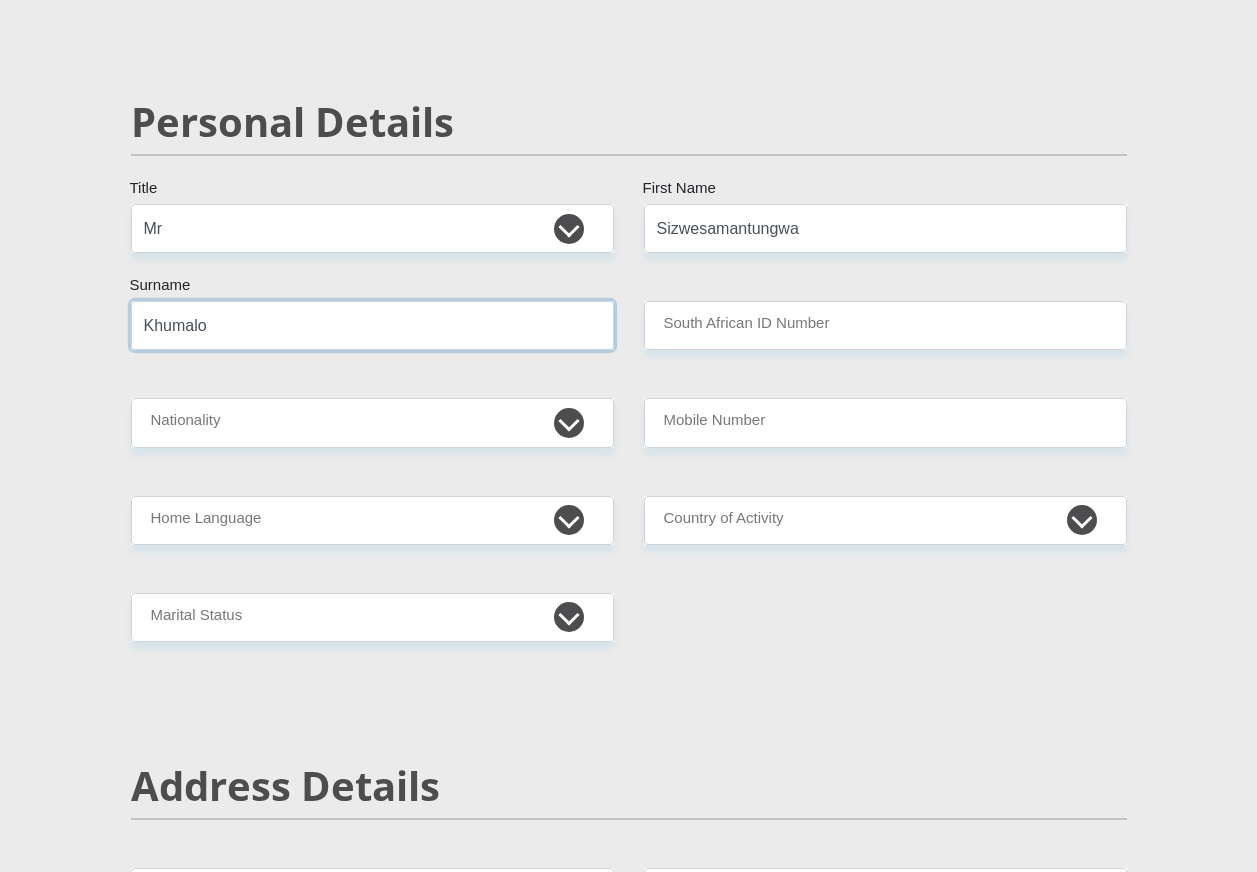 type on "Khumalo" 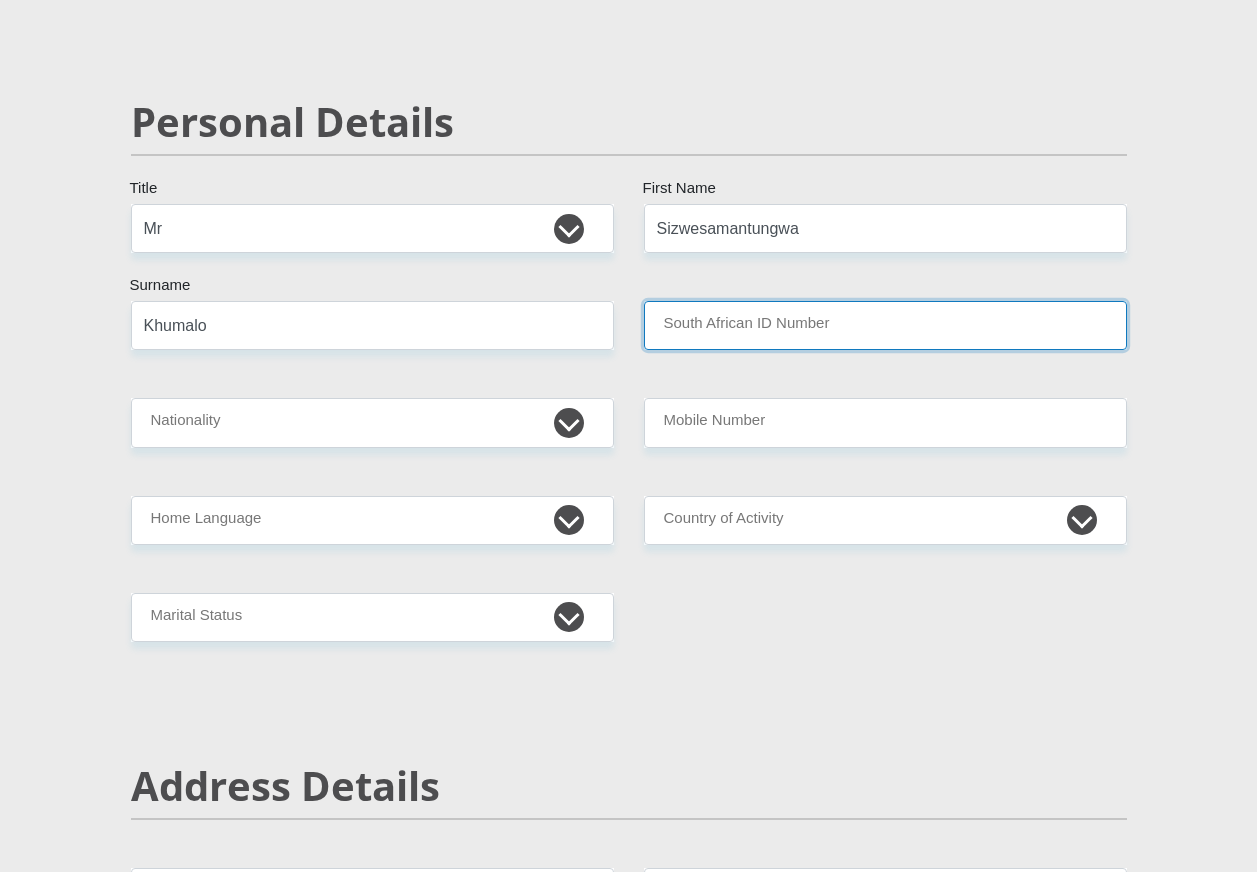 click on "South African ID Number" at bounding box center (885, 325) 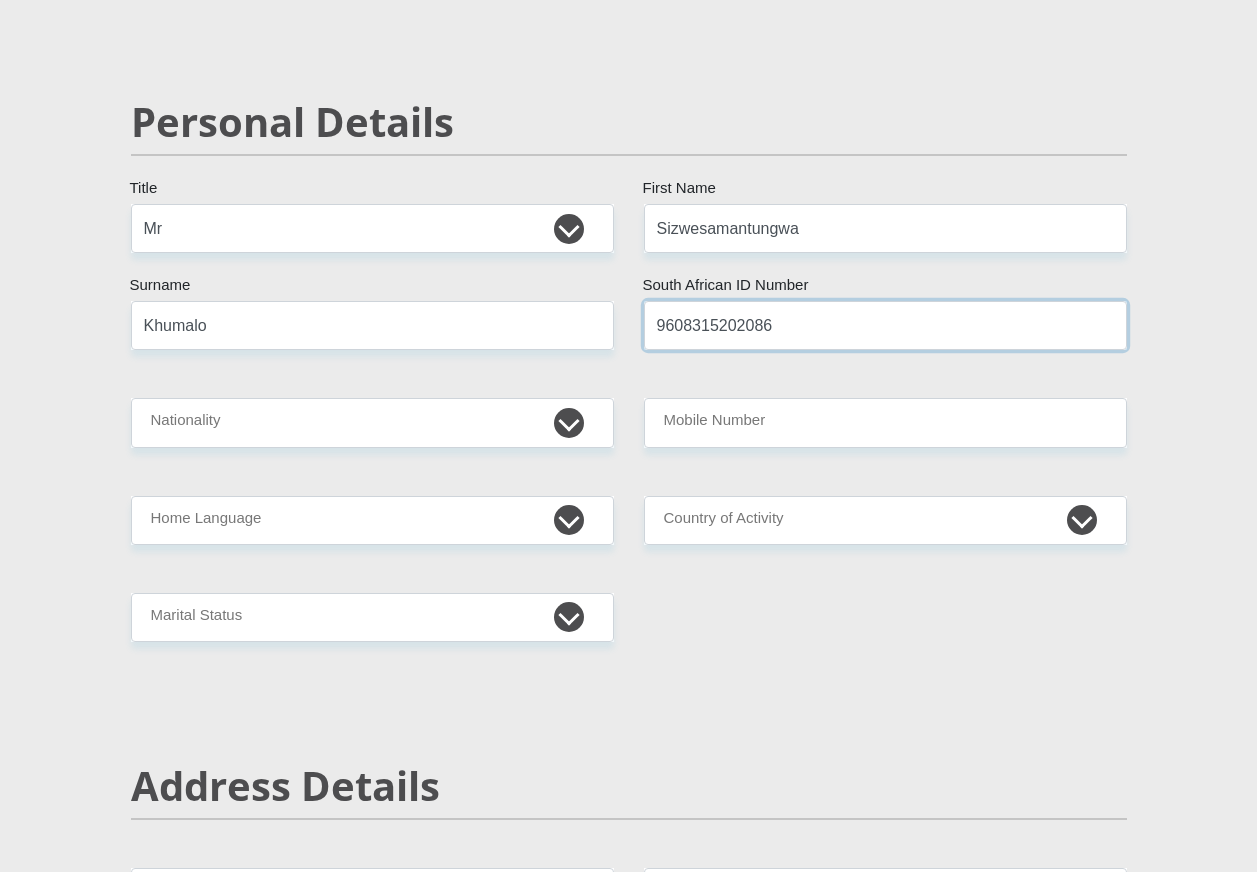 type on "9608315202086" 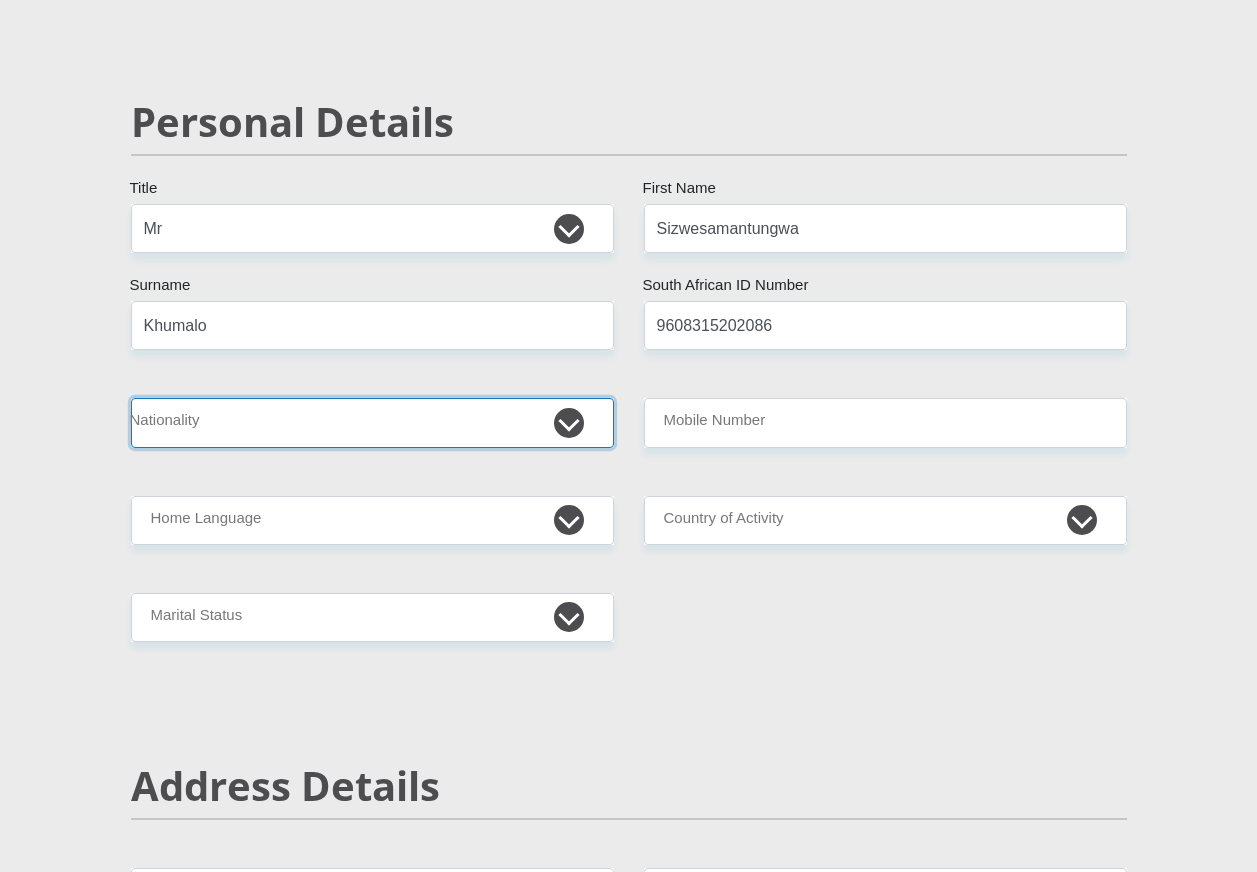 click on "[GEOGRAPHIC_DATA]
[GEOGRAPHIC_DATA]
[GEOGRAPHIC_DATA]
[GEOGRAPHIC_DATA]
[GEOGRAPHIC_DATA]
[GEOGRAPHIC_DATA] [GEOGRAPHIC_DATA]
[GEOGRAPHIC_DATA]
[GEOGRAPHIC_DATA]
[GEOGRAPHIC_DATA]
[GEOGRAPHIC_DATA]
[GEOGRAPHIC_DATA]
[GEOGRAPHIC_DATA]
[GEOGRAPHIC_DATA]
[GEOGRAPHIC_DATA]
[GEOGRAPHIC_DATA]
[DATE][GEOGRAPHIC_DATA]
[GEOGRAPHIC_DATA]
[GEOGRAPHIC_DATA]
[GEOGRAPHIC_DATA]
[GEOGRAPHIC_DATA]
[GEOGRAPHIC_DATA]
[GEOGRAPHIC_DATA]
[GEOGRAPHIC_DATA]
[GEOGRAPHIC_DATA]" at bounding box center [372, 422] 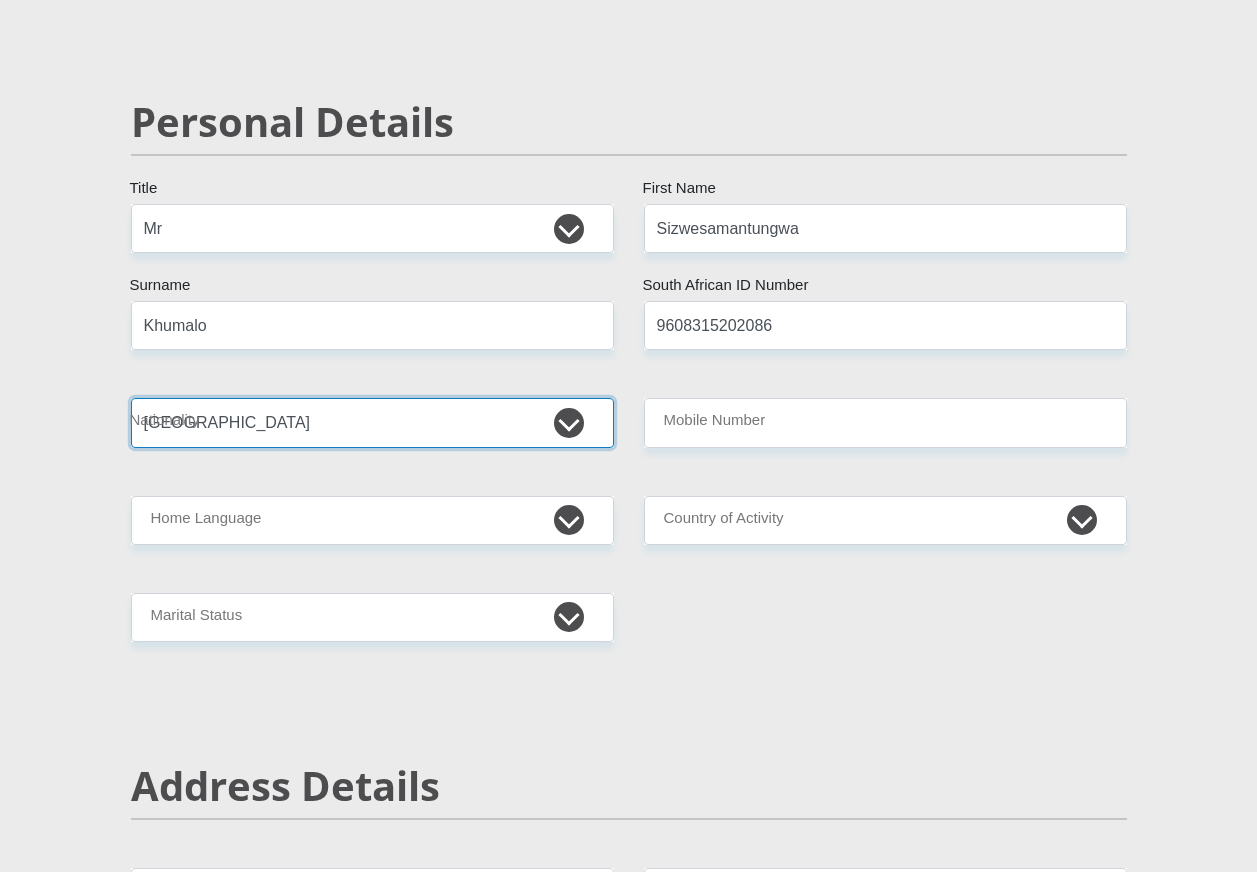click on "[GEOGRAPHIC_DATA]
[GEOGRAPHIC_DATA]
[GEOGRAPHIC_DATA]
[GEOGRAPHIC_DATA]
[GEOGRAPHIC_DATA]
[GEOGRAPHIC_DATA] [GEOGRAPHIC_DATA]
[GEOGRAPHIC_DATA]
[GEOGRAPHIC_DATA]
[GEOGRAPHIC_DATA]
[GEOGRAPHIC_DATA]
[GEOGRAPHIC_DATA]
[GEOGRAPHIC_DATA]
[GEOGRAPHIC_DATA]
[GEOGRAPHIC_DATA]
[GEOGRAPHIC_DATA]
[DATE][GEOGRAPHIC_DATA]
[GEOGRAPHIC_DATA]
[GEOGRAPHIC_DATA]
[GEOGRAPHIC_DATA]
[GEOGRAPHIC_DATA]
[GEOGRAPHIC_DATA]
[GEOGRAPHIC_DATA]
[GEOGRAPHIC_DATA]
[GEOGRAPHIC_DATA]" at bounding box center (372, 422) 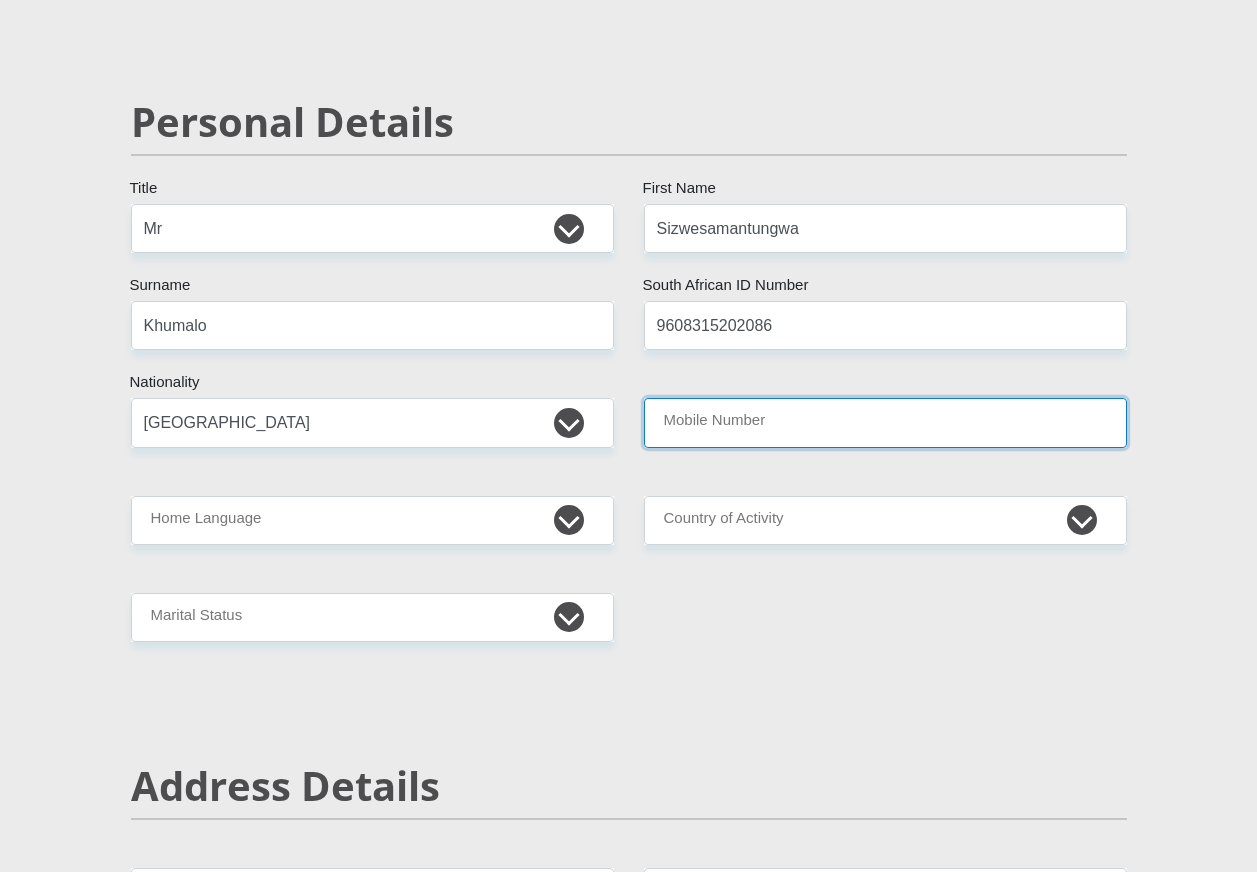 click on "Mobile Number" at bounding box center [885, 422] 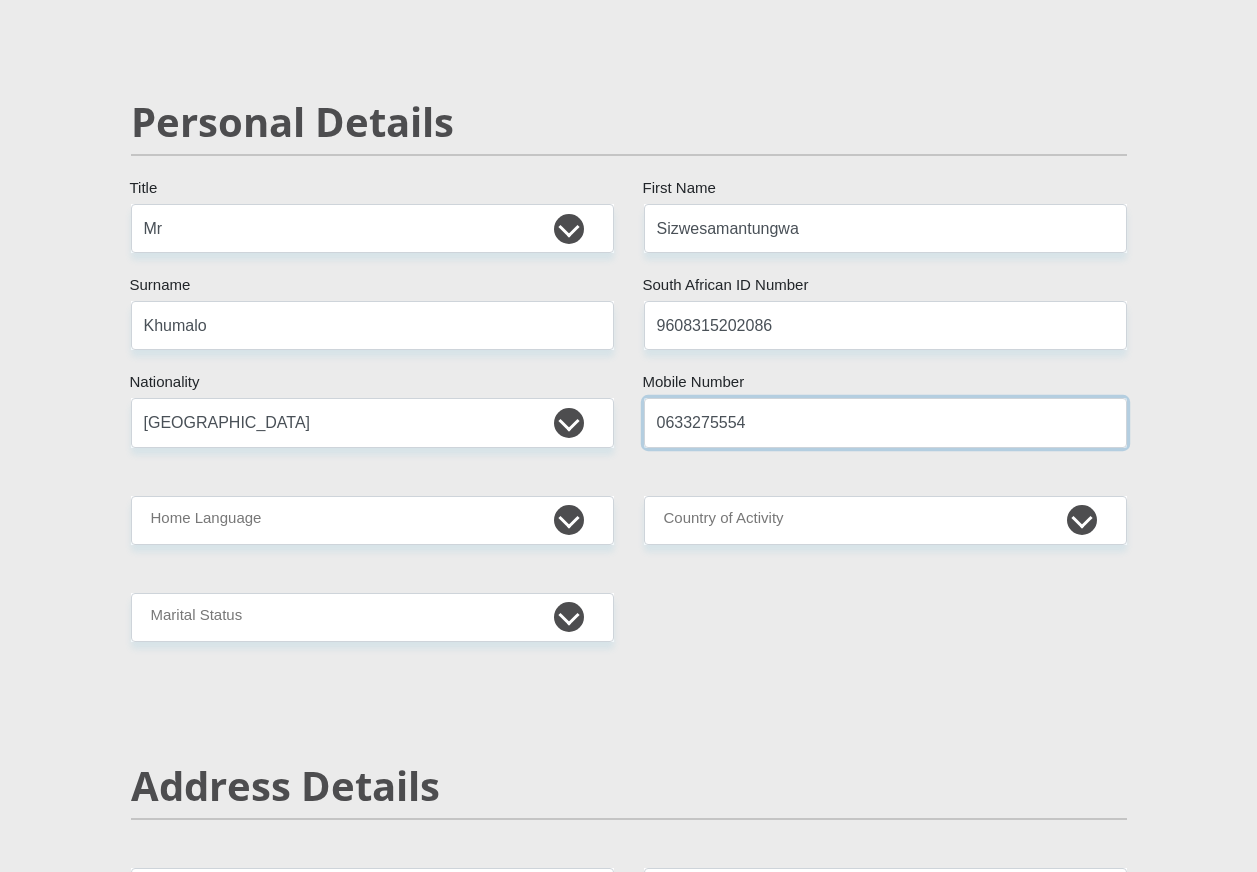 type on "0633275554" 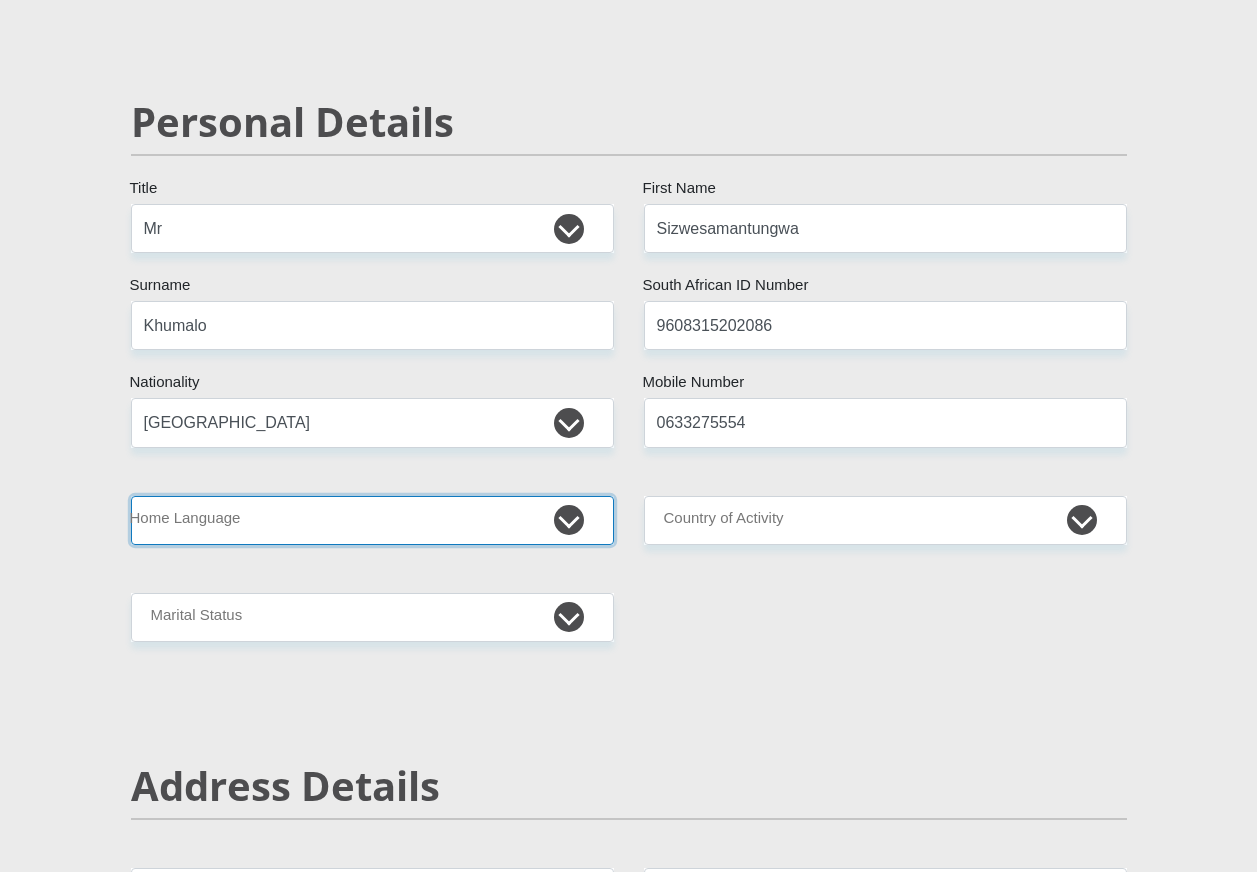 click on "Afrikaans
English
Sepedi
South Ndebele
Southern Sotho
Swati
Tsonga
Tswana
Venda
Xhosa
Zulu
Other" at bounding box center (372, 520) 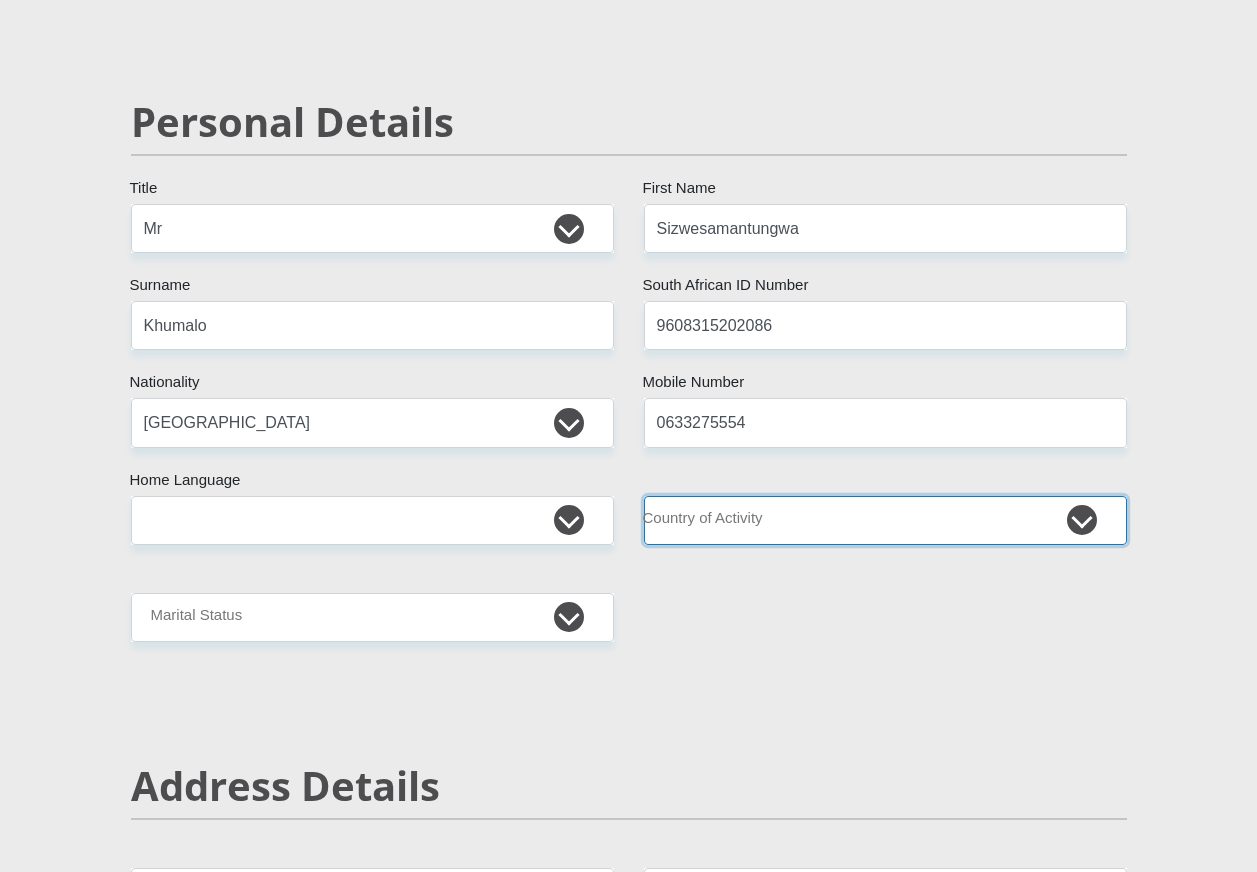 click on "[GEOGRAPHIC_DATA]
[GEOGRAPHIC_DATA]
[GEOGRAPHIC_DATA]
[GEOGRAPHIC_DATA]
[GEOGRAPHIC_DATA]
[GEOGRAPHIC_DATA] [GEOGRAPHIC_DATA]
[GEOGRAPHIC_DATA]
[GEOGRAPHIC_DATA]
[GEOGRAPHIC_DATA]
[GEOGRAPHIC_DATA]
[GEOGRAPHIC_DATA]
[GEOGRAPHIC_DATA]
[GEOGRAPHIC_DATA]
[GEOGRAPHIC_DATA]
[GEOGRAPHIC_DATA]
[DATE][GEOGRAPHIC_DATA]
[GEOGRAPHIC_DATA]
[GEOGRAPHIC_DATA]
[GEOGRAPHIC_DATA]
[GEOGRAPHIC_DATA]" at bounding box center [885, 520] 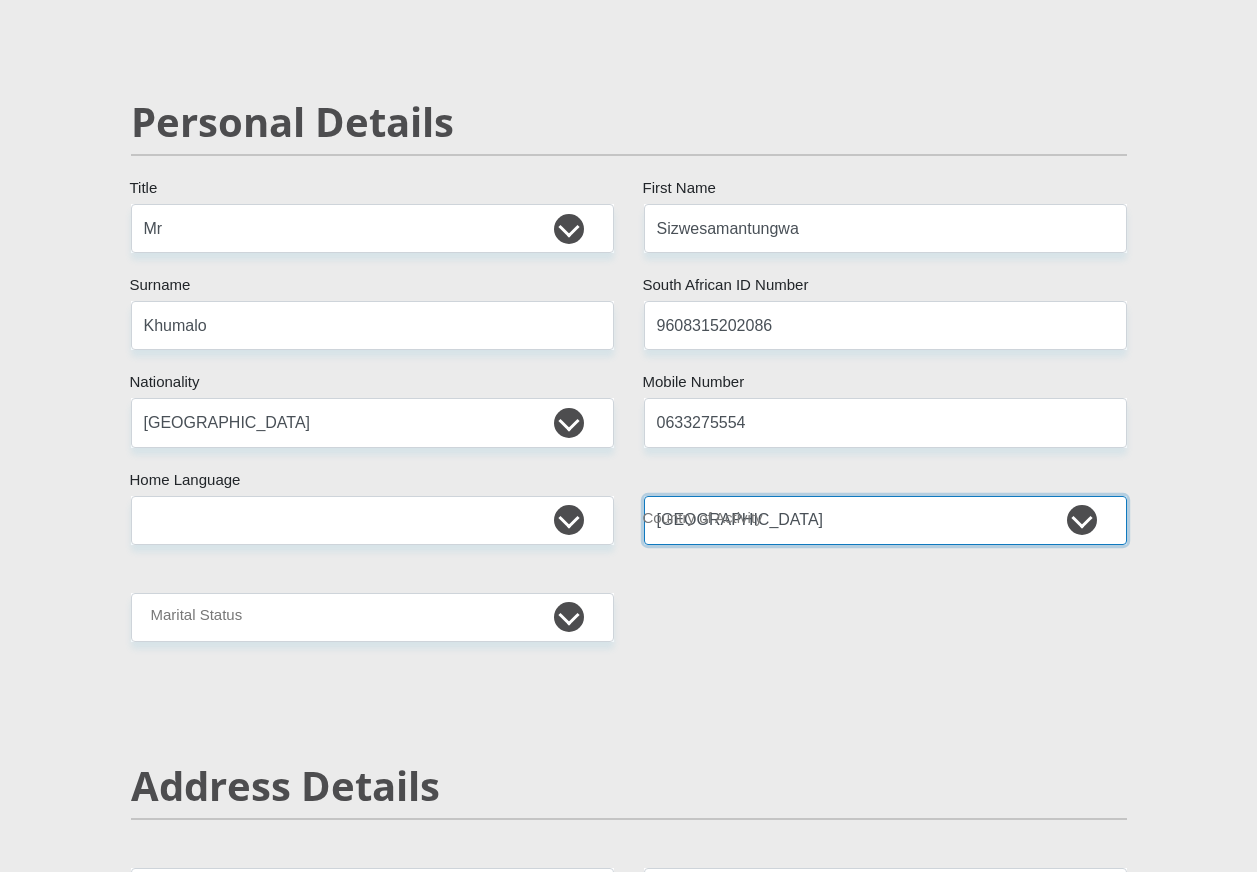 click on "[GEOGRAPHIC_DATA]
[GEOGRAPHIC_DATA]
[GEOGRAPHIC_DATA]
[GEOGRAPHIC_DATA]
[GEOGRAPHIC_DATA]
[GEOGRAPHIC_DATA] [GEOGRAPHIC_DATA]
[GEOGRAPHIC_DATA]
[GEOGRAPHIC_DATA]
[GEOGRAPHIC_DATA]
[GEOGRAPHIC_DATA]
[GEOGRAPHIC_DATA]
[GEOGRAPHIC_DATA]
[GEOGRAPHIC_DATA]
[GEOGRAPHIC_DATA]
[GEOGRAPHIC_DATA]
[DATE][GEOGRAPHIC_DATA]
[GEOGRAPHIC_DATA]
[GEOGRAPHIC_DATA]
[GEOGRAPHIC_DATA]
[GEOGRAPHIC_DATA]" at bounding box center (885, 520) 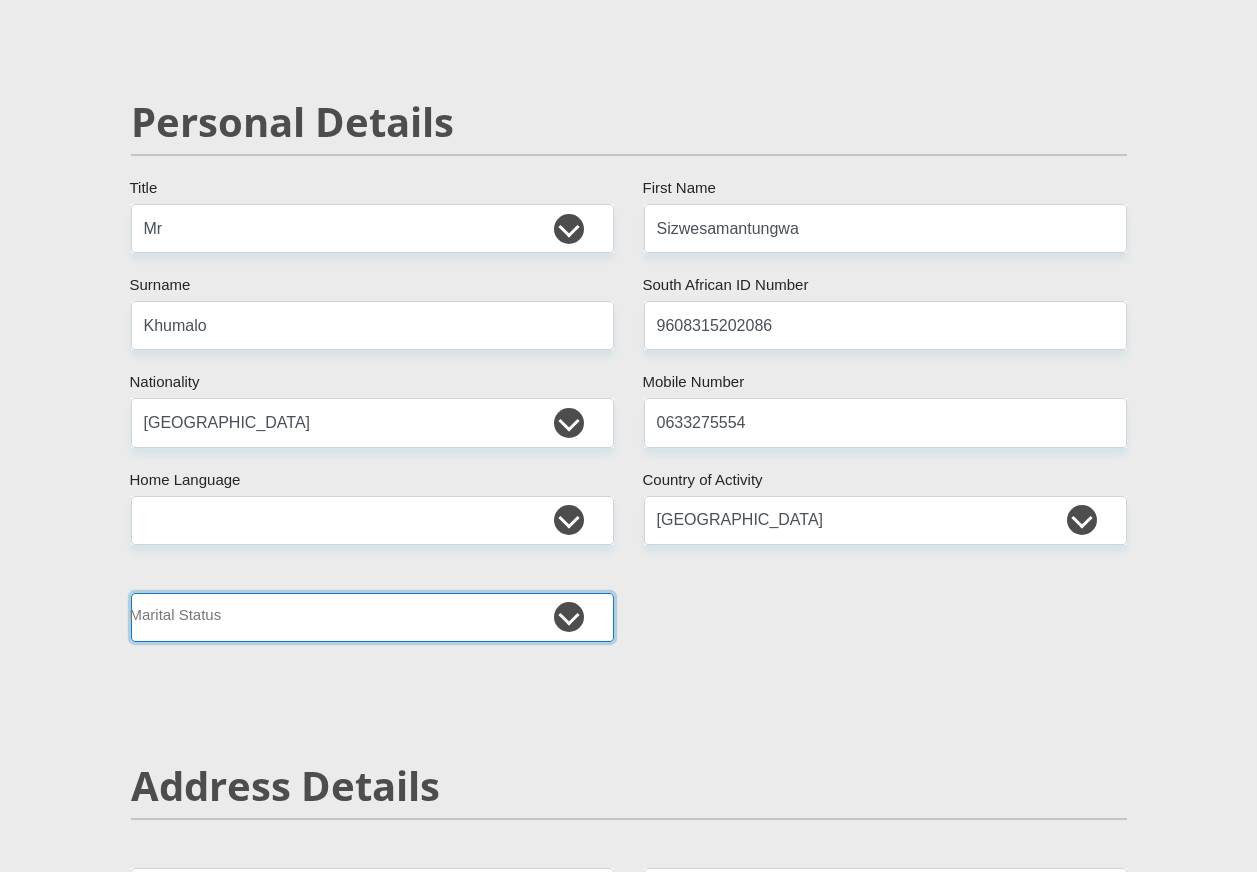 click on "Married ANC
Single
Divorced
Widowed
Married COP or Customary Law" at bounding box center [372, 617] 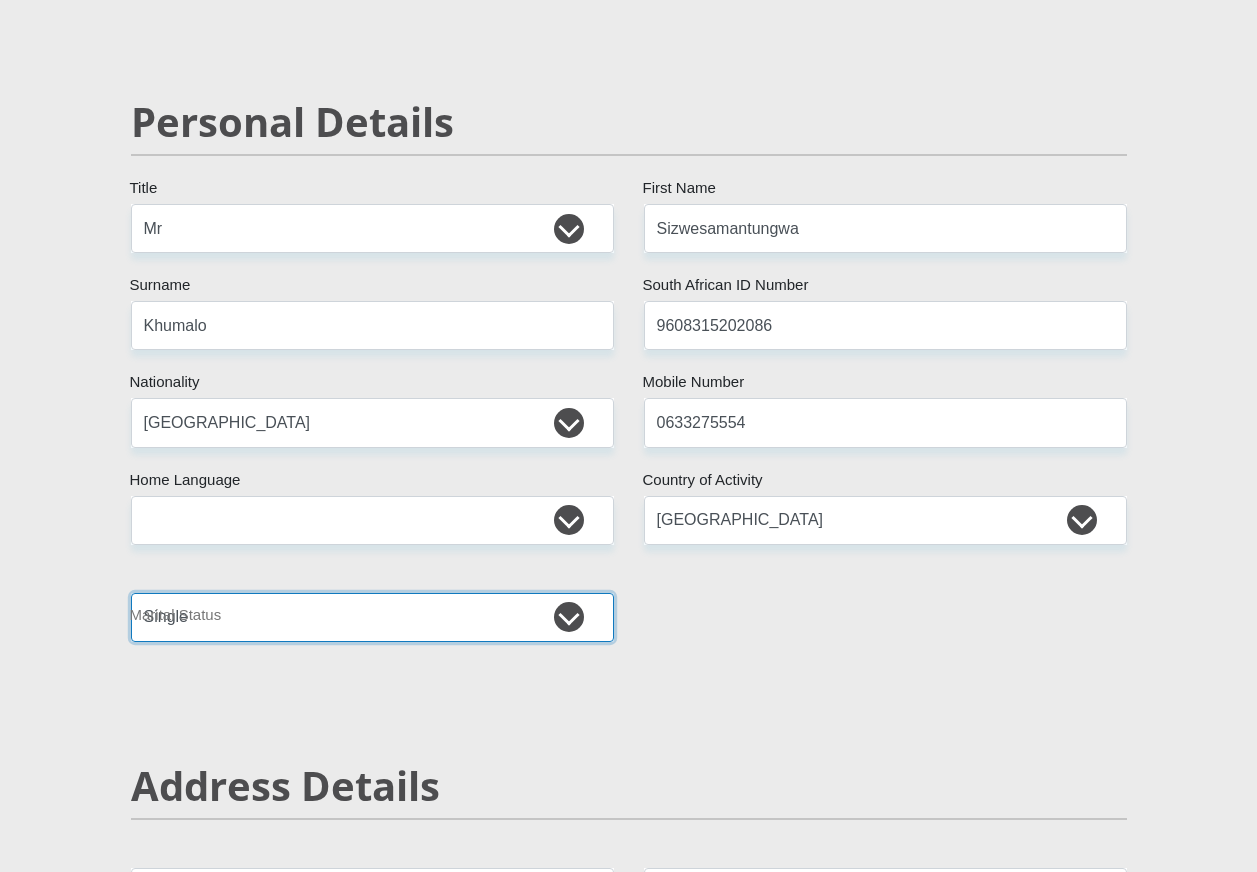 click on "Married ANC
Single
Divorced
Widowed
Married COP or Customary Law" at bounding box center [372, 617] 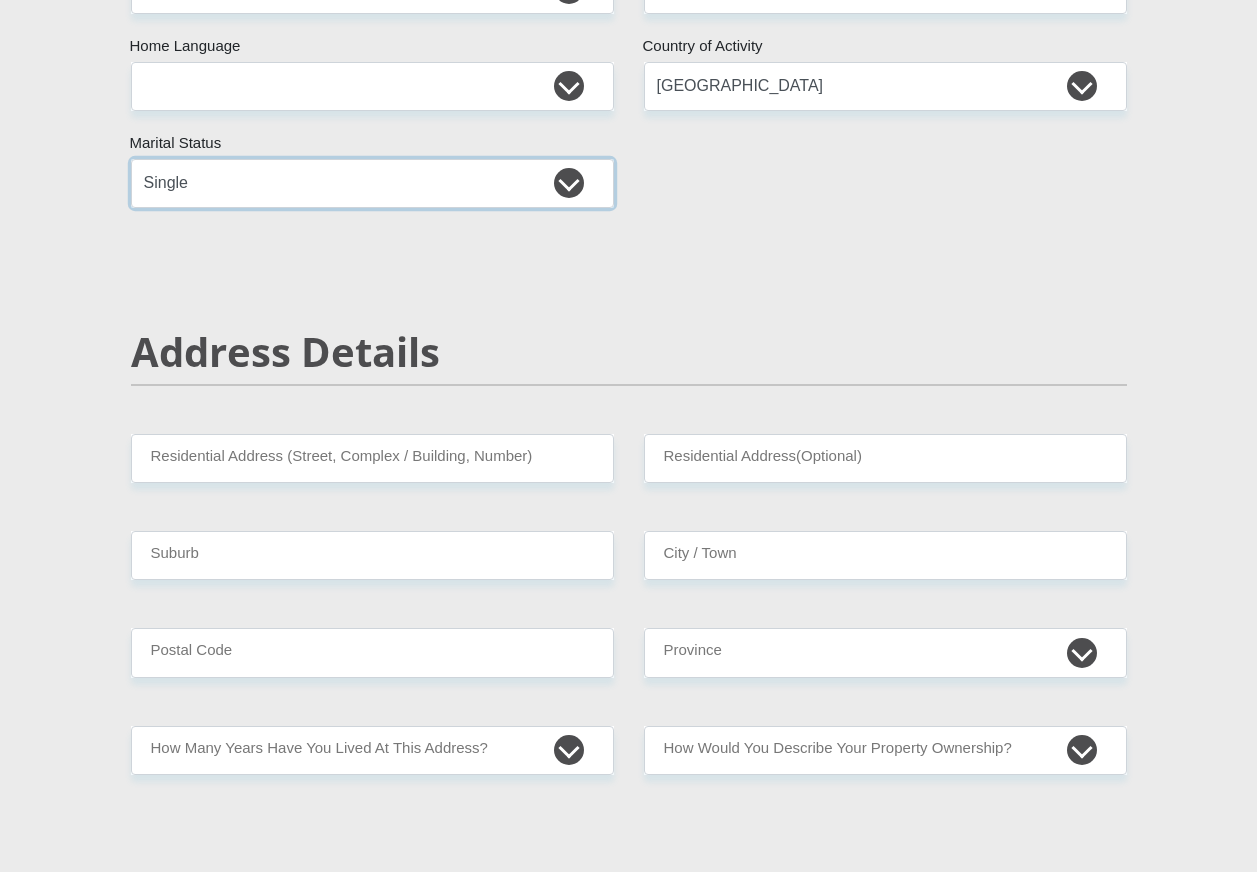 scroll, scrollTop: 600, scrollLeft: 0, axis: vertical 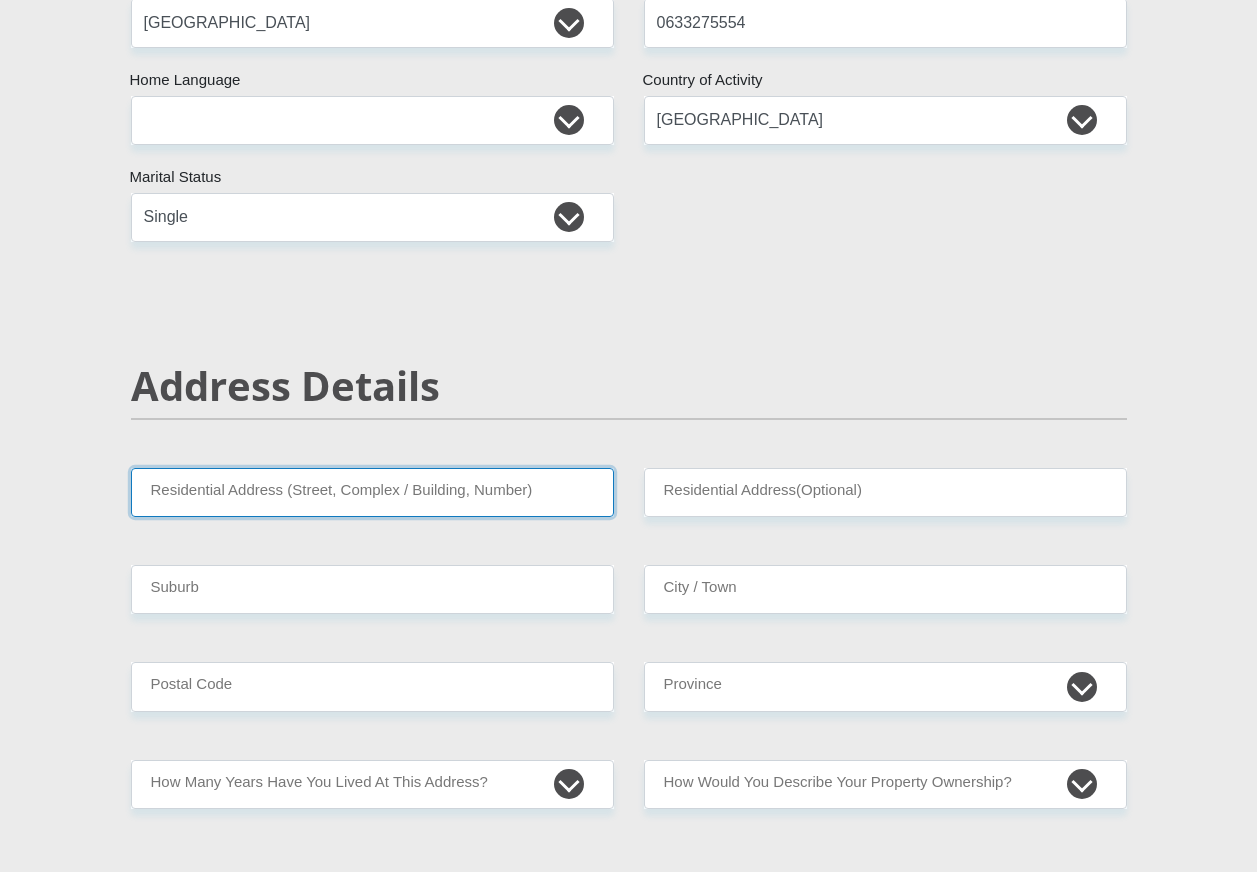 click on "Residential Address (Street, Complex / Building, Number)" at bounding box center [372, 492] 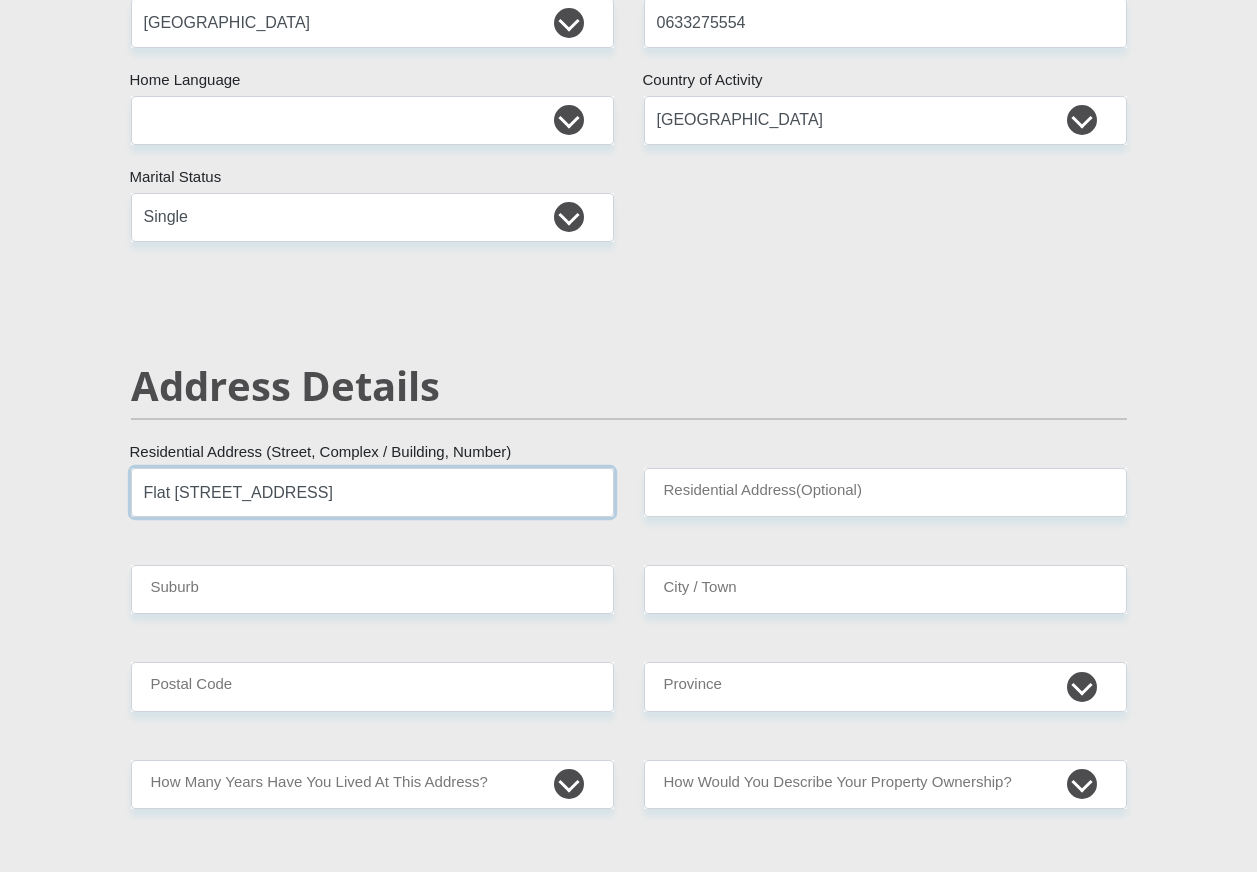 click on "Flat [STREET_ADDRESS]" at bounding box center [372, 492] 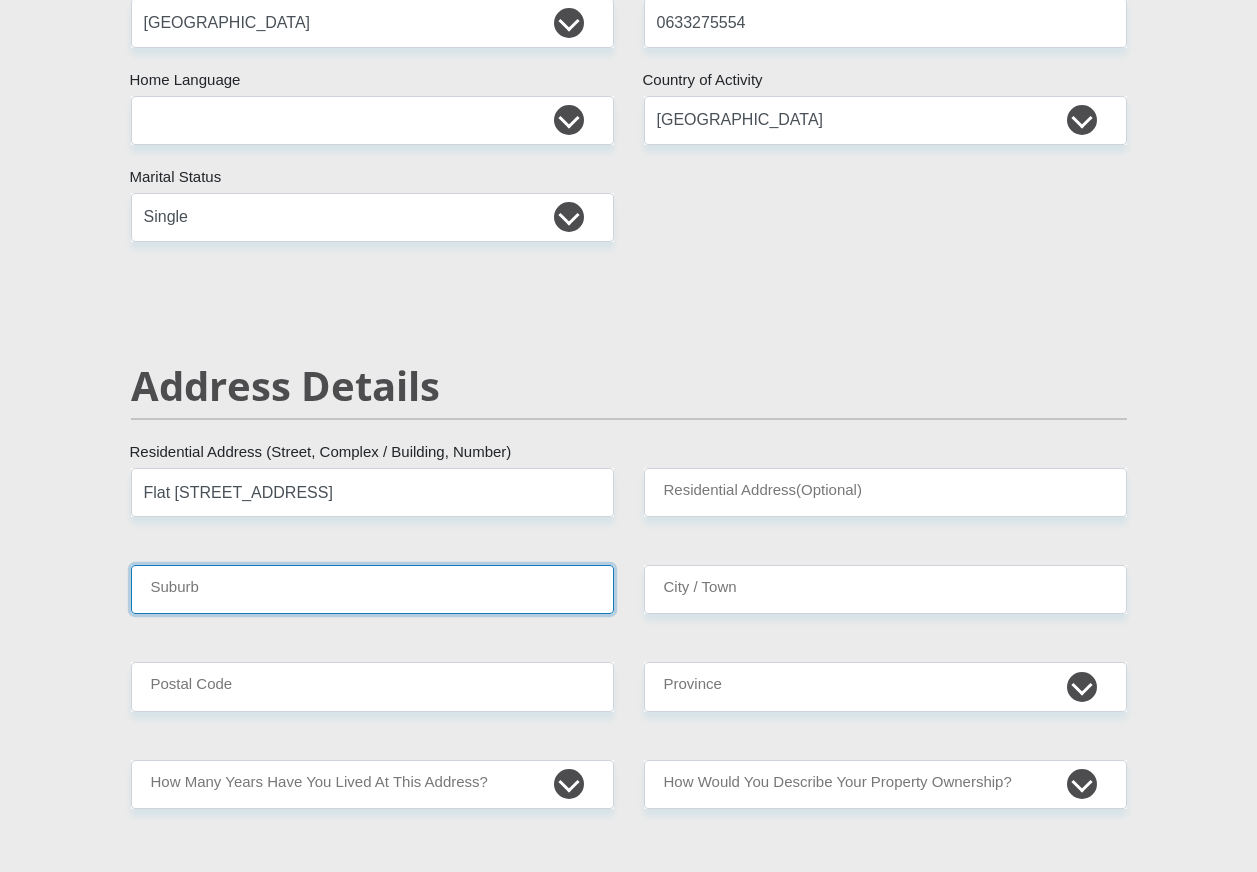 click on "Suburb" at bounding box center (372, 589) 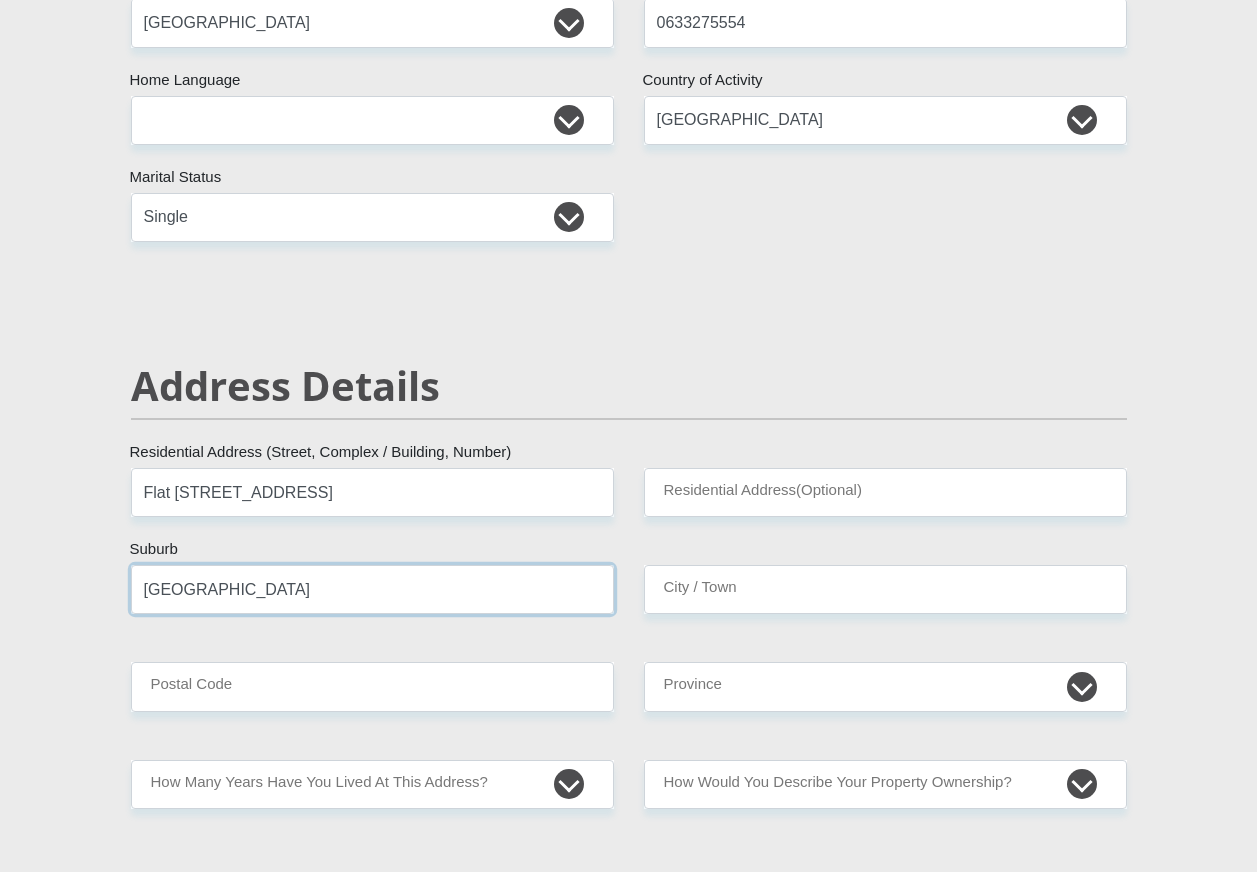 type on "[GEOGRAPHIC_DATA]" 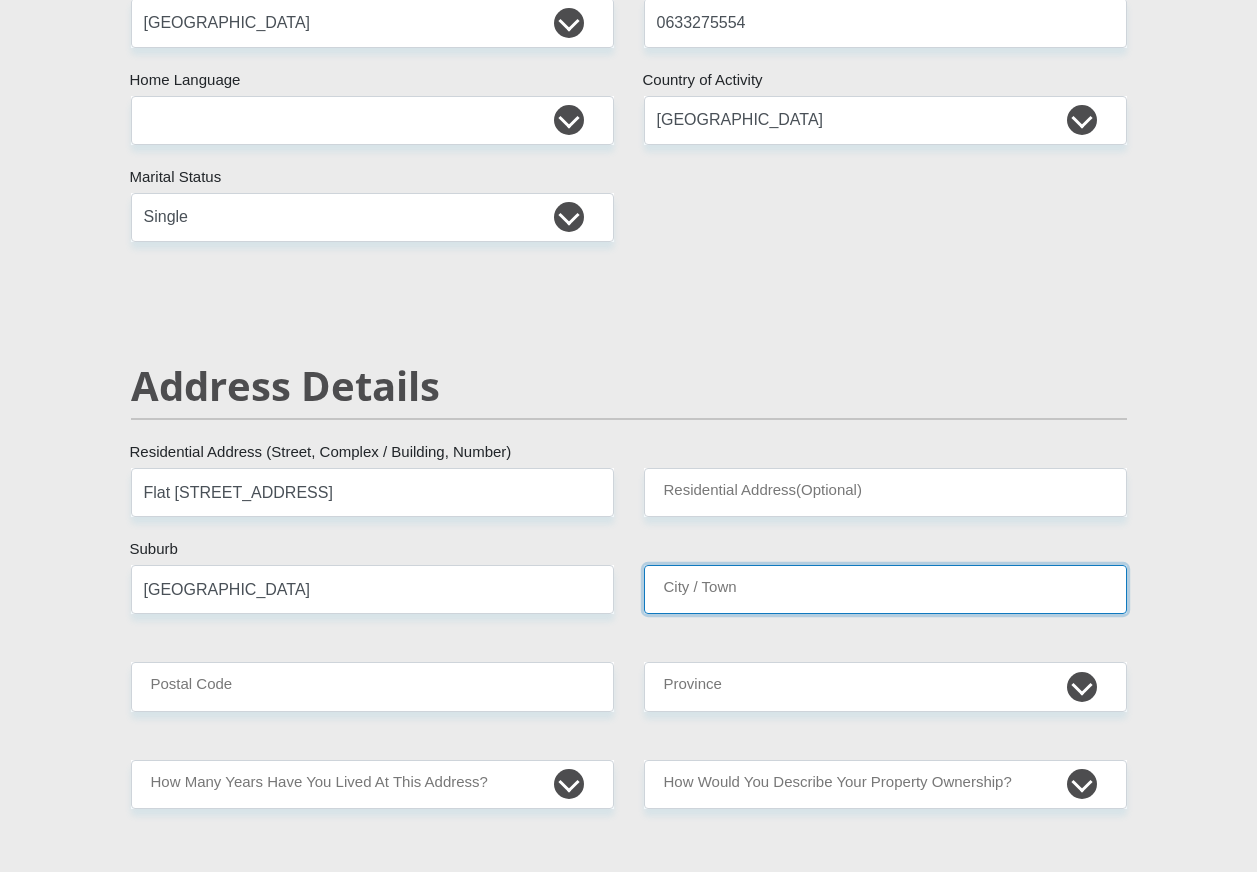 click on "City / Town" at bounding box center [885, 589] 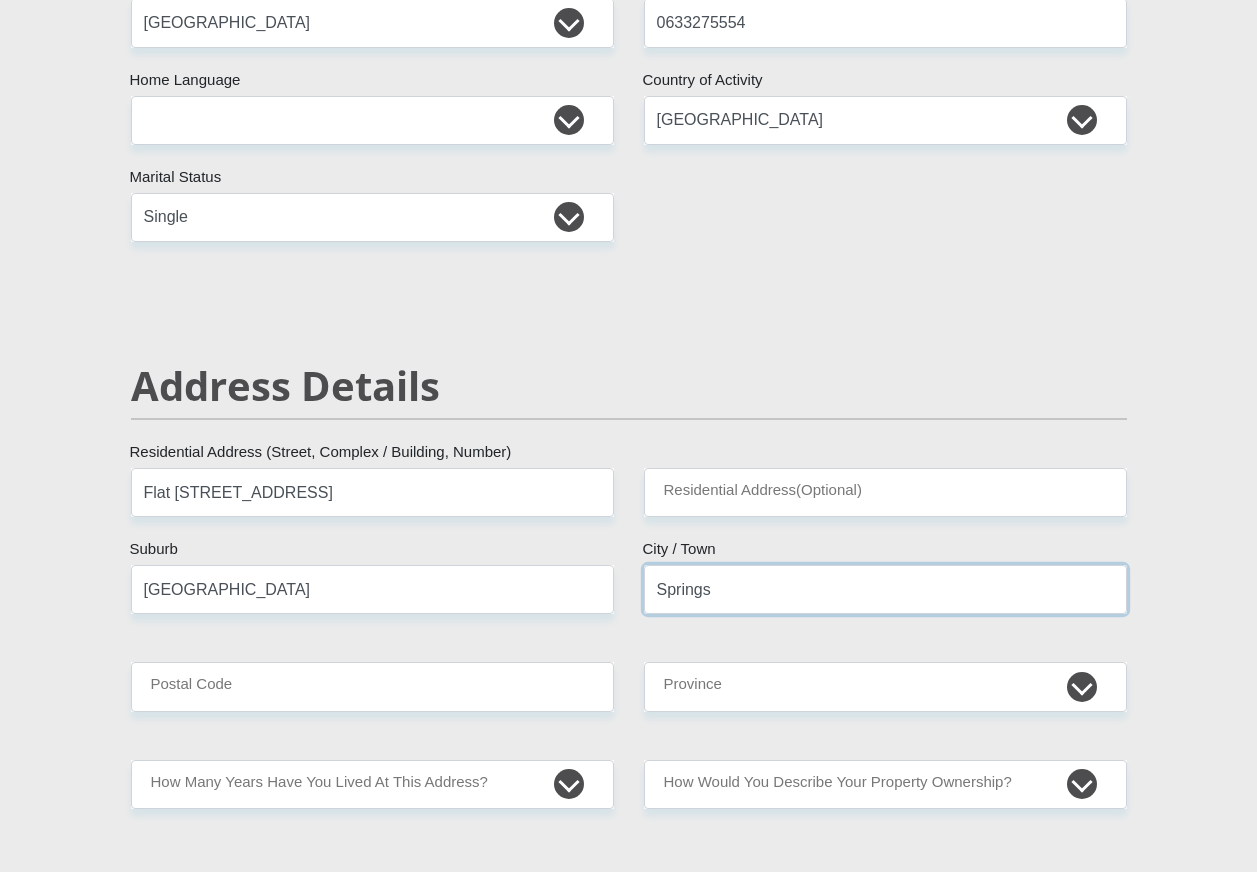 type on "Springs" 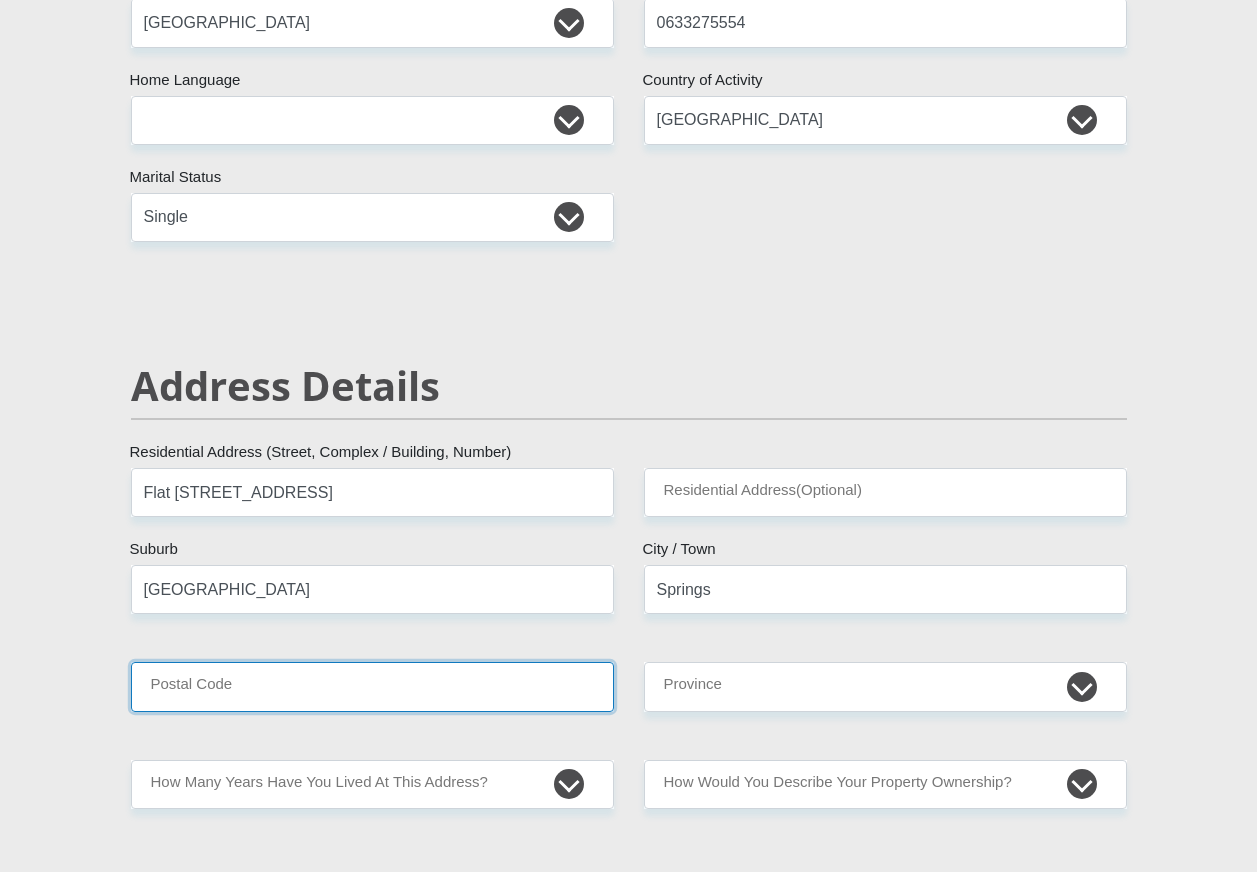 click on "Postal Code" at bounding box center [372, 686] 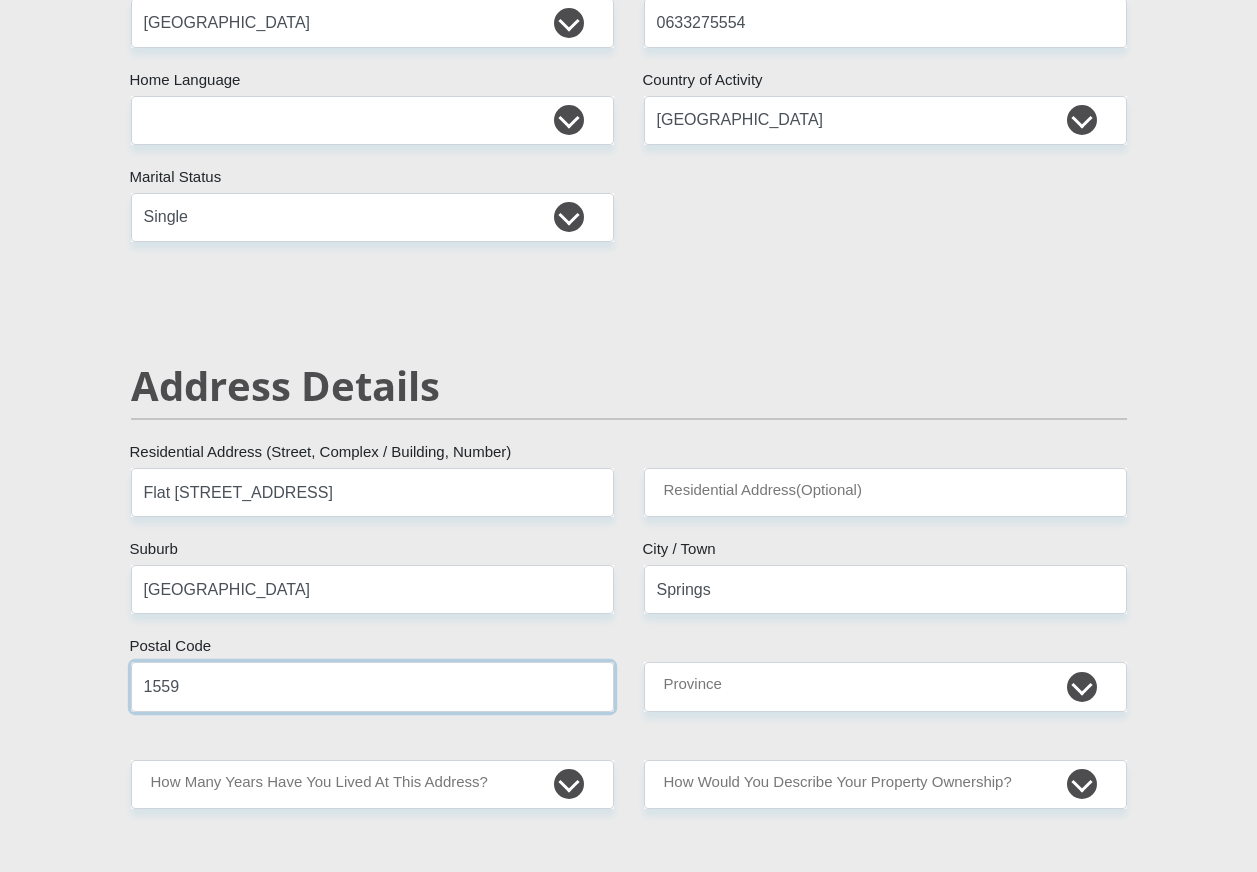 type on "1559" 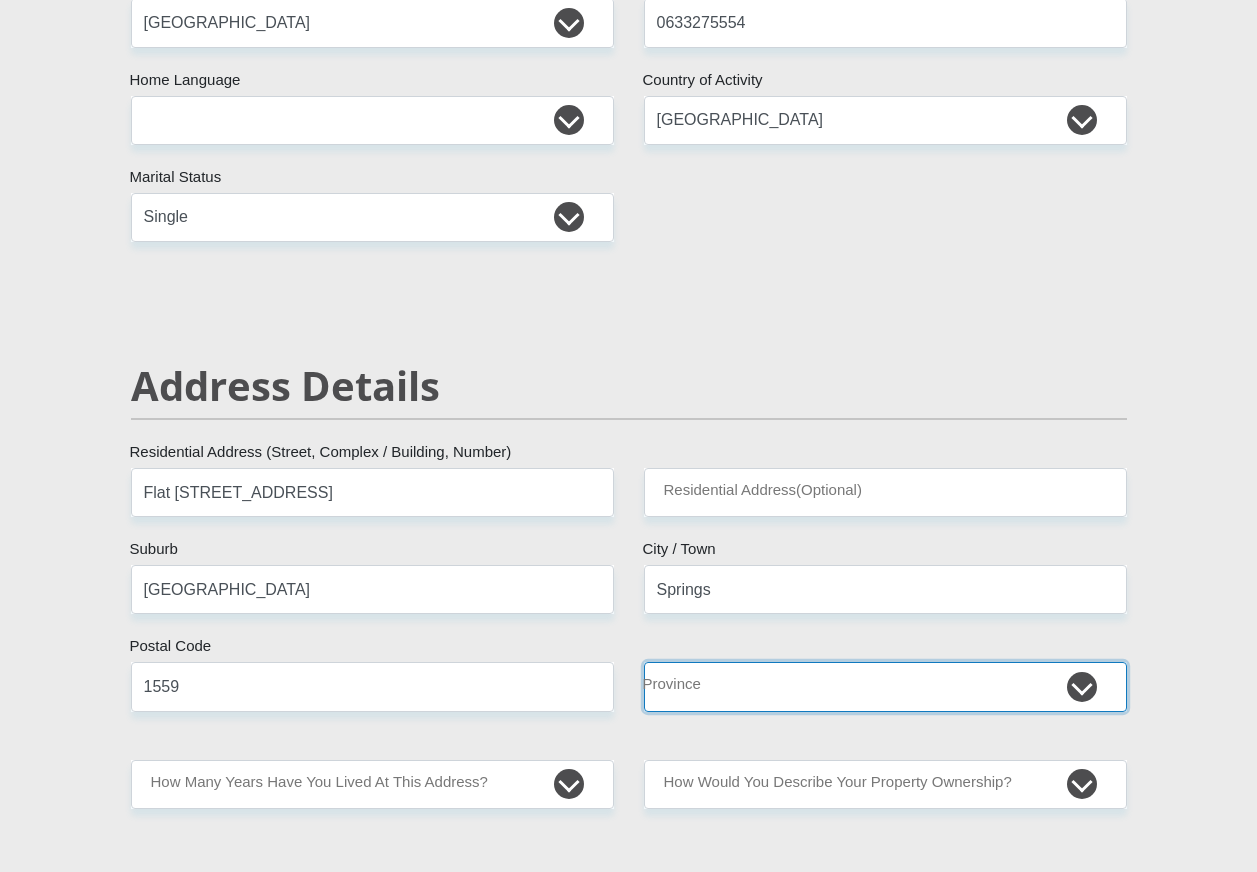 click on "Eastern Cape
Free State
[GEOGRAPHIC_DATA]
[GEOGRAPHIC_DATA][DATE]
[GEOGRAPHIC_DATA]
[GEOGRAPHIC_DATA]
[GEOGRAPHIC_DATA]
[GEOGRAPHIC_DATA]" at bounding box center (885, 686) 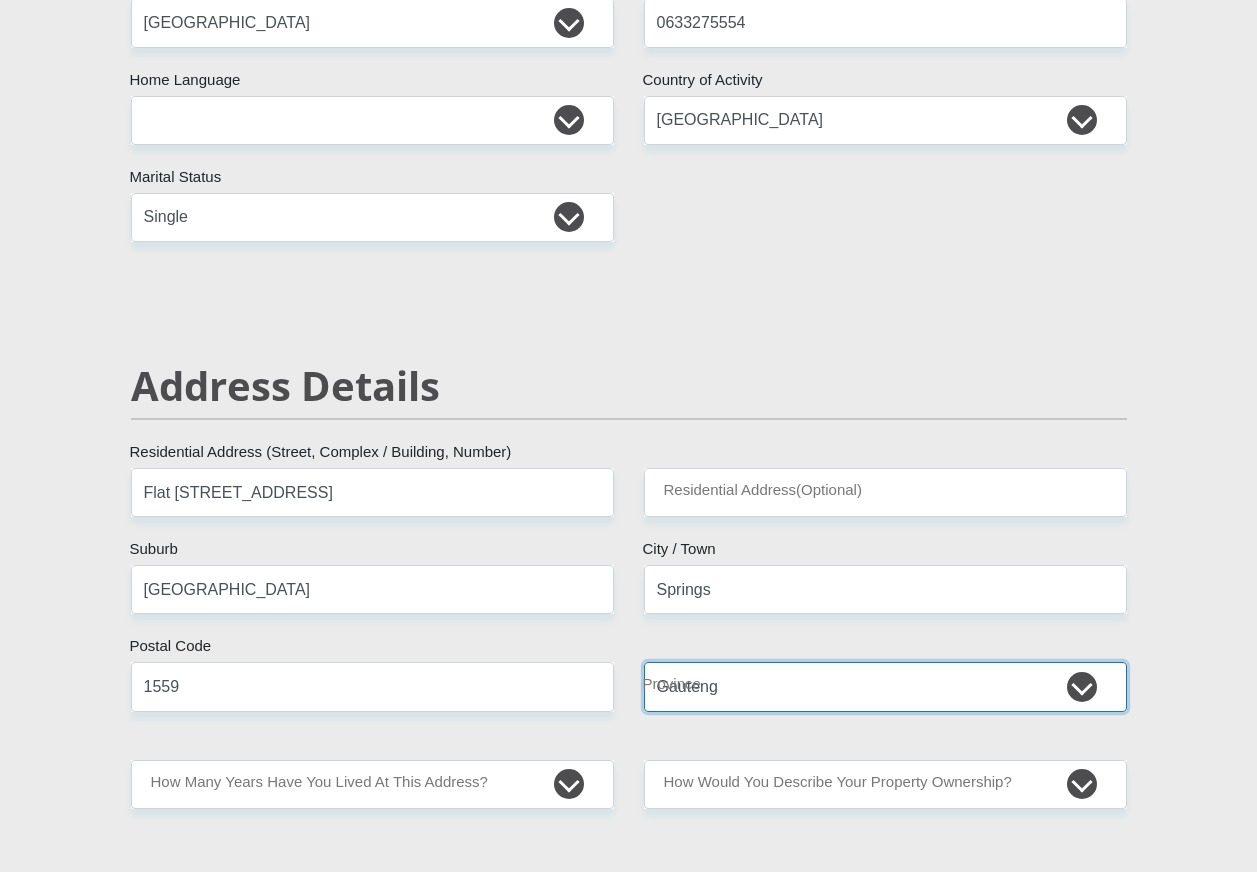 click on "Eastern Cape
Free State
[GEOGRAPHIC_DATA]
[GEOGRAPHIC_DATA][DATE]
[GEOGRAPHIC_DATA]
[GEOGRAPHIC_DATA]
[GEOGRAPHIC_DATA]
[GEOGRAPHIC_DATA]" at bounding box center (885, 686) 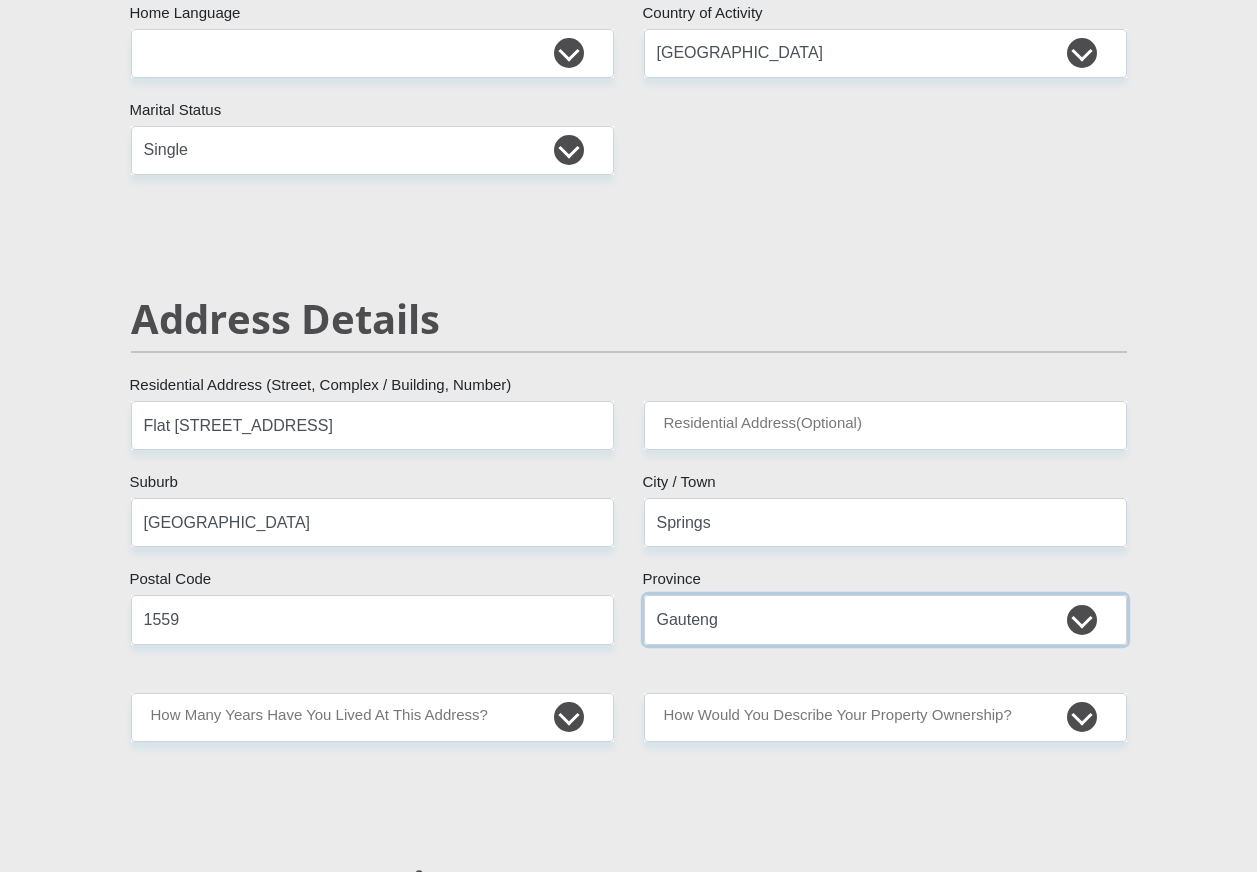 scroll, scrollTop: 700, scrollLeft: 0, axis: vertical 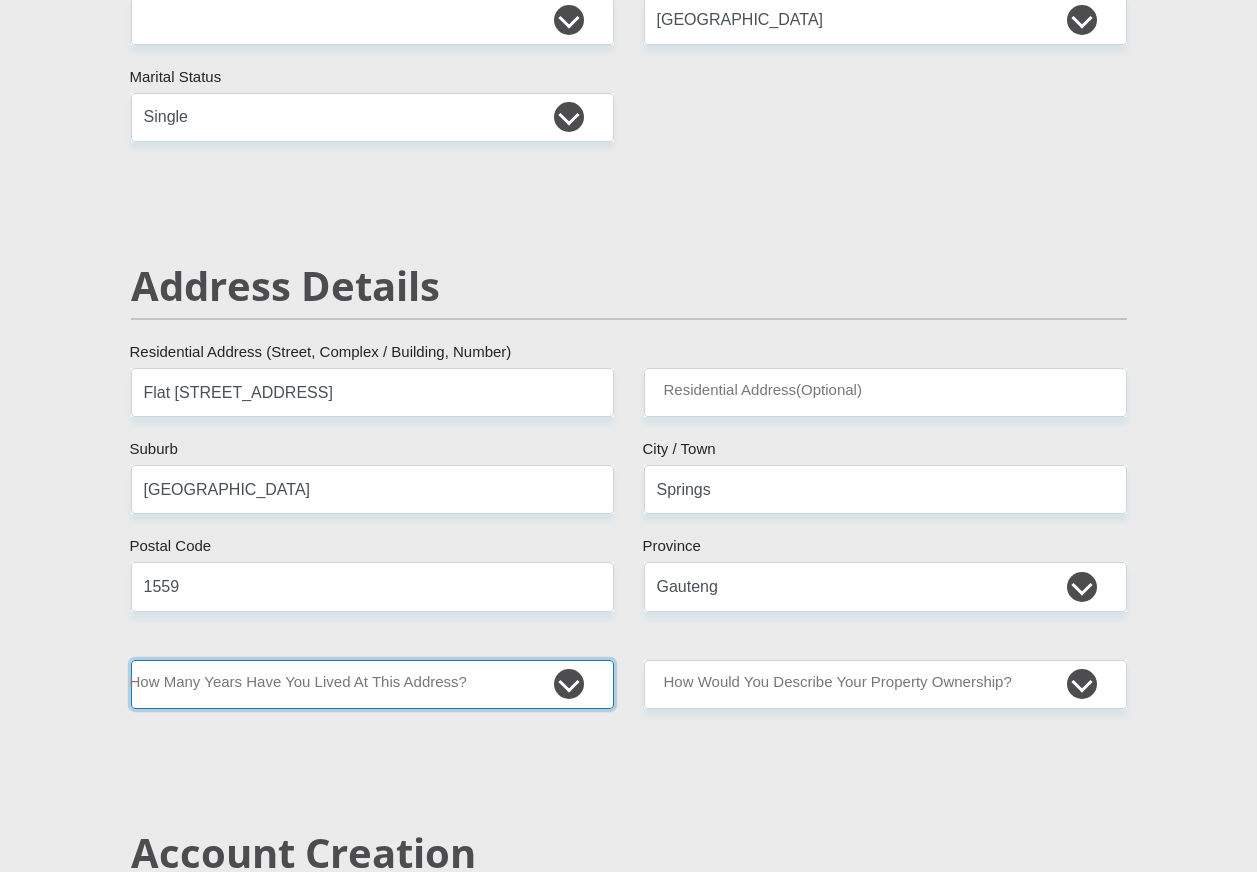 click on "less than 1 year
1-3 years
3-5 years
5+ years" at bounding box center (372, 684) 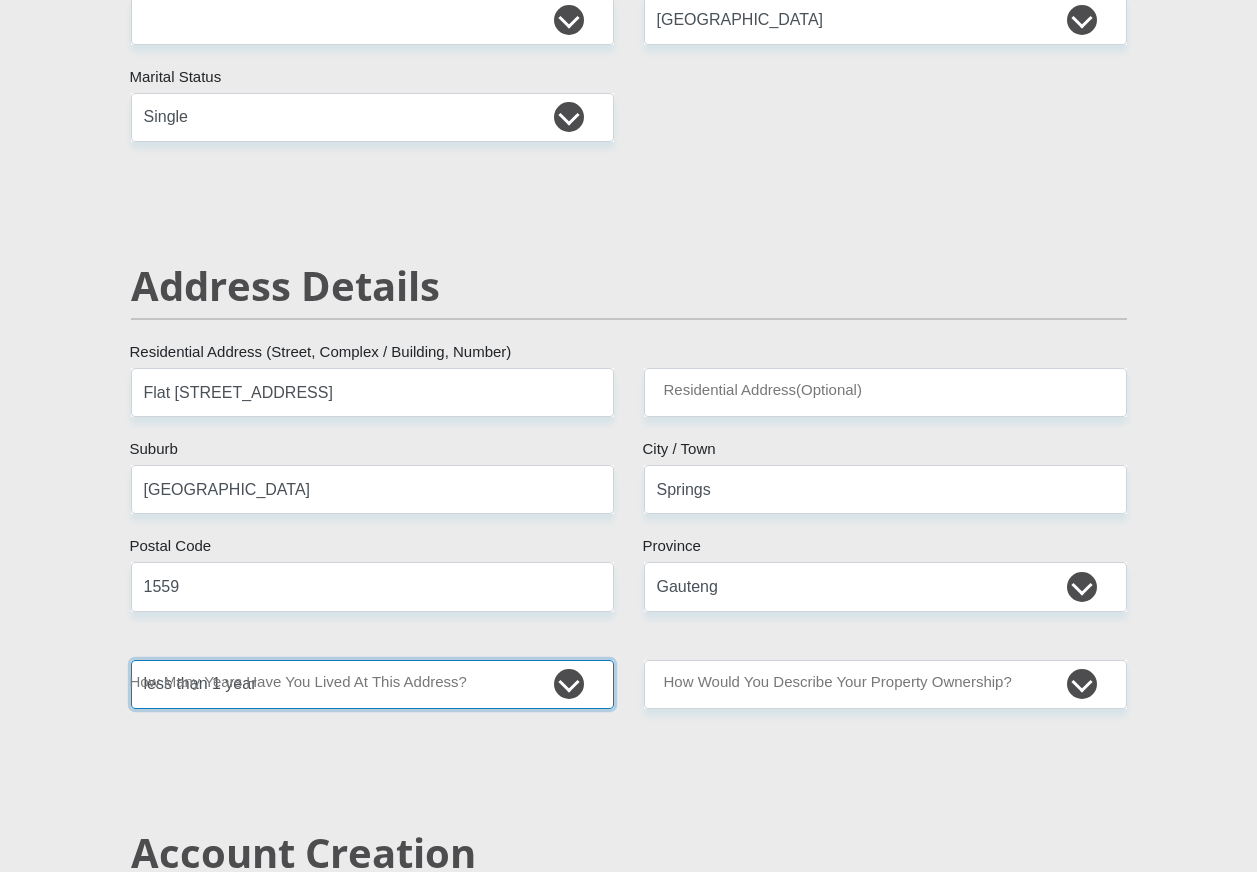 click on "less than 1 year
1-3 years
3-5 years
5+ years" at bounding box center [372, 684] 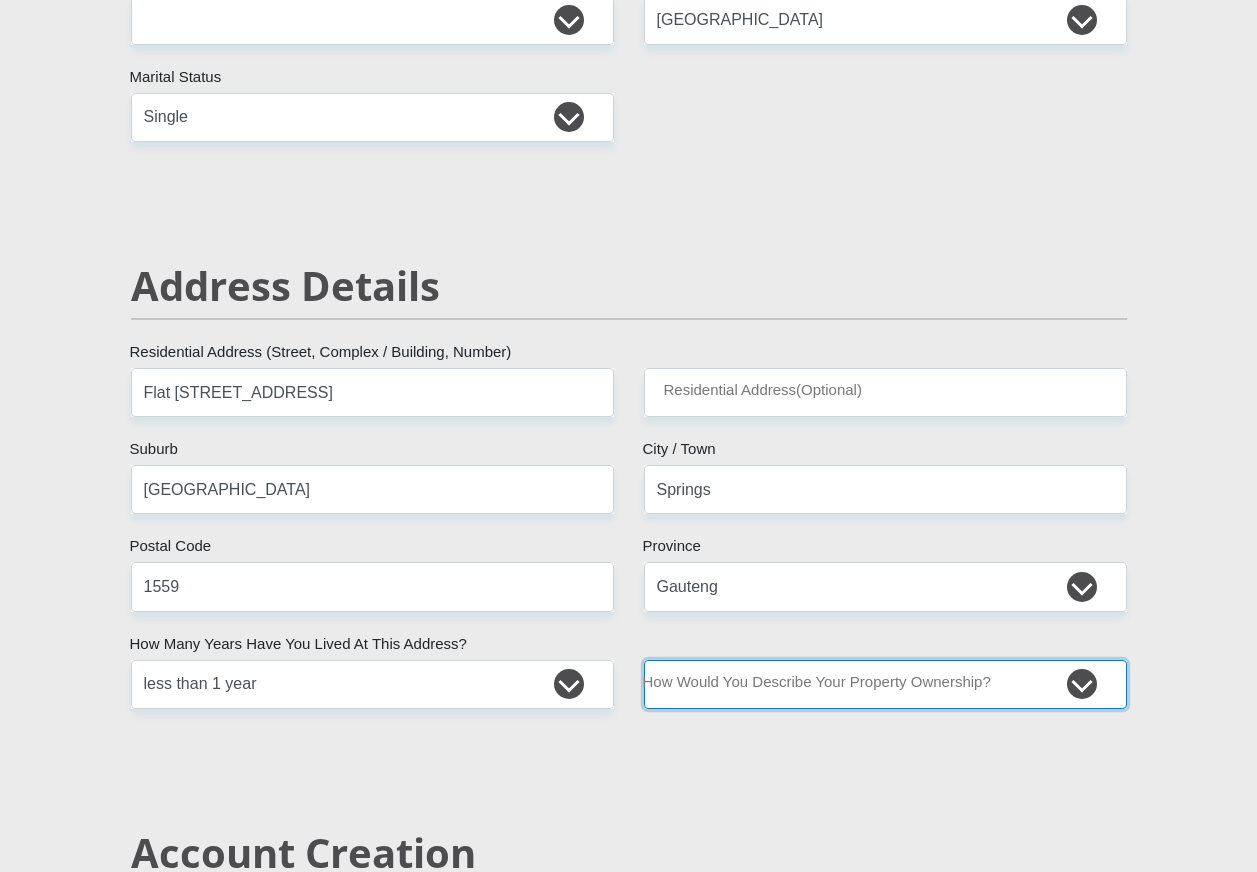 click on "Owned
Rented
Family Owned
Company Dwelling" at bounding box center [885, 684] 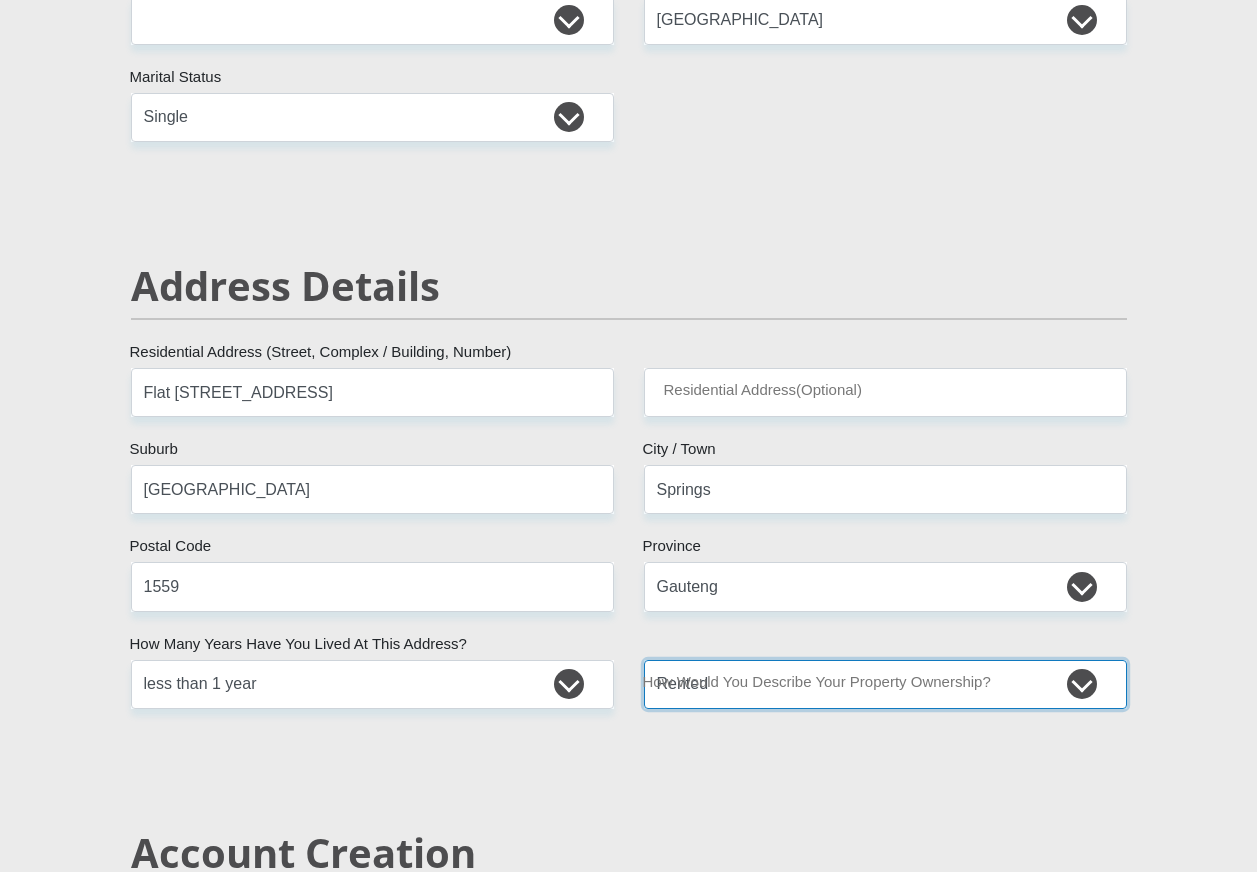 click on "Owned
Rented
Family Owned
Company Dwelling" at bounding box center [885, 684] 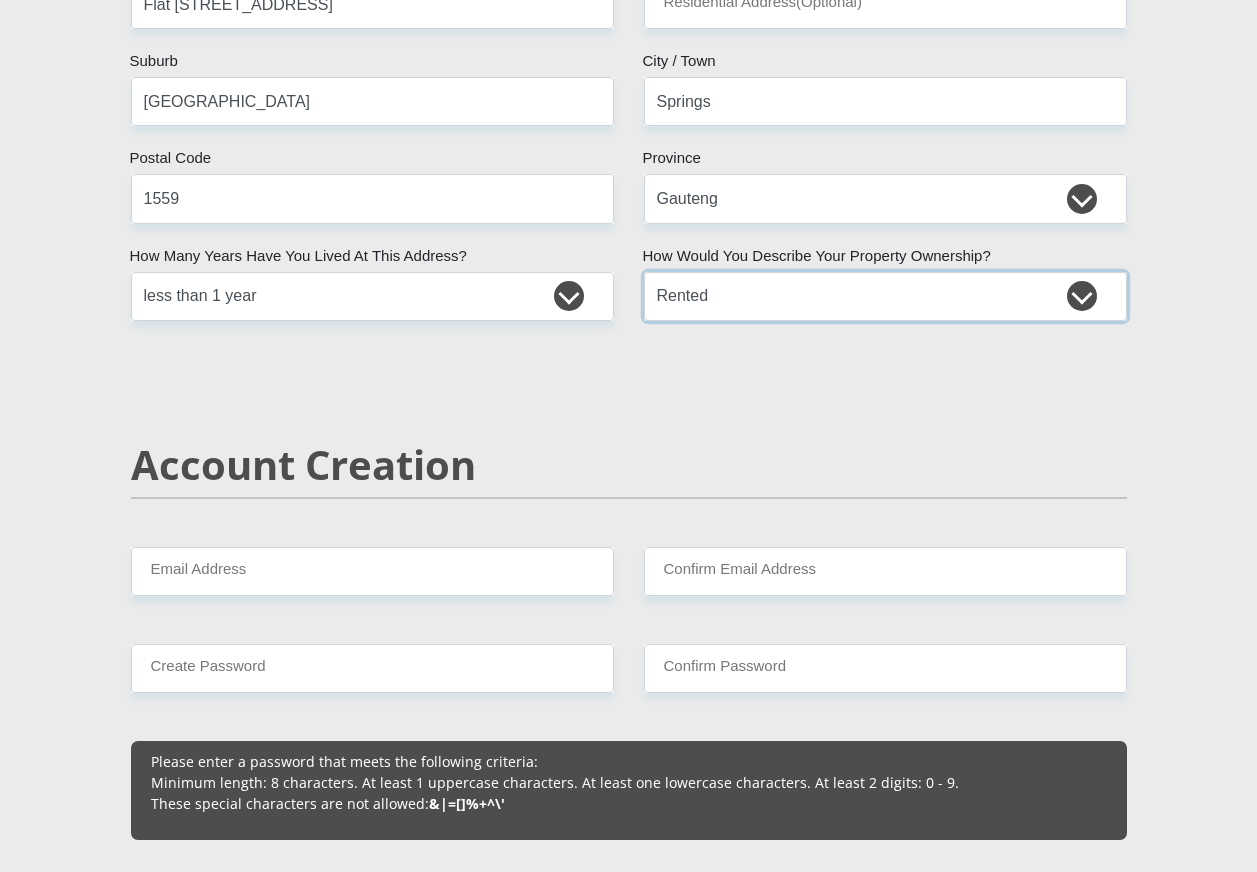 scroll, scrollTop: 1100, scrollLeft: 0, axis: vertical 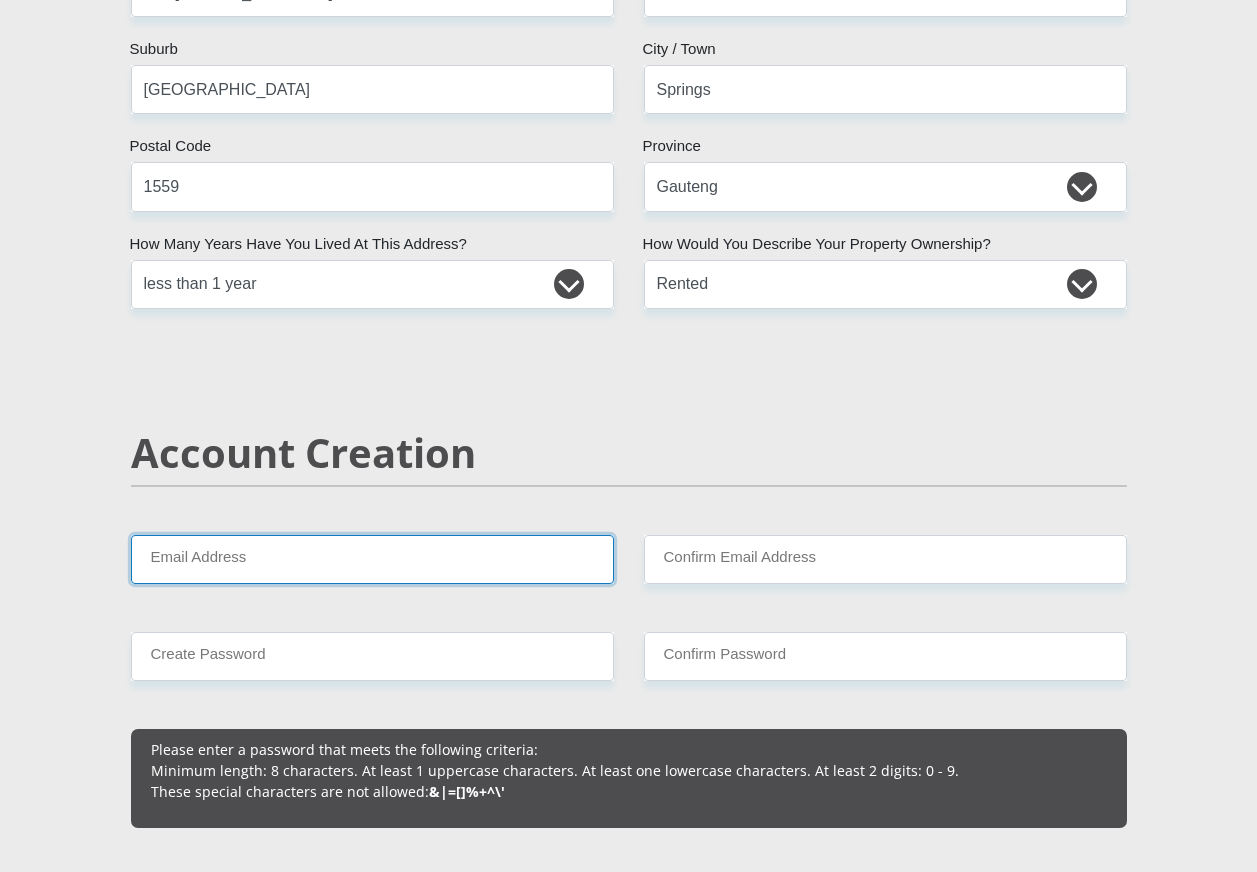click on "Email Address" at bounding box center [372, 559] 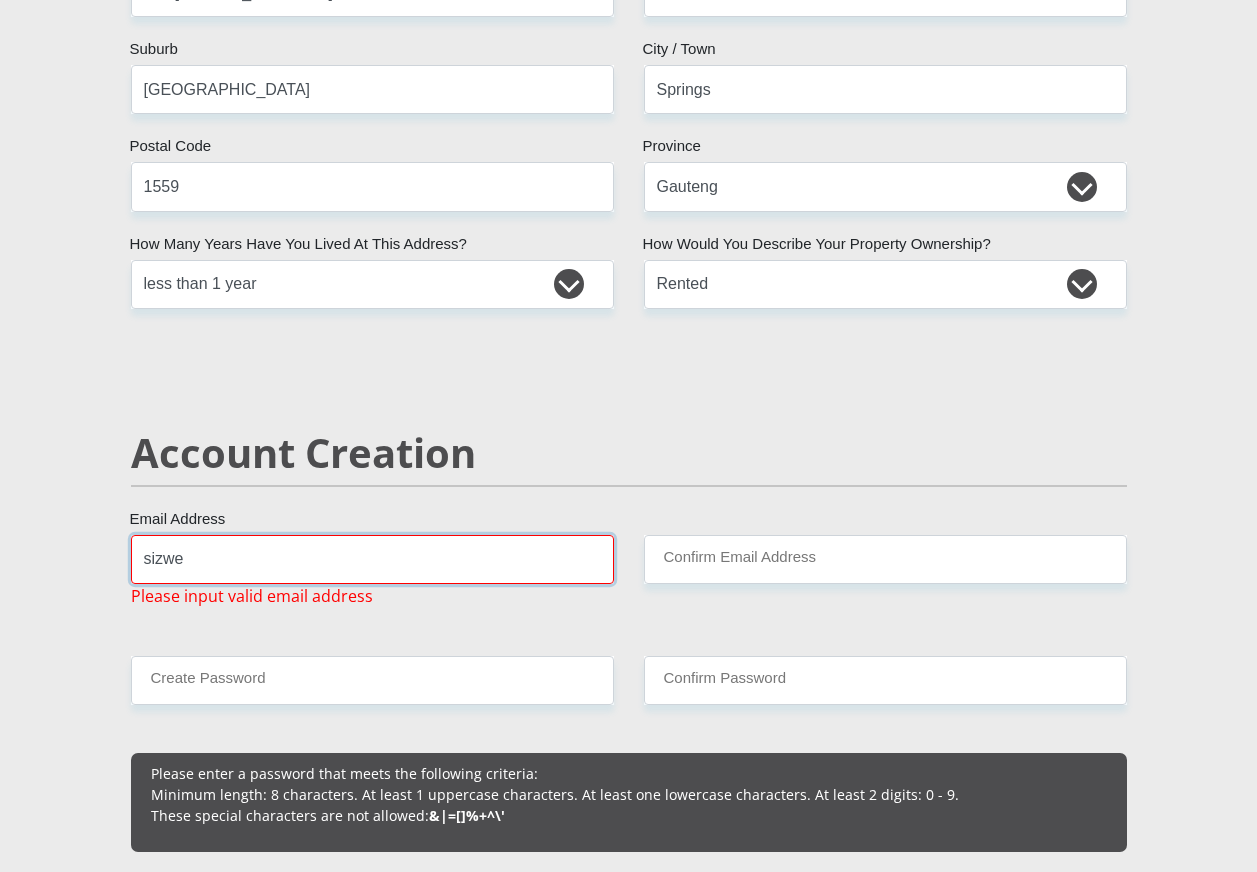 type on "[EMAIL_ADDRESS][DOMAIN_NAME]" 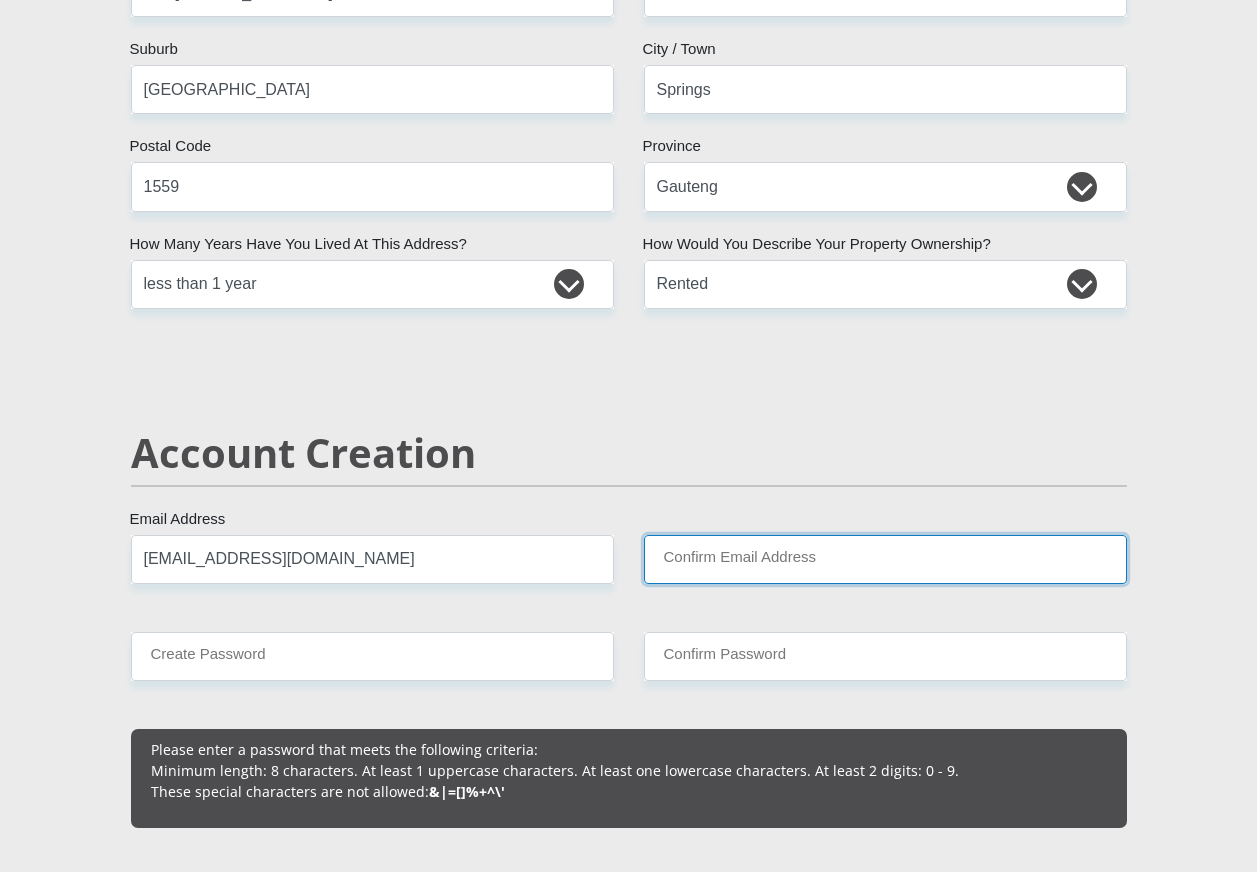 click on "Confirm Email Address" at bounding box center [885, 559] 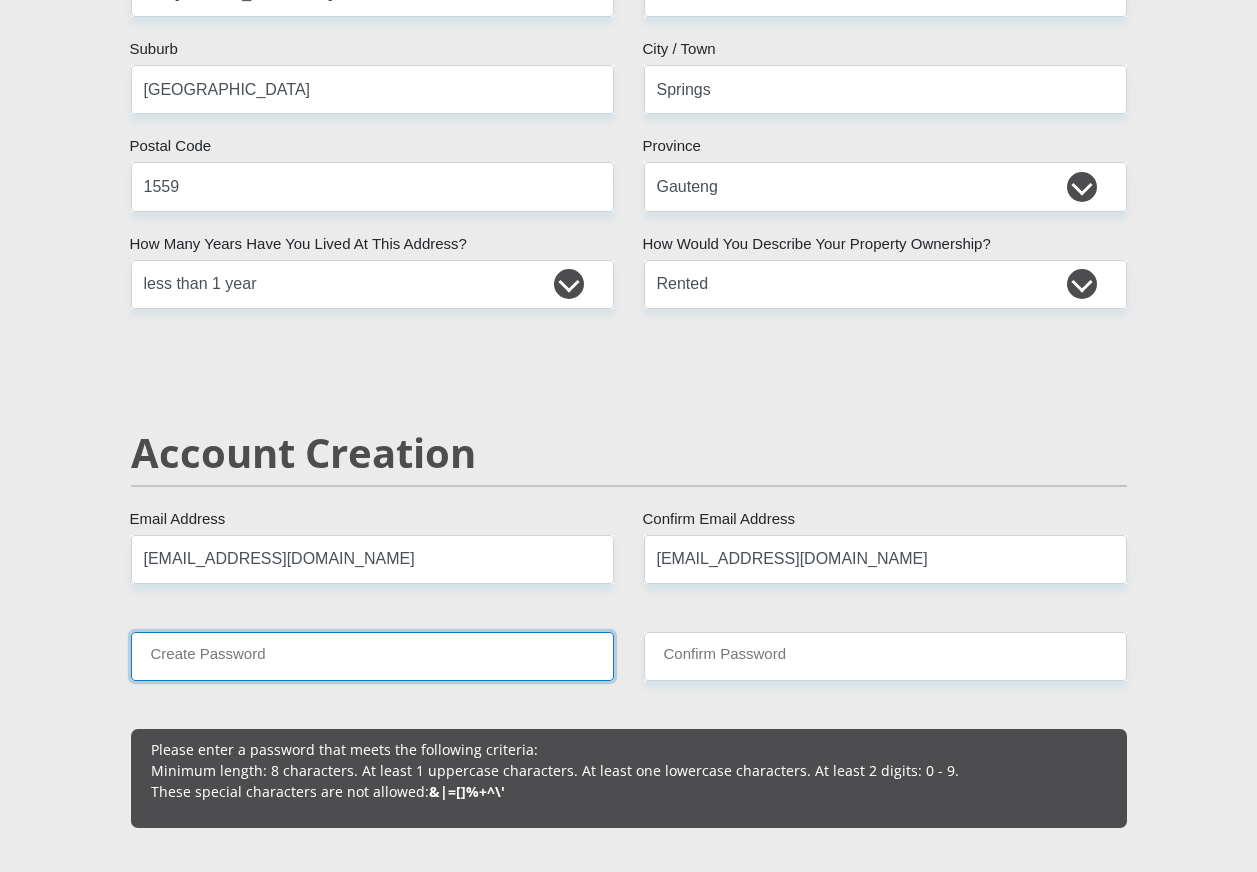 click on "Create Password" at bounding box center (372, 656) 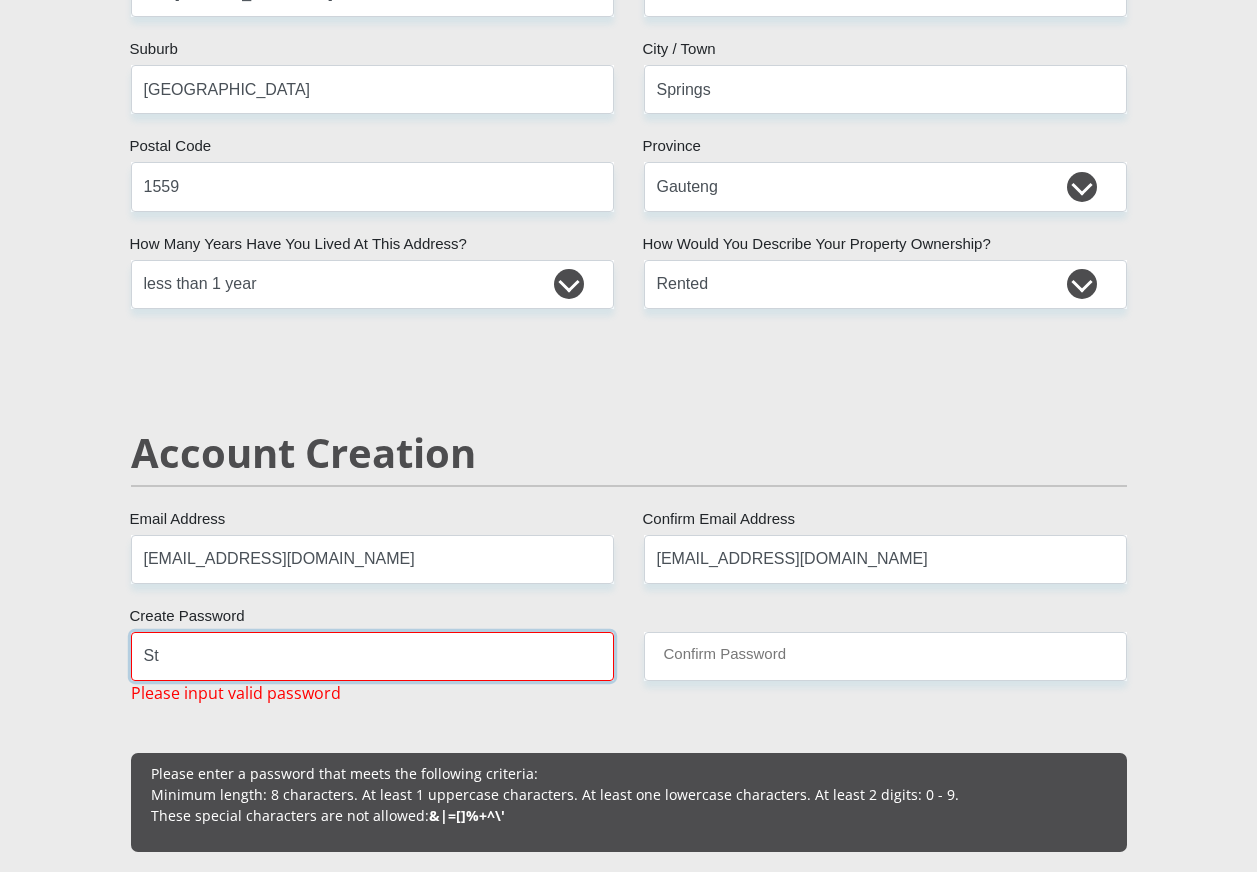type on "S" 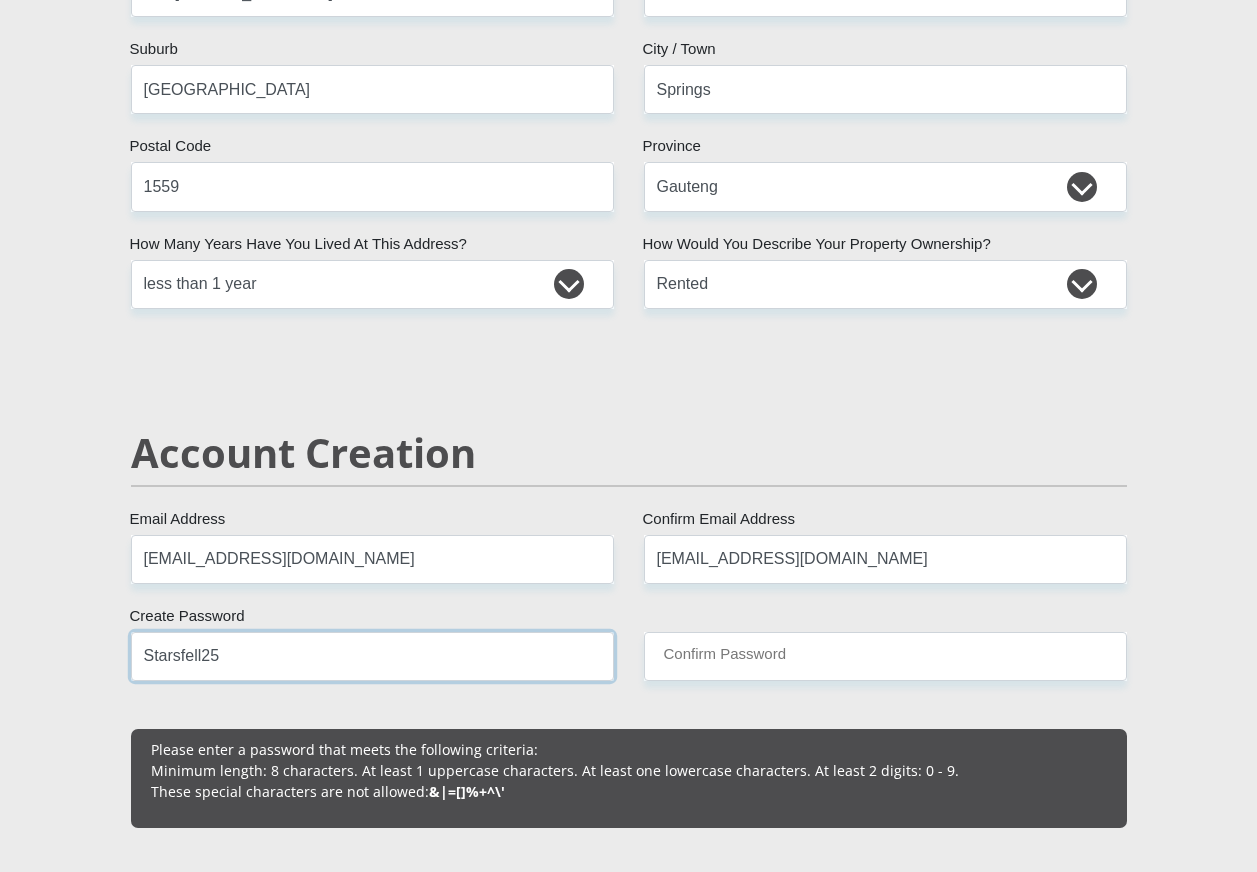 type on "Starsfell25" 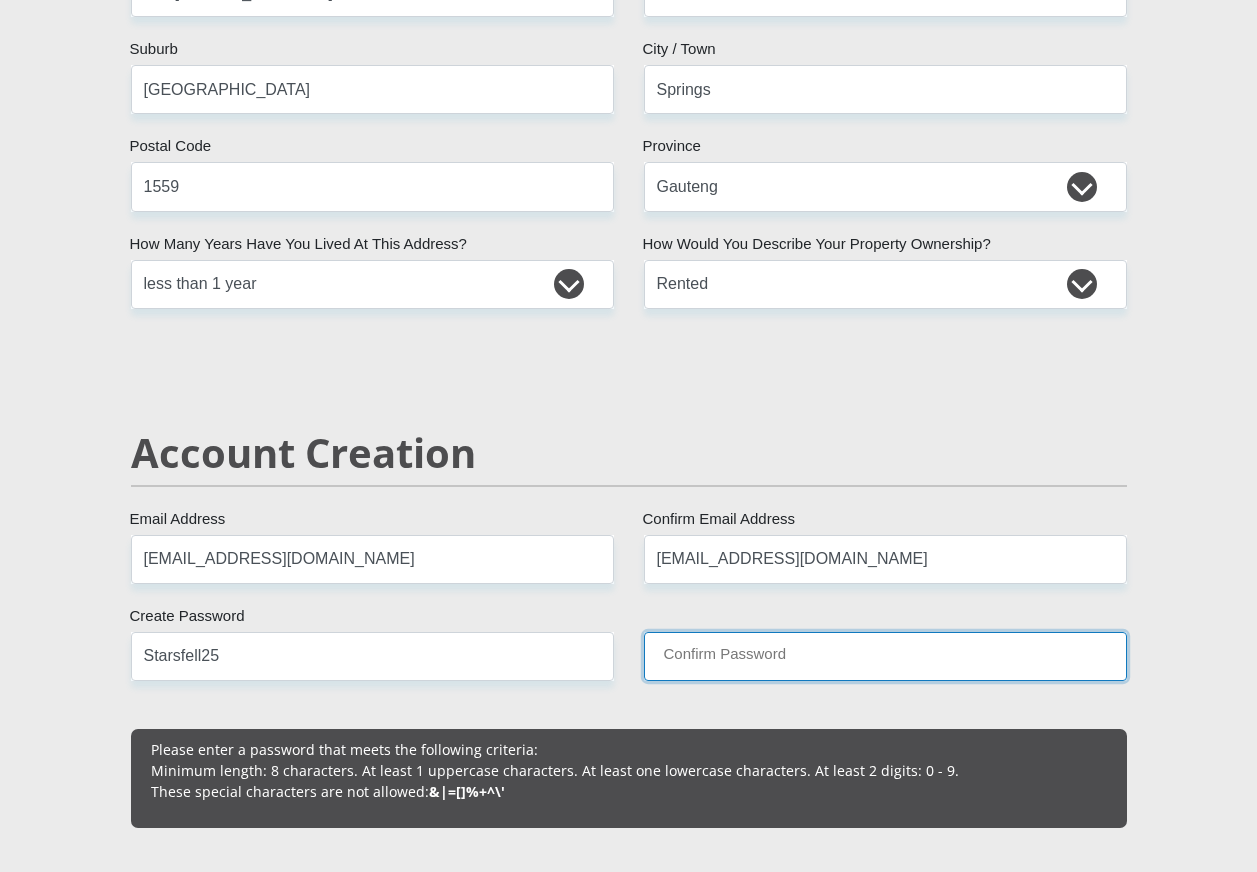 click on "Confirm Password" at bounding box center [885, 656] 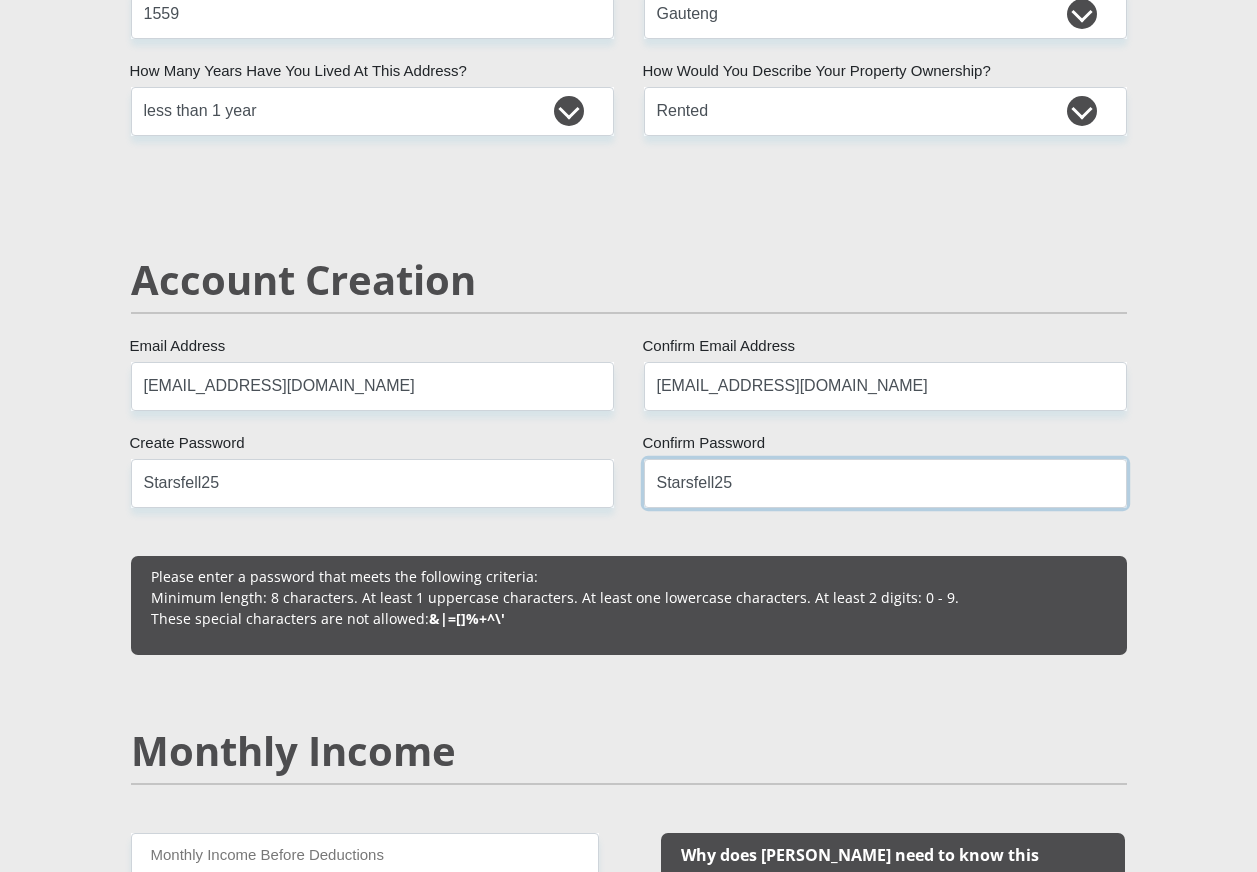 scroll, scrollTop: 1500, scrollLeft: 0, axis: vertical 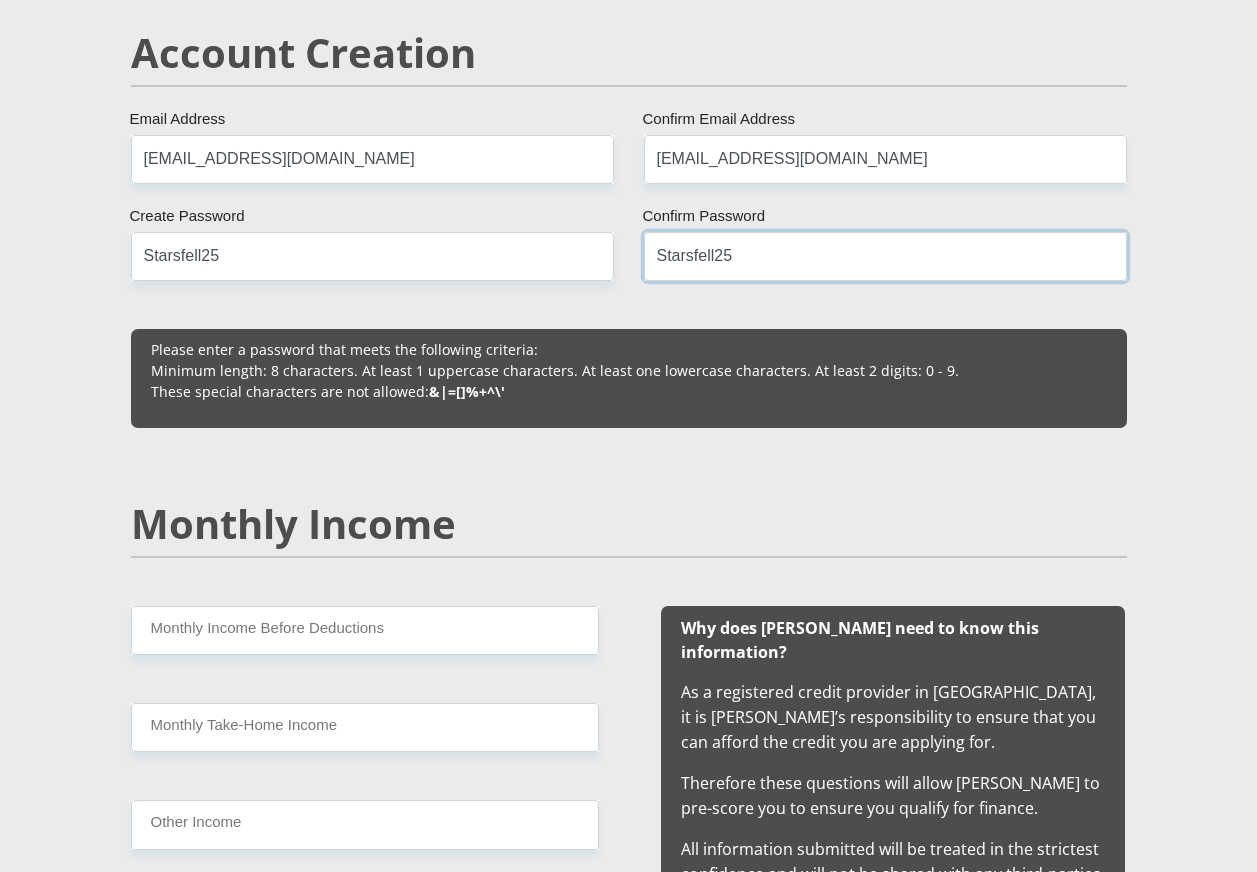 type on "Starsfell25" 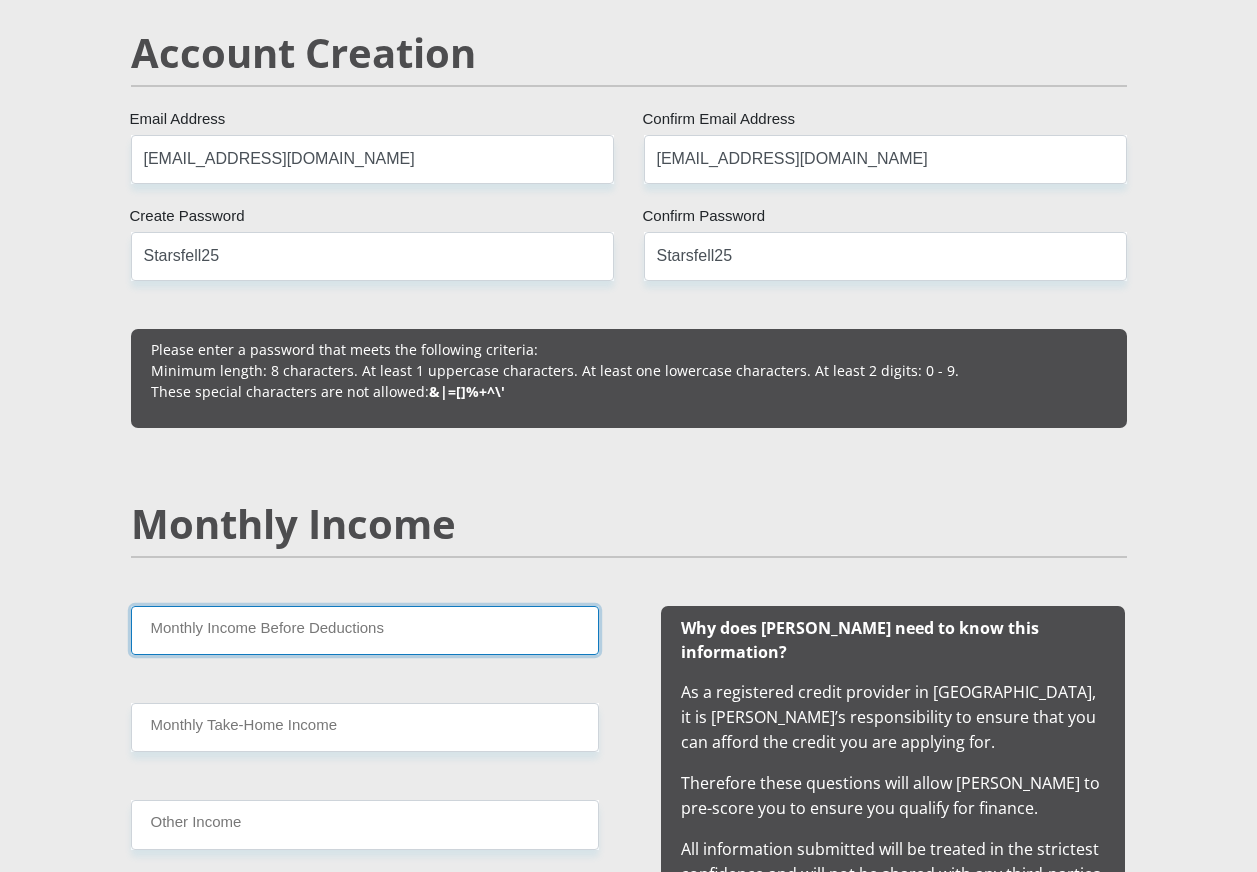 click on "Monthly Income Before Deductions" at bounding box center (365, 630) 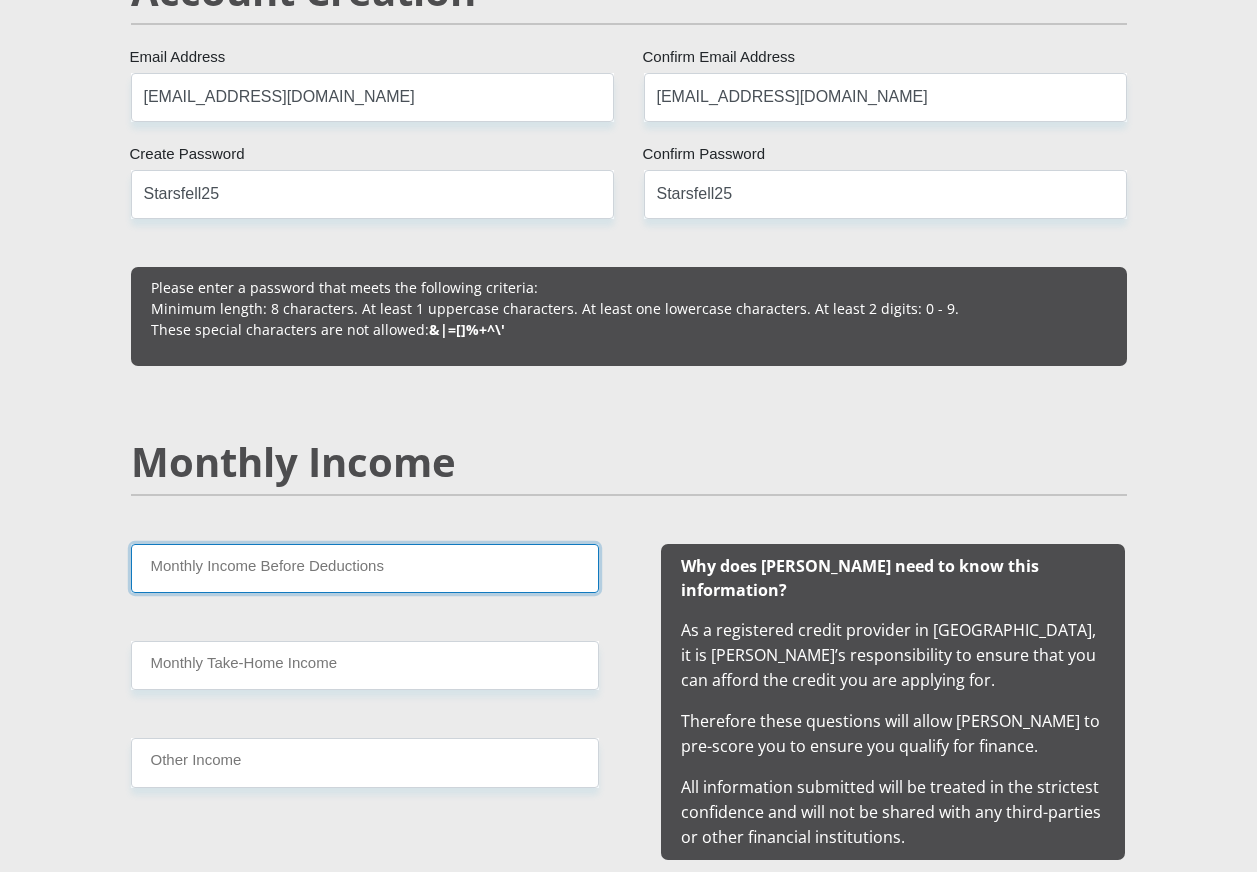 scroll, scrollTop: 1600, scrollLeft: 0, axis: vertical 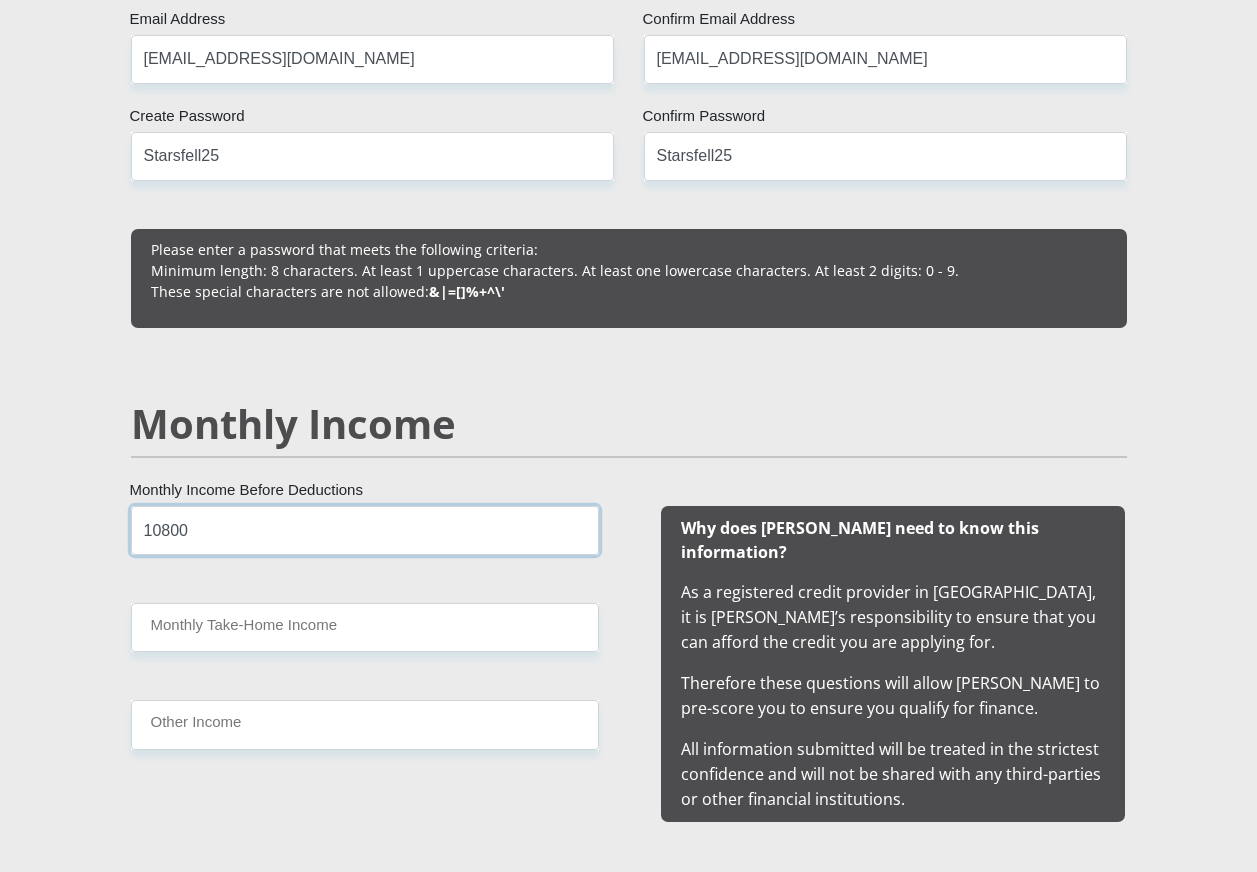 type on "10800" 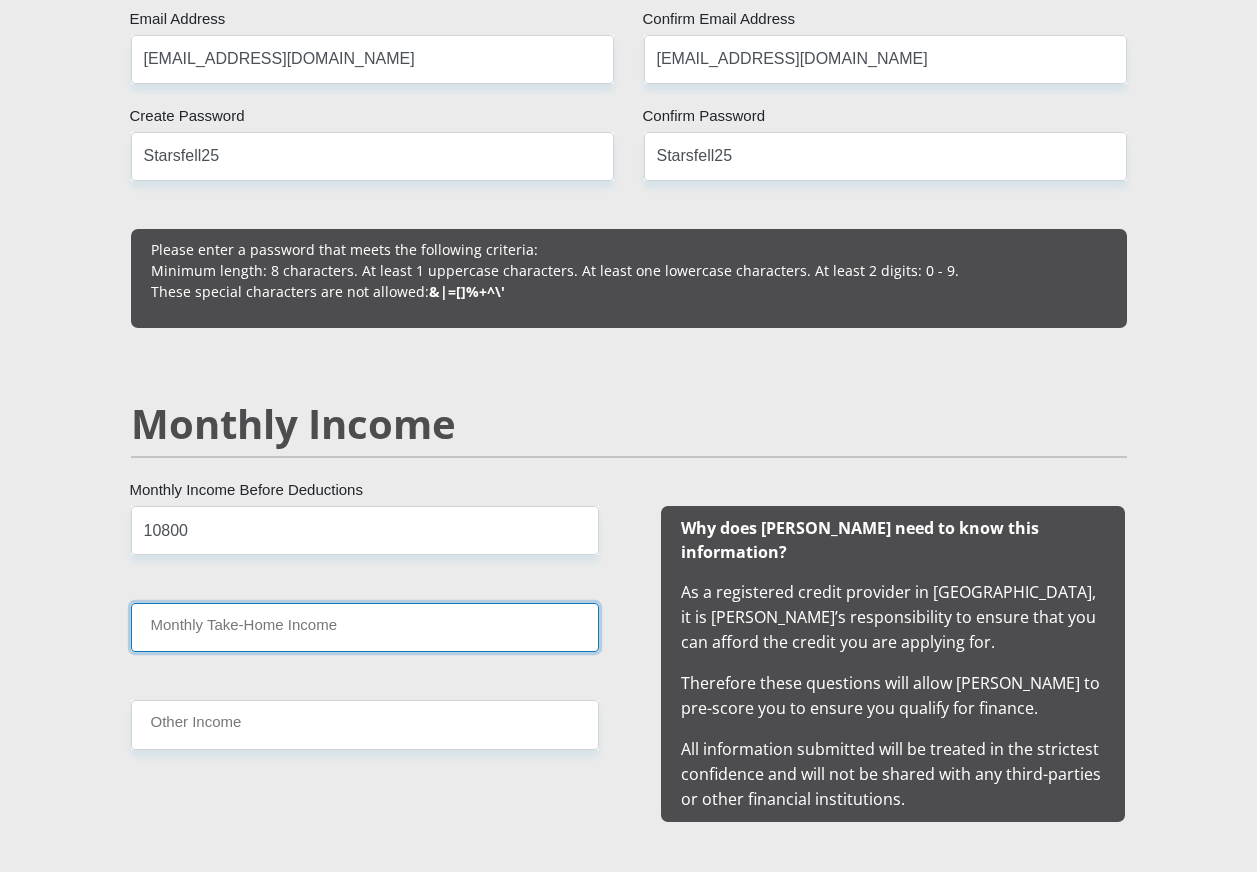 click on "Monthly Take-Home Income" at bounding box center (365, 627) 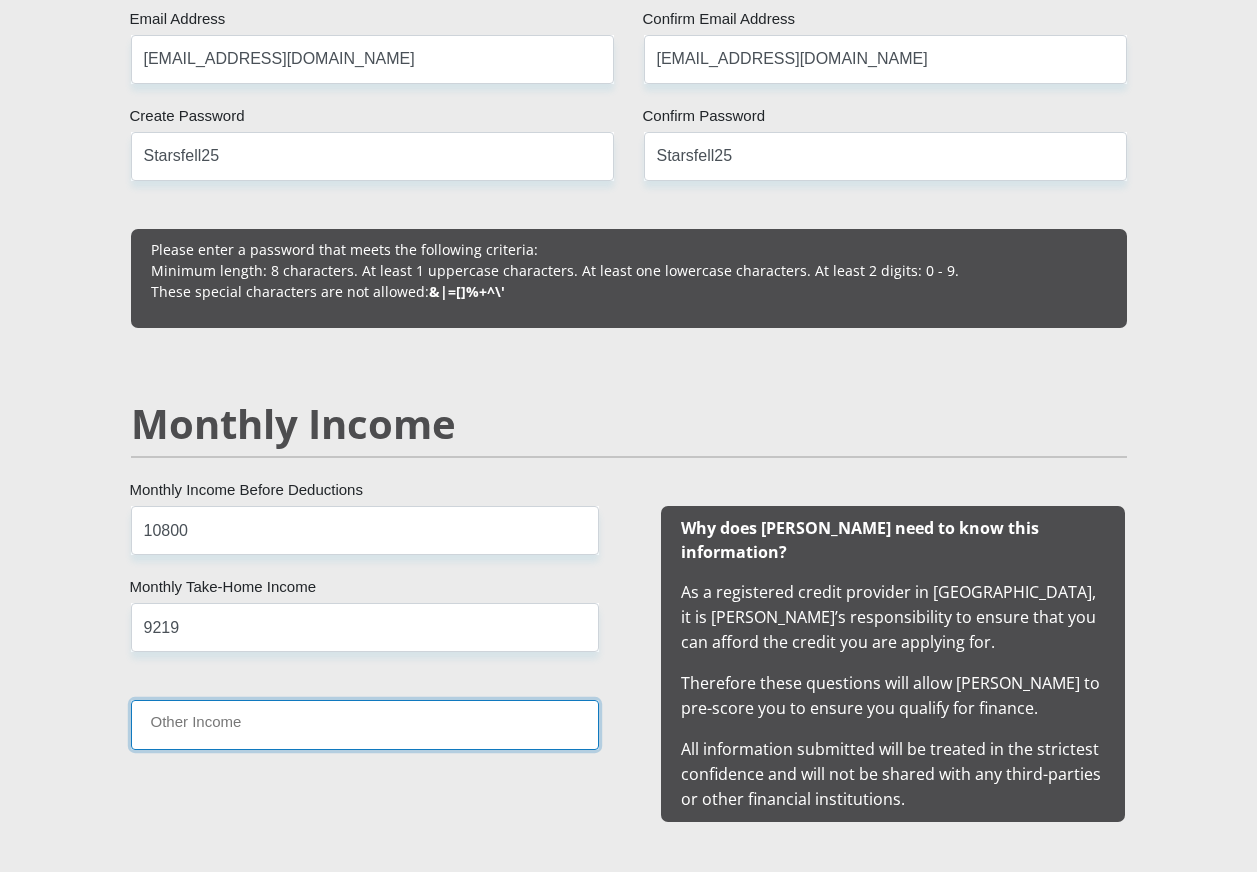 click on "Other Income" at bounding box center (365, 724) 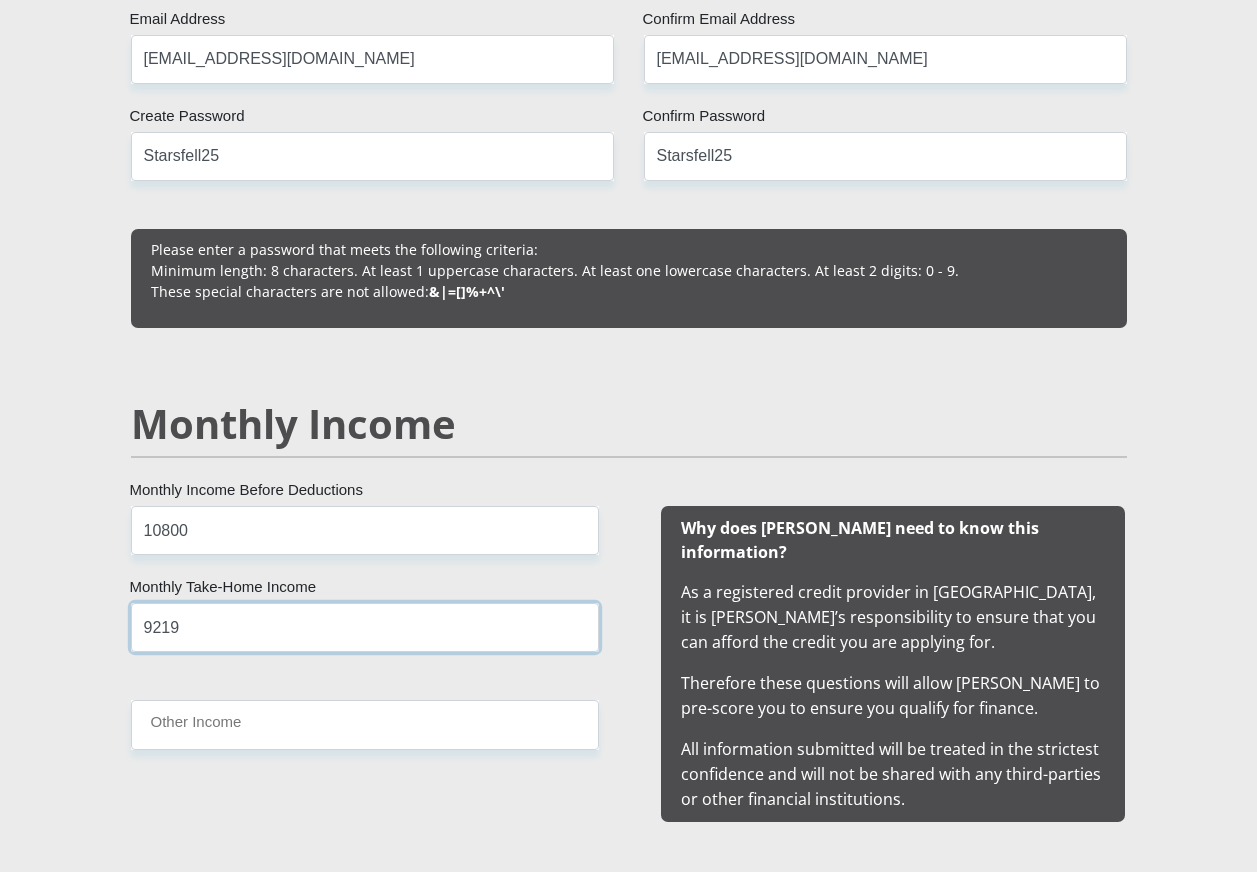 click on "9219" at bounding box center (365, 627) 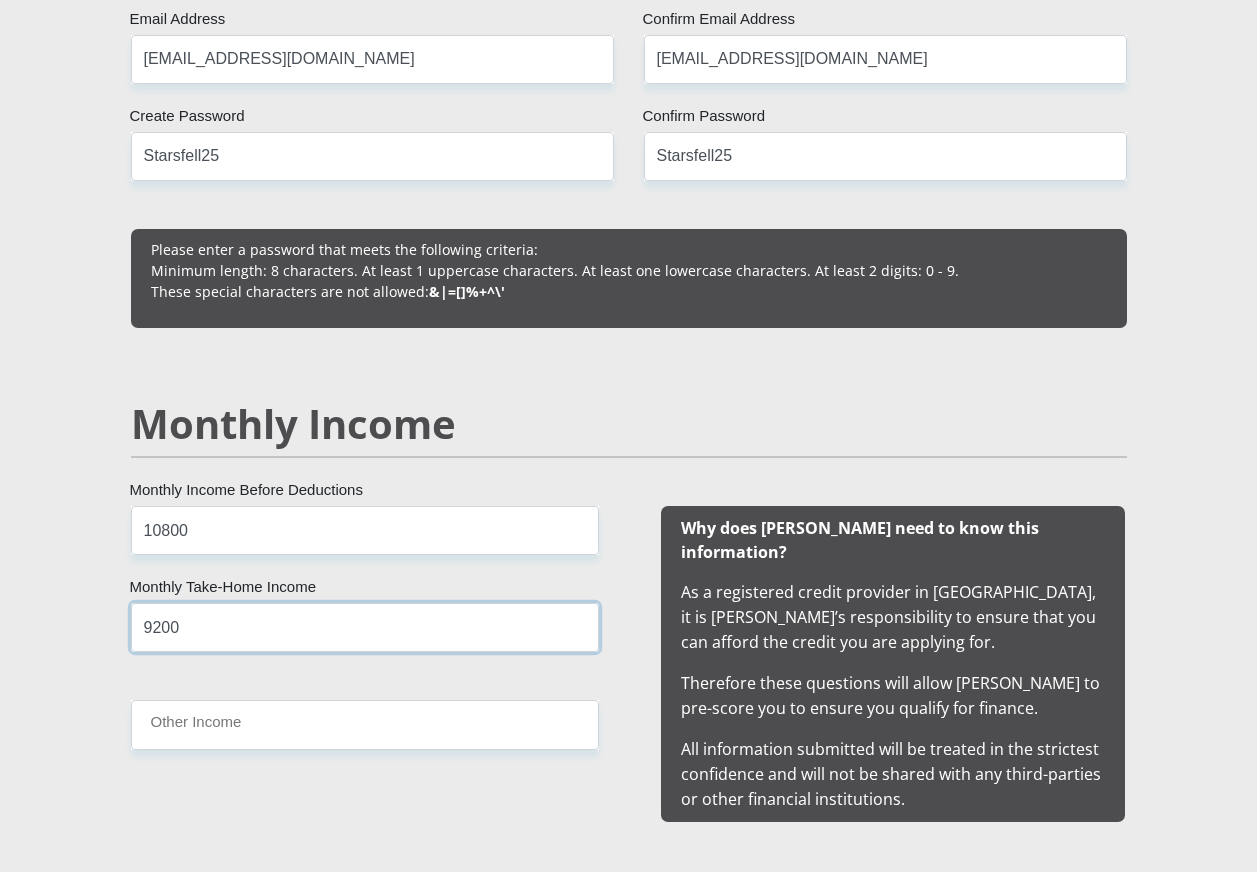 type on "9200" 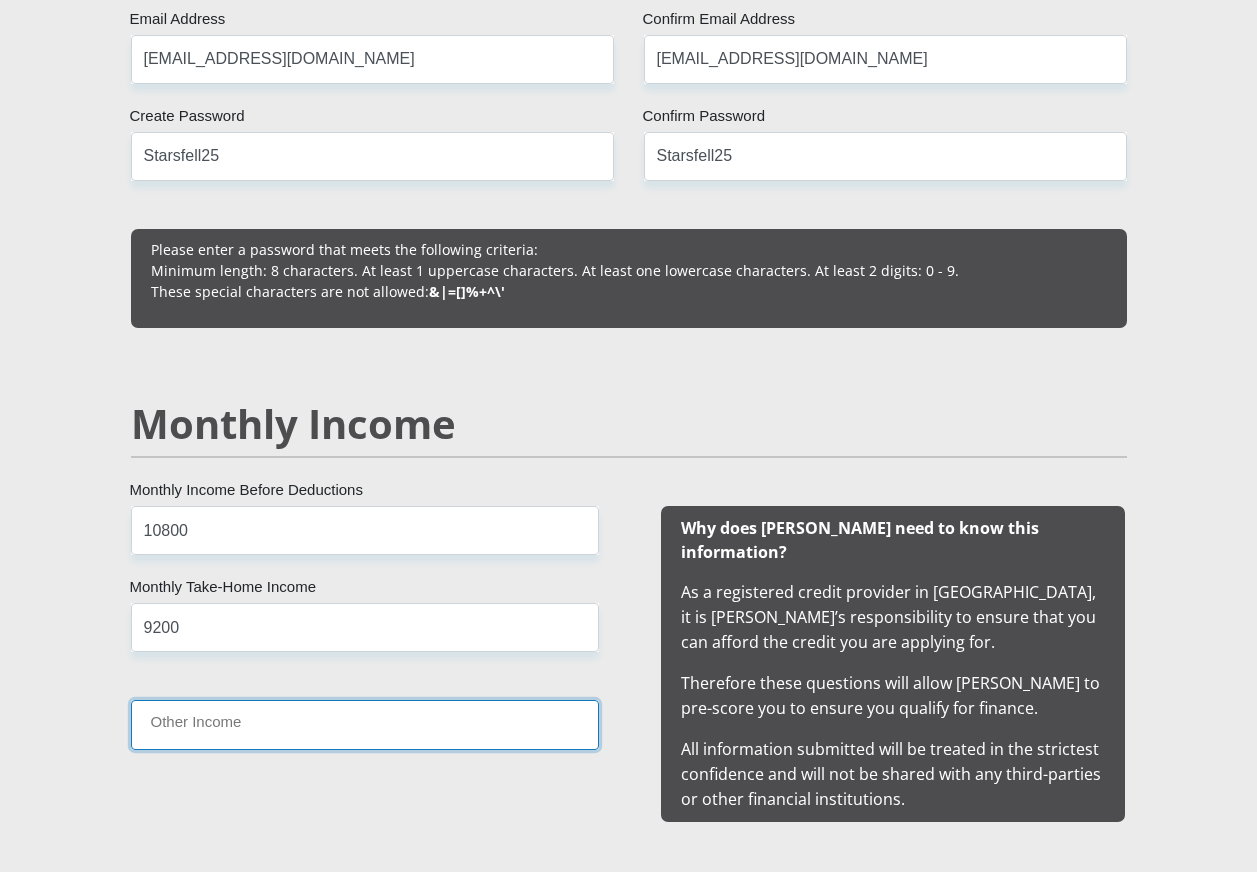 click on "Other Income" at bounding box center (365, 724) 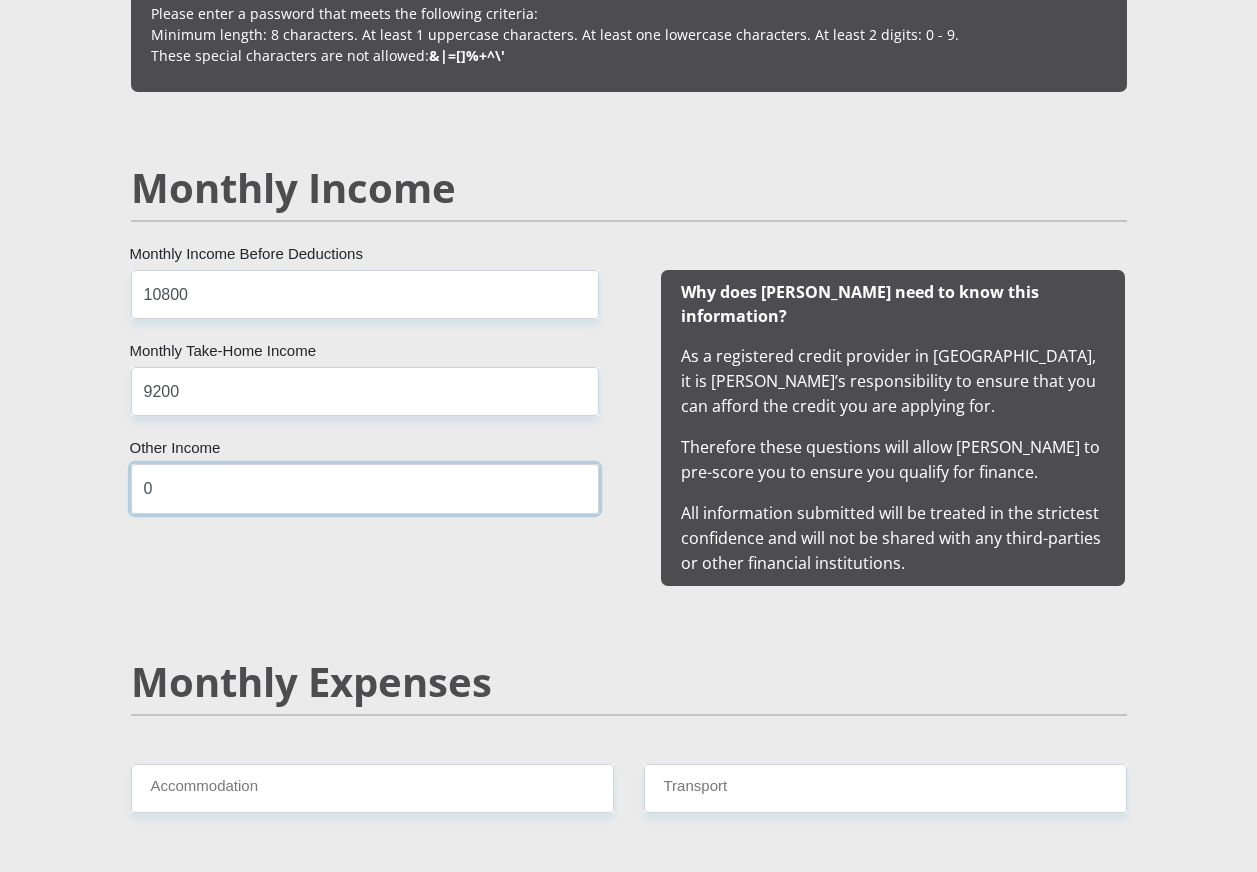 scroll, scrollTop: 1900, scrollLeft: 0, axis: vertical 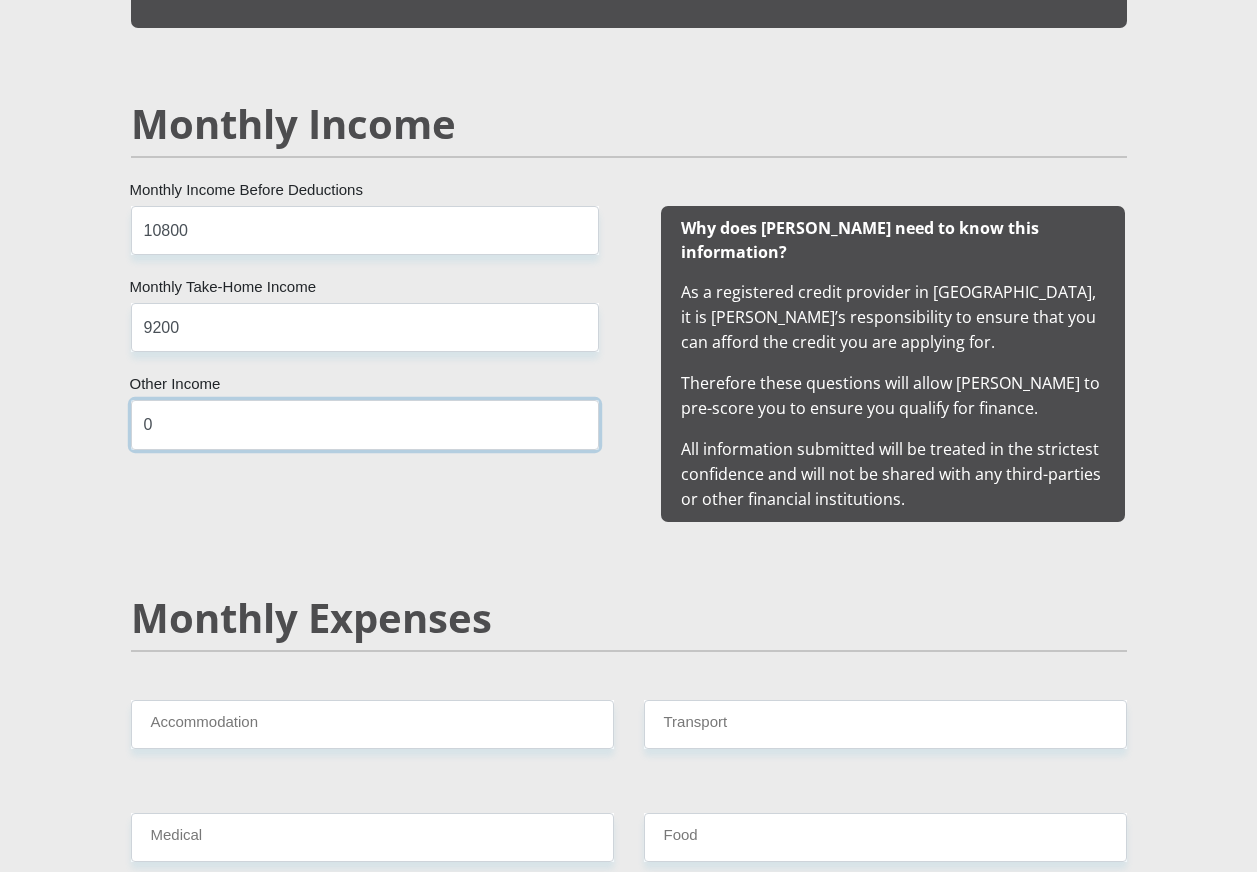 type on "0" 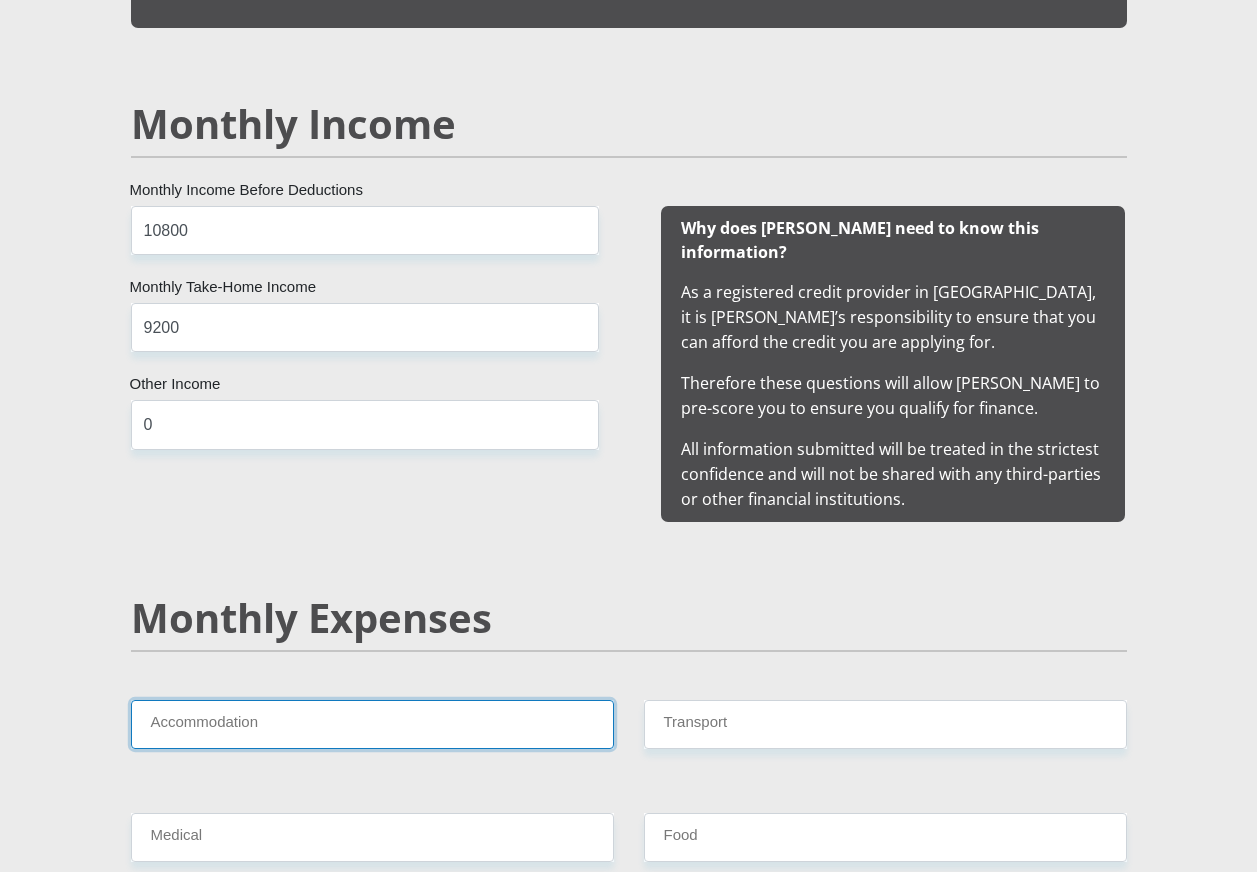 click on "Accommodation" at bounding box center [372, 724] 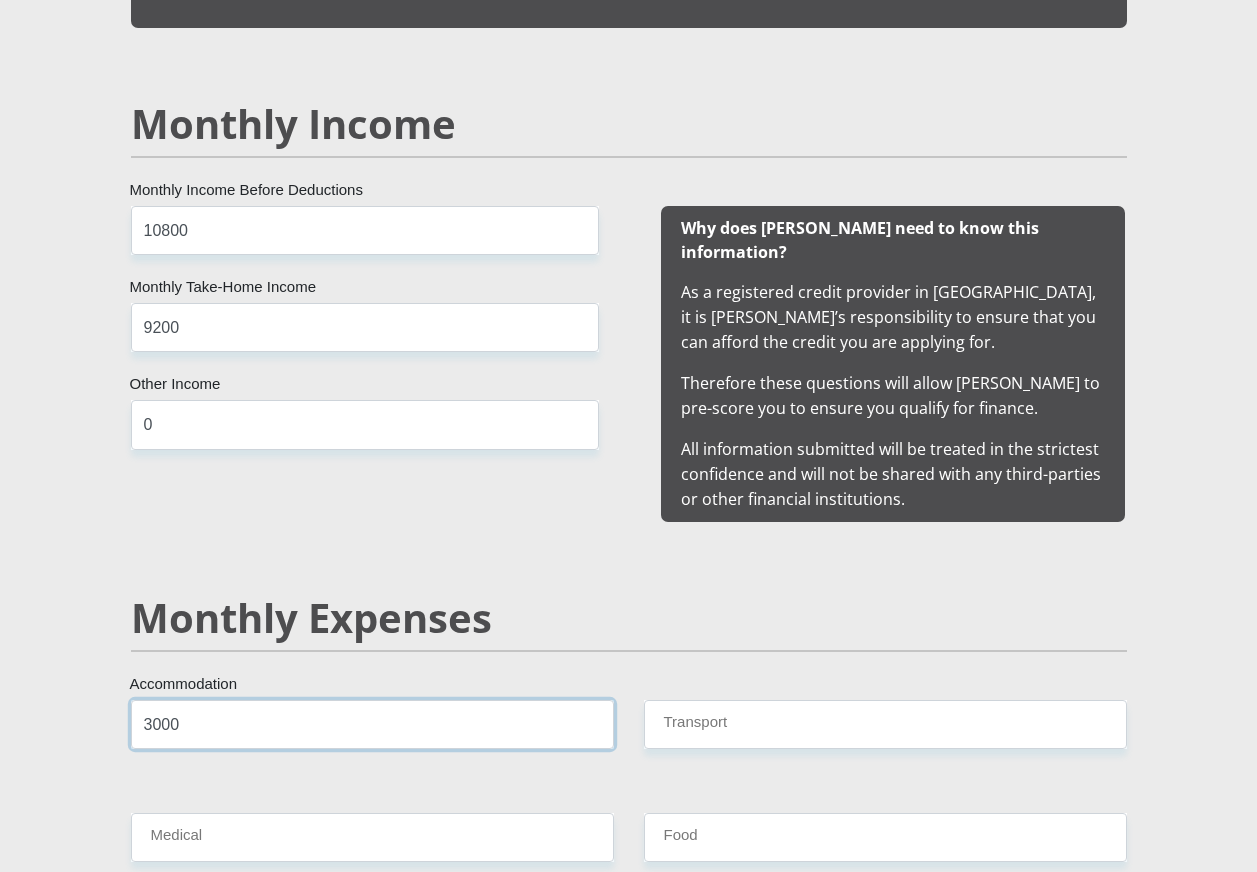 type on "3000" 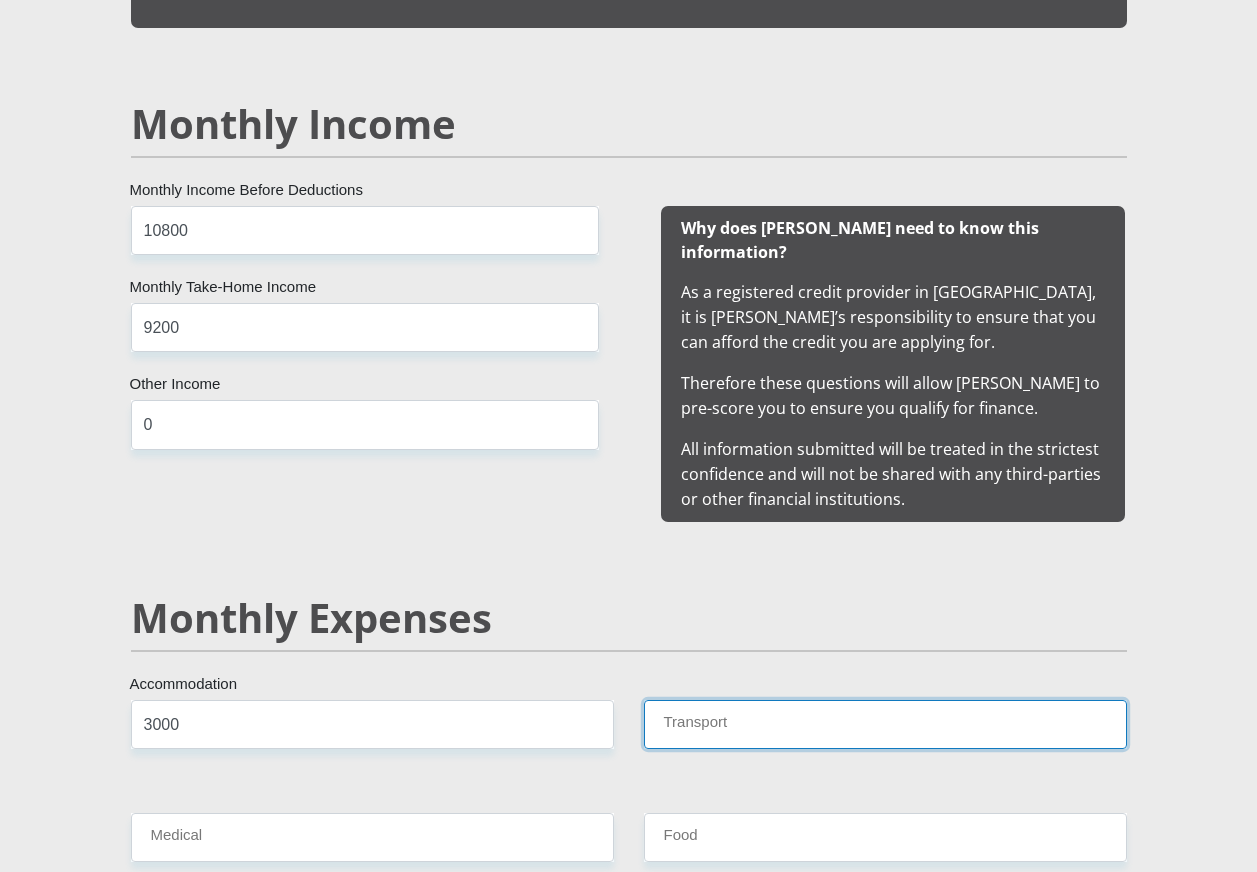 click on "Transport" at bounding box center [885, 724] 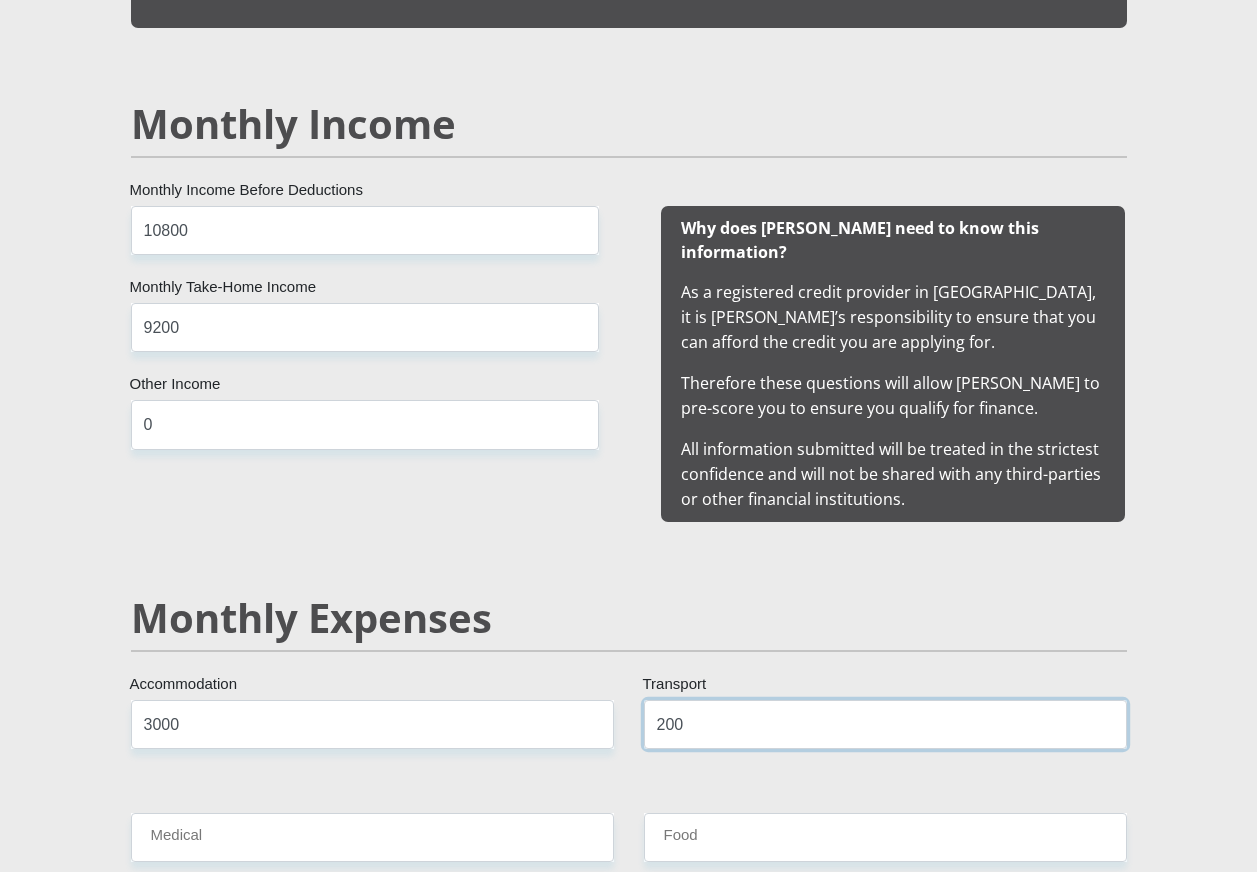 type on "200" 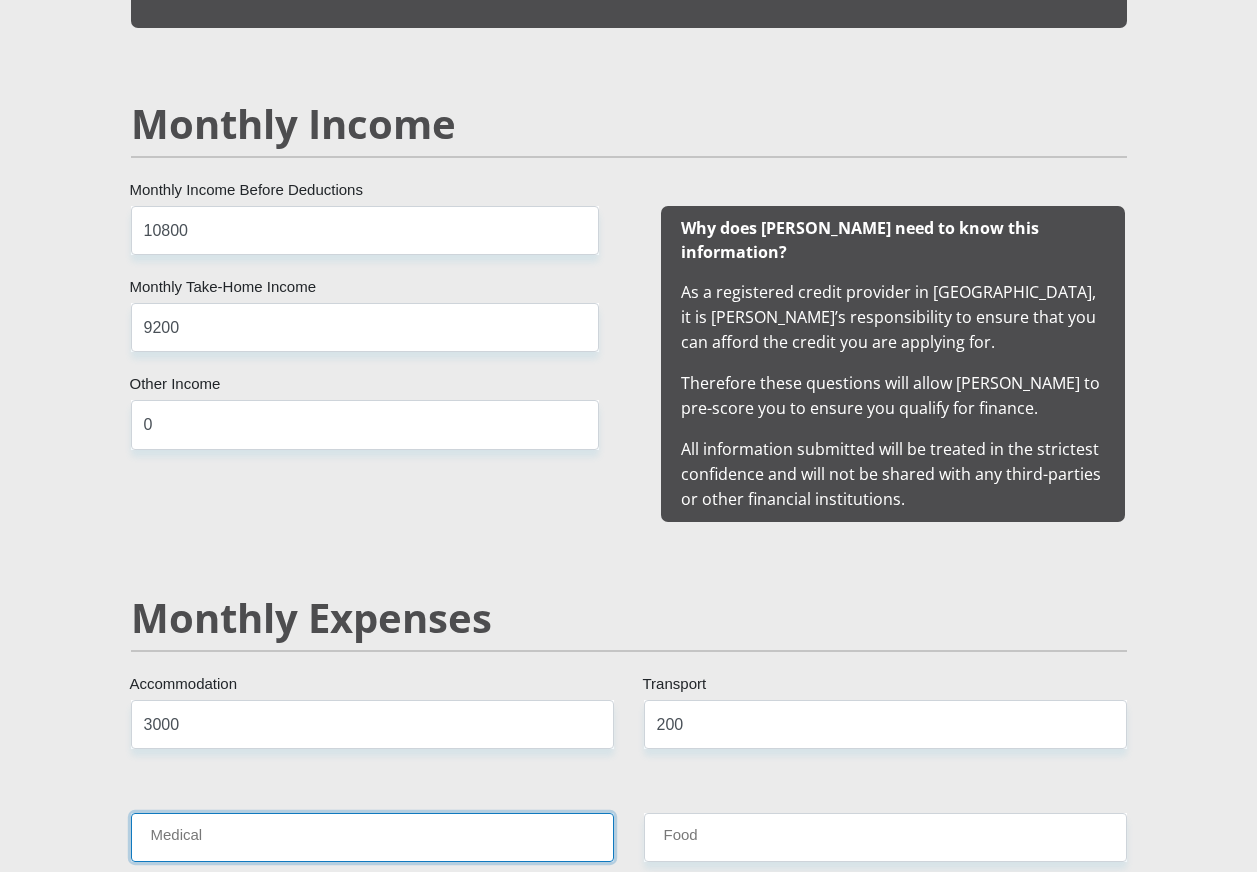click on "Medical" at bounding box center [372, 837] 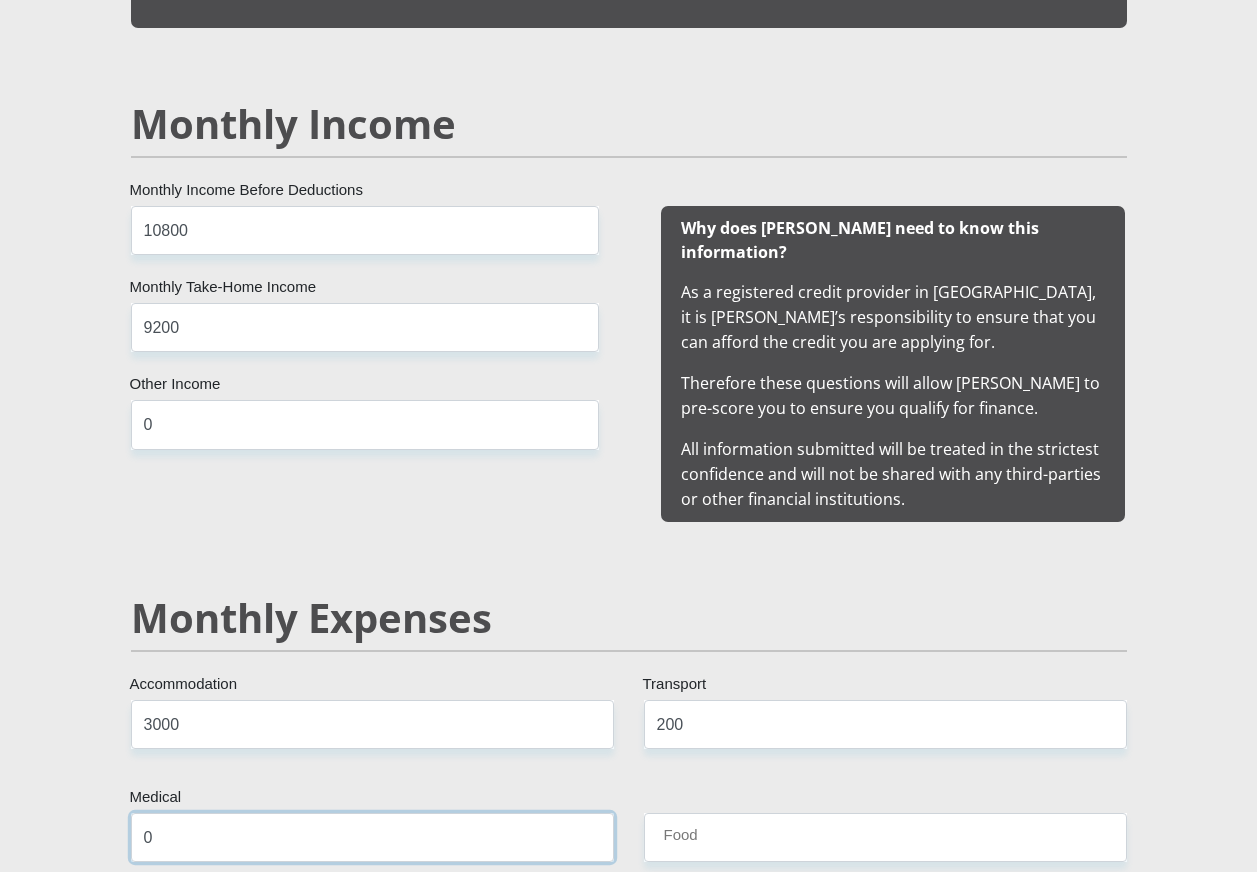 type on "0" 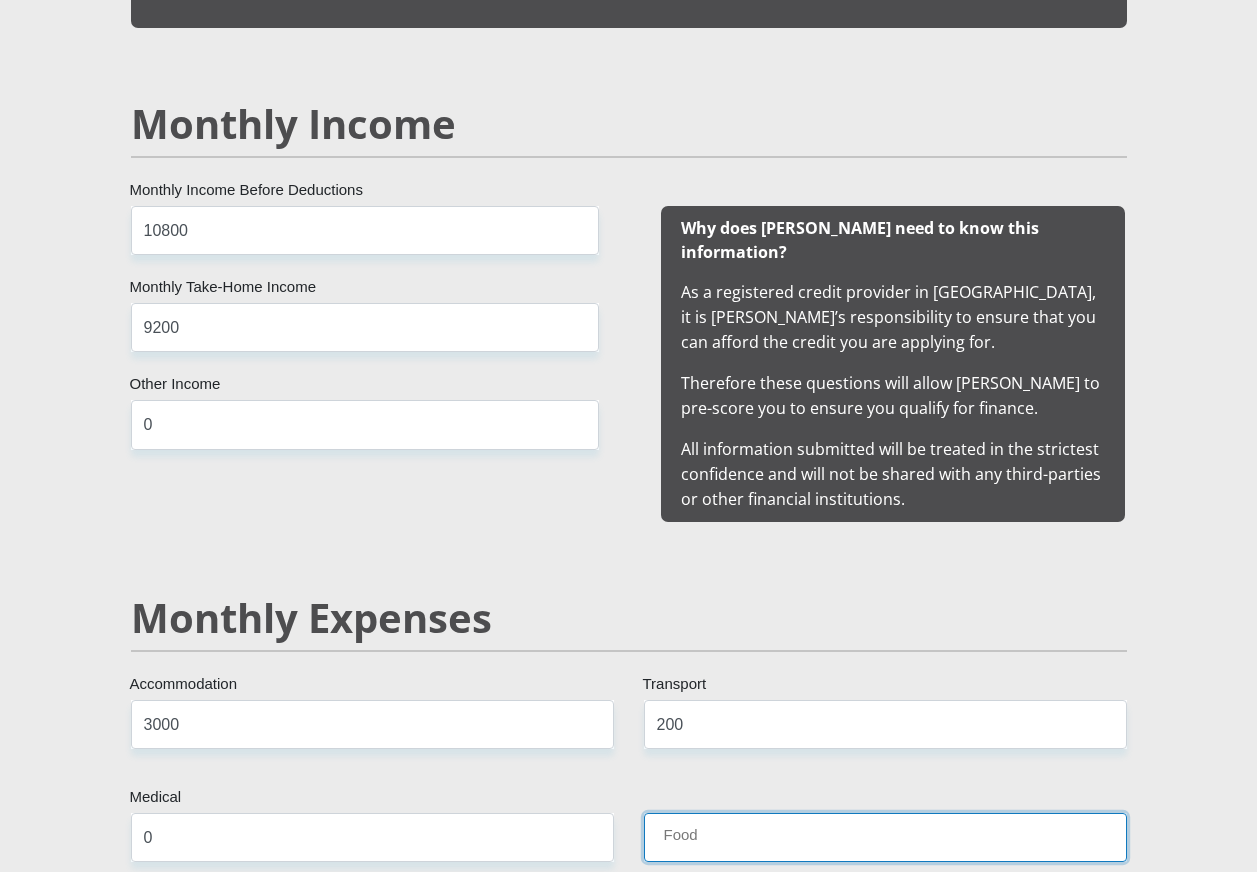 click on "Food" at bounding box center (885, 837) 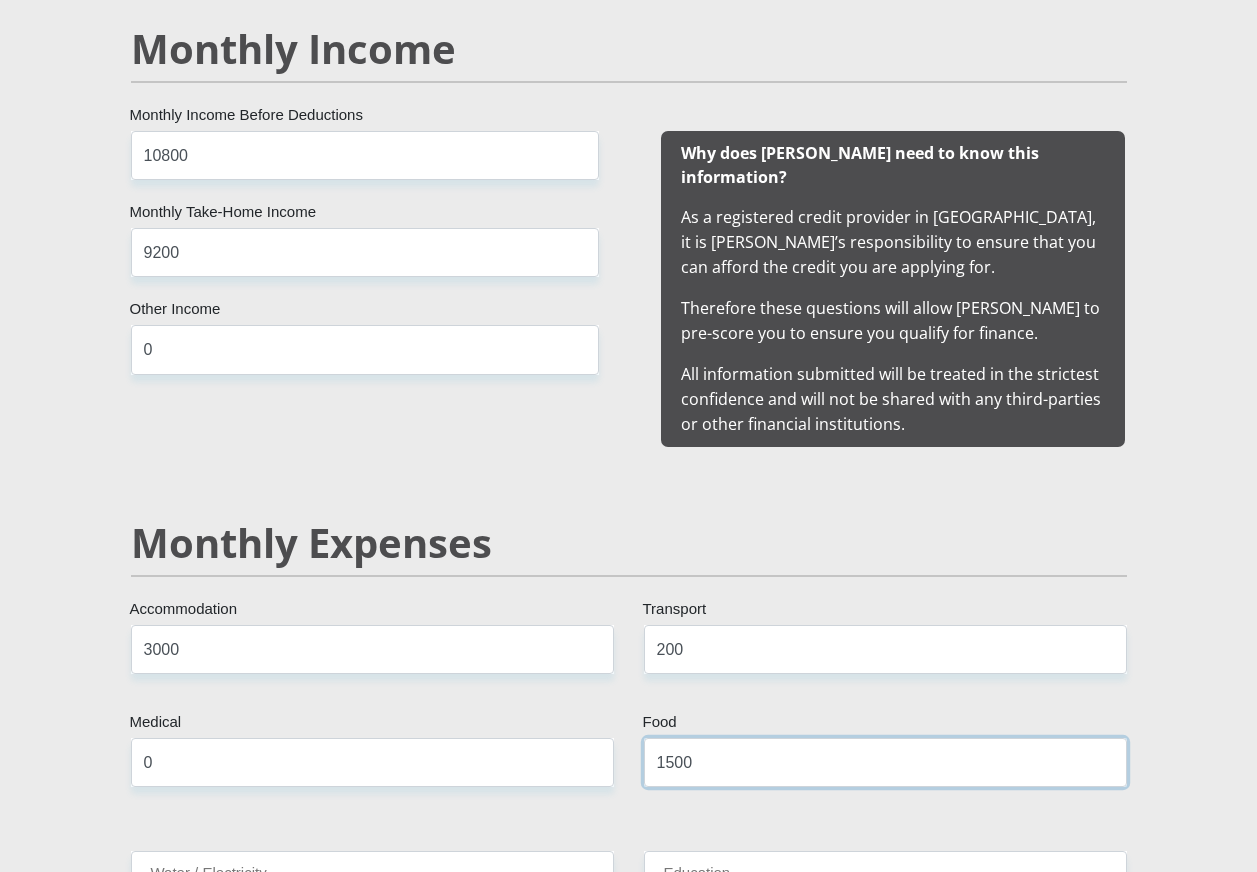 scroll, scrollTop: 2100, scrollLeft: 0, axis: vertical 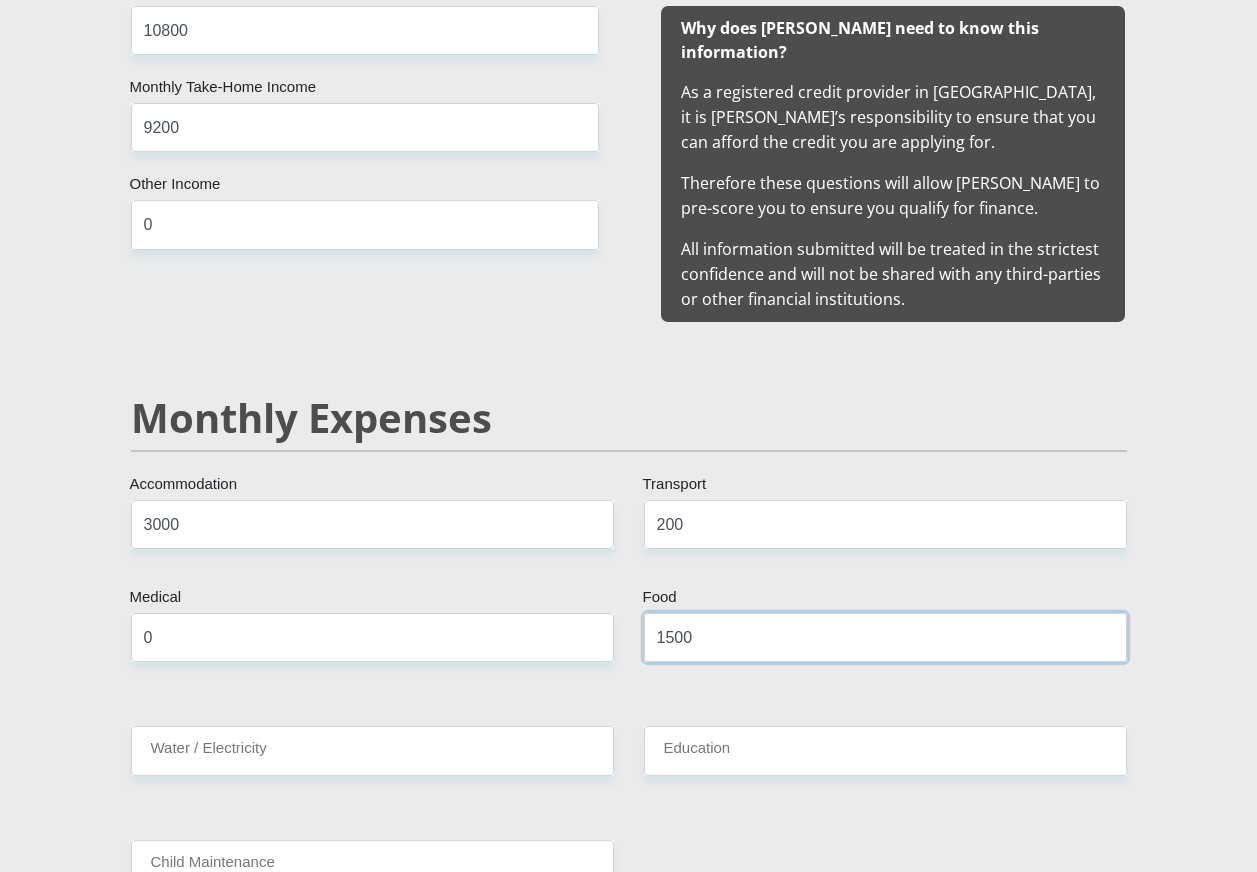 type on "1500" 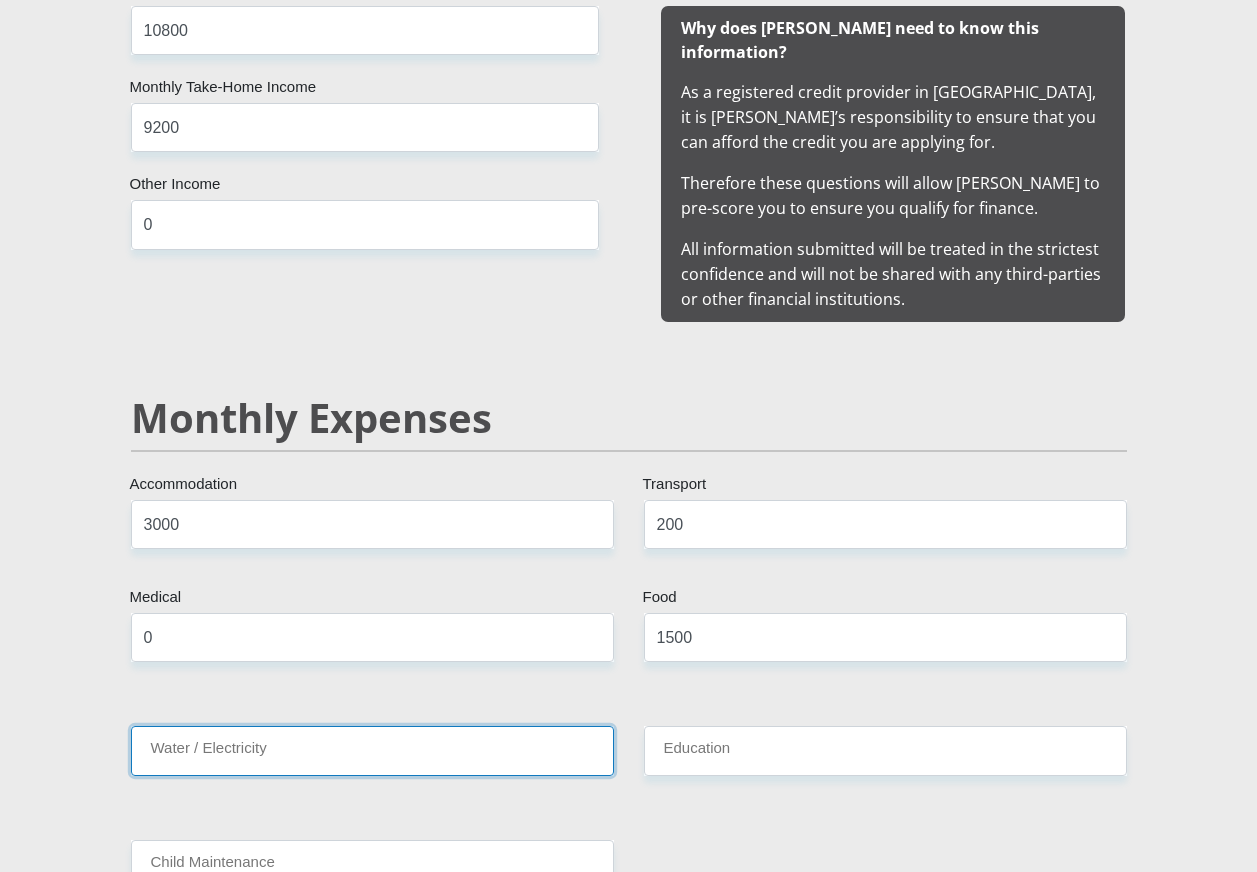 click on "Water / Electricity" at bounding box center [372, 750] 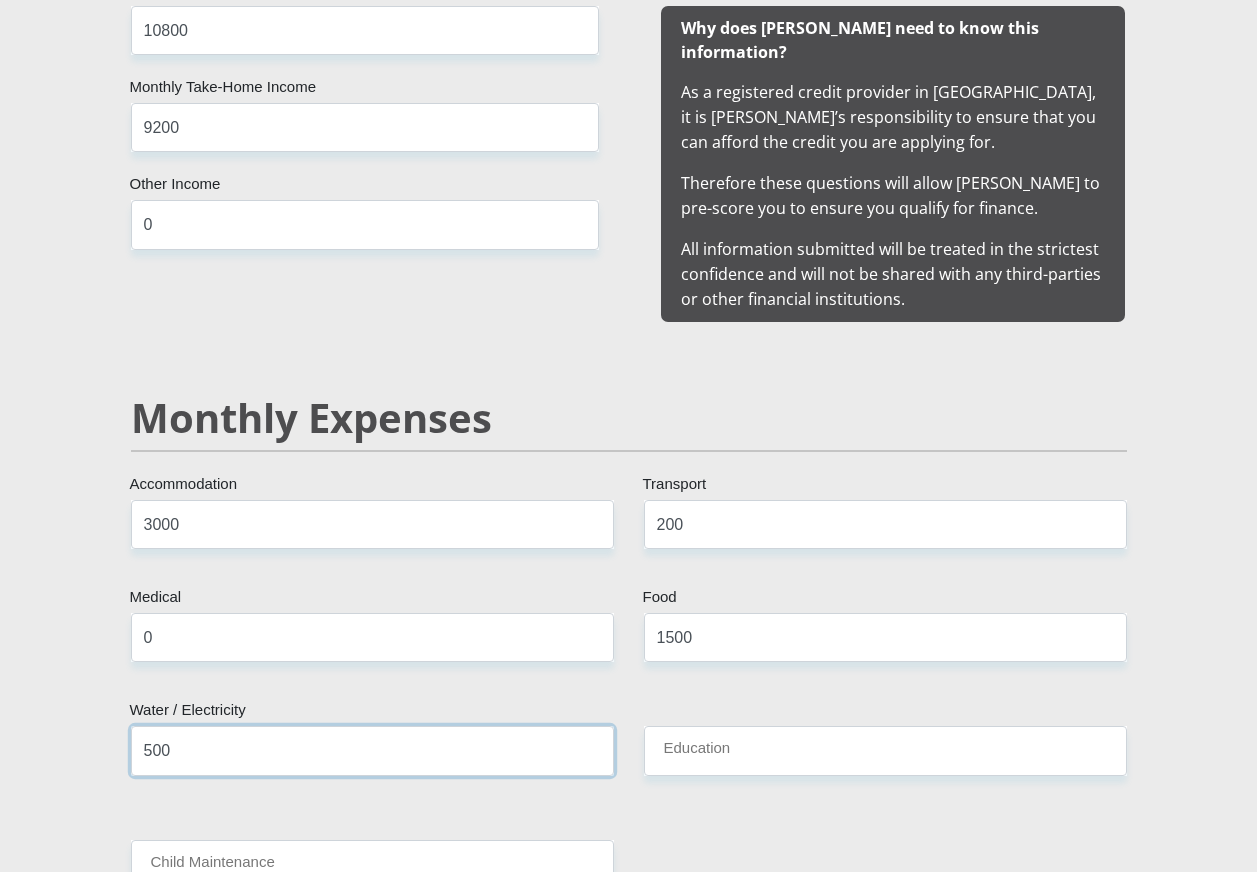 type on "500" 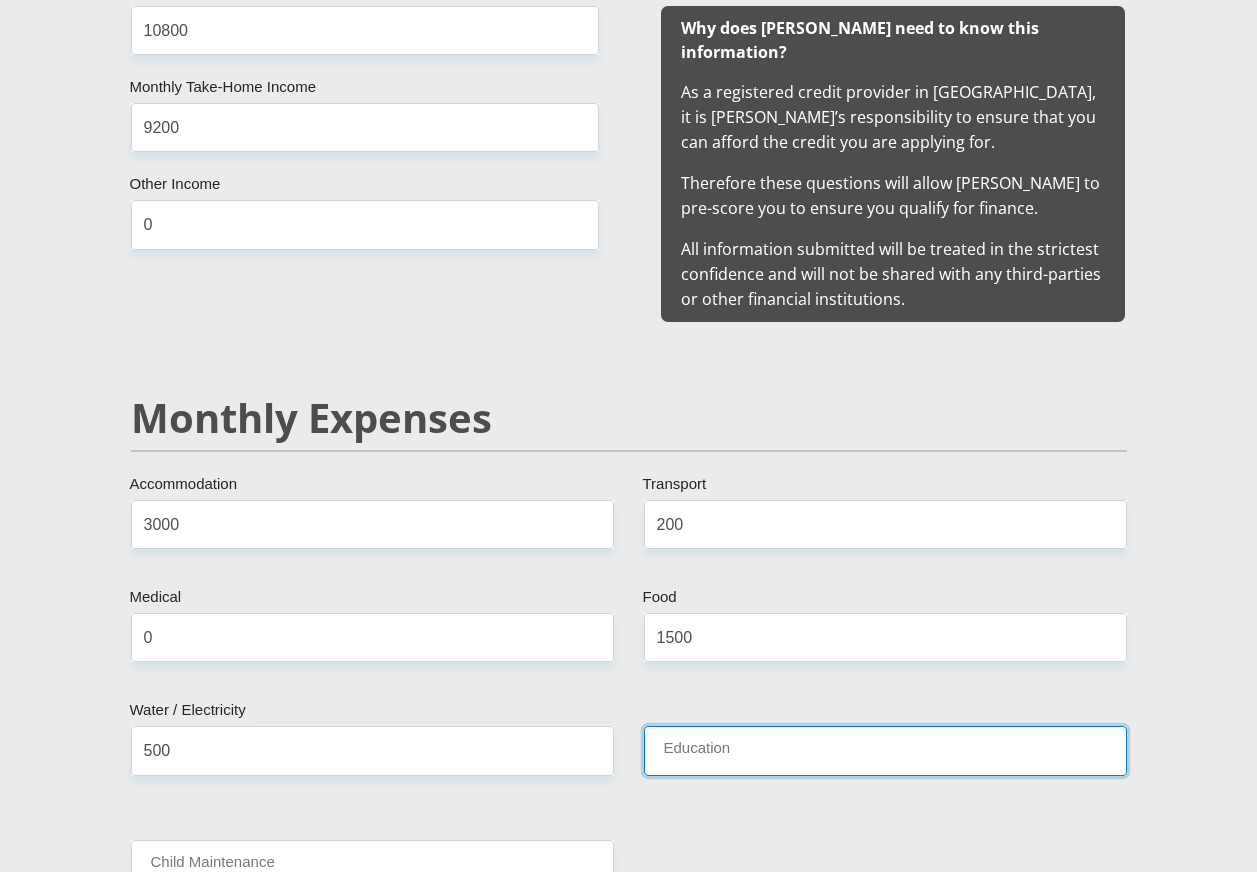 click on "Education" at bounding box center (885, 750) 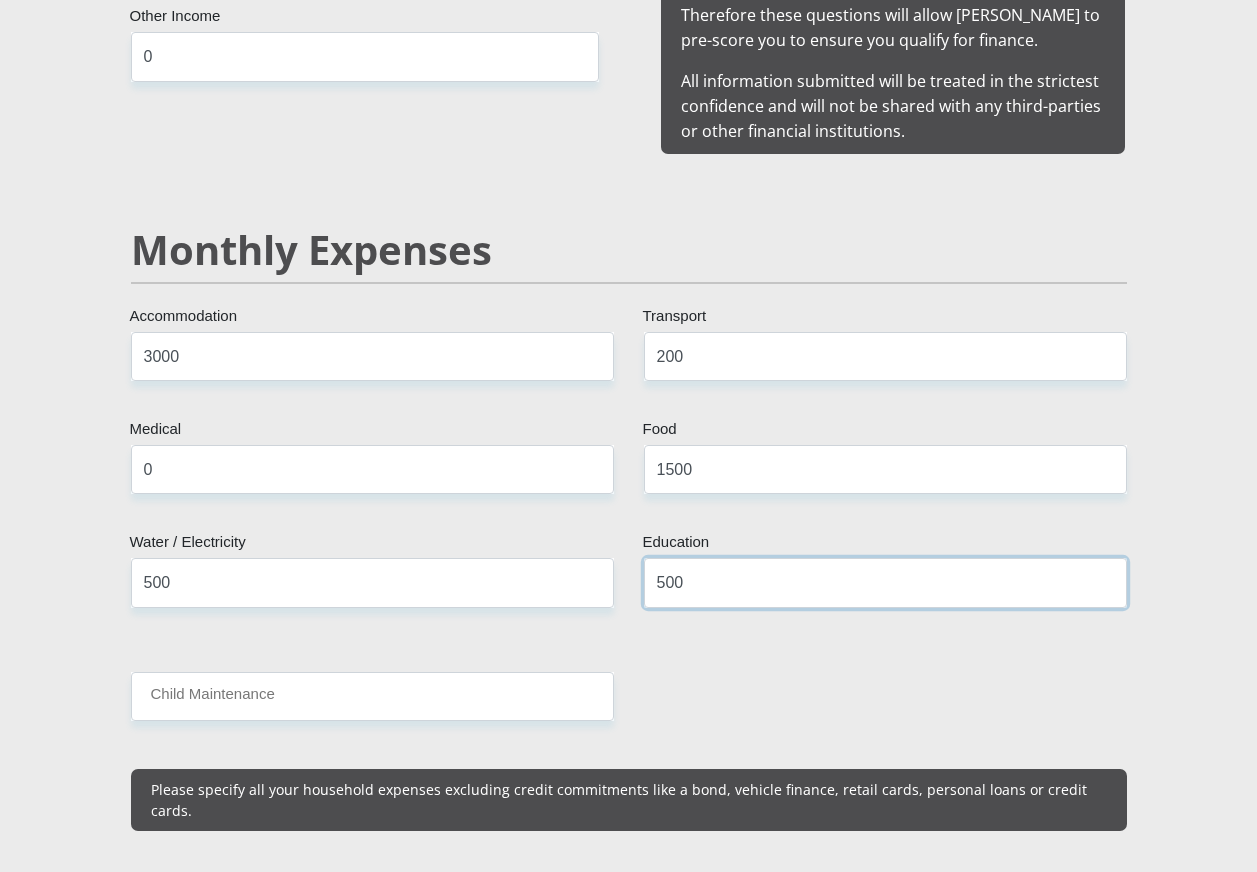scroll, scrollTop: 2300, scrollLeft: 0, axis: vertical 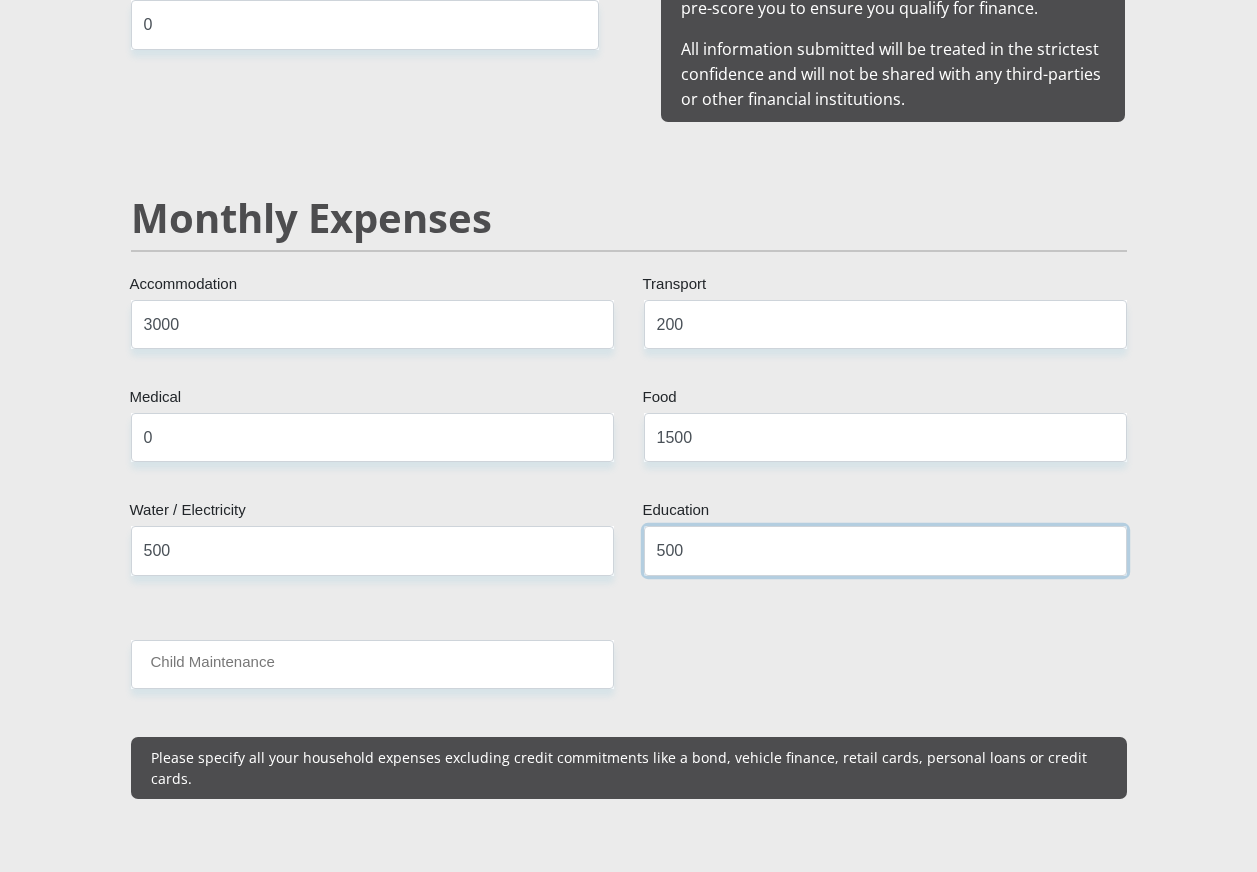 type on "500" 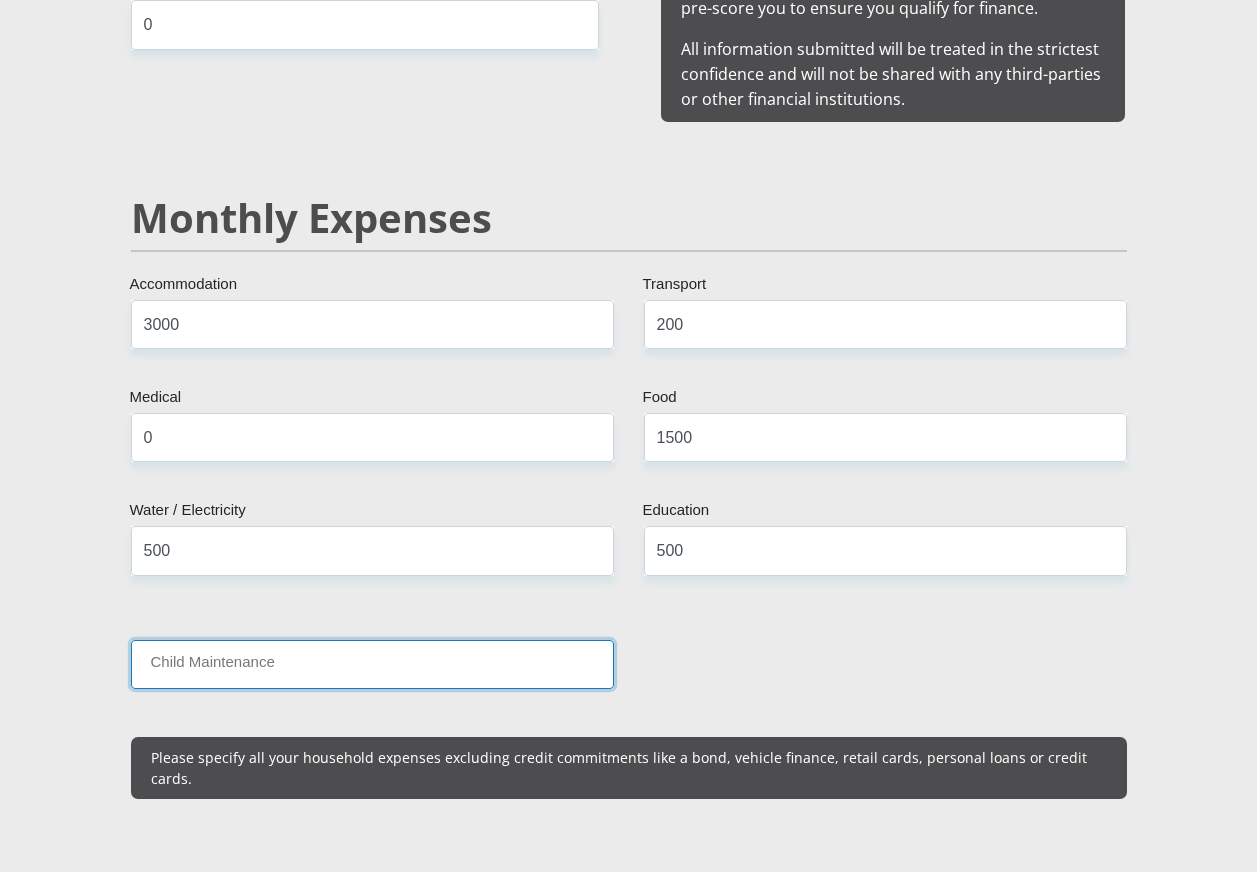 click on "Child Maintenance" at bounding box center [372, 664] 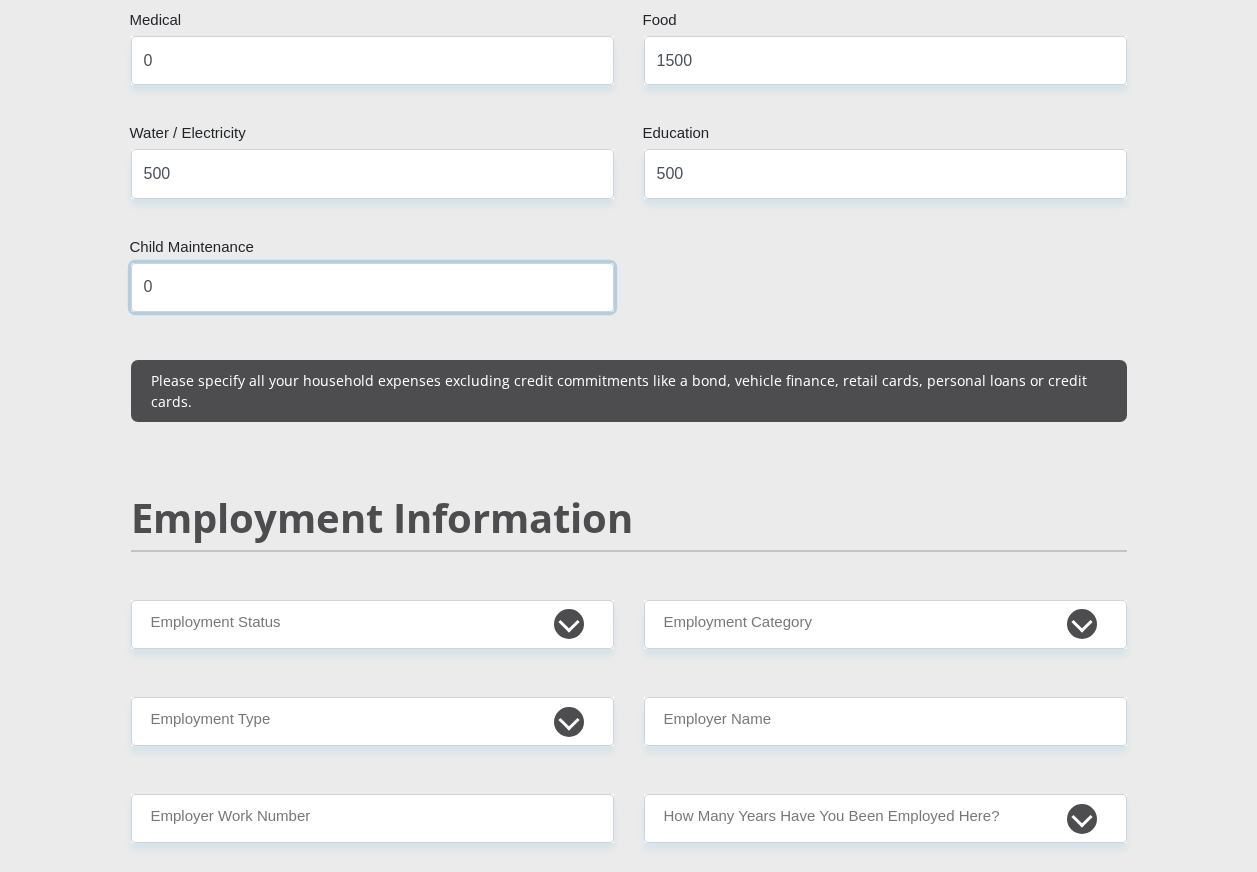scroll, scrollTop: 2700, scrollLeft: 0, axis: vertical 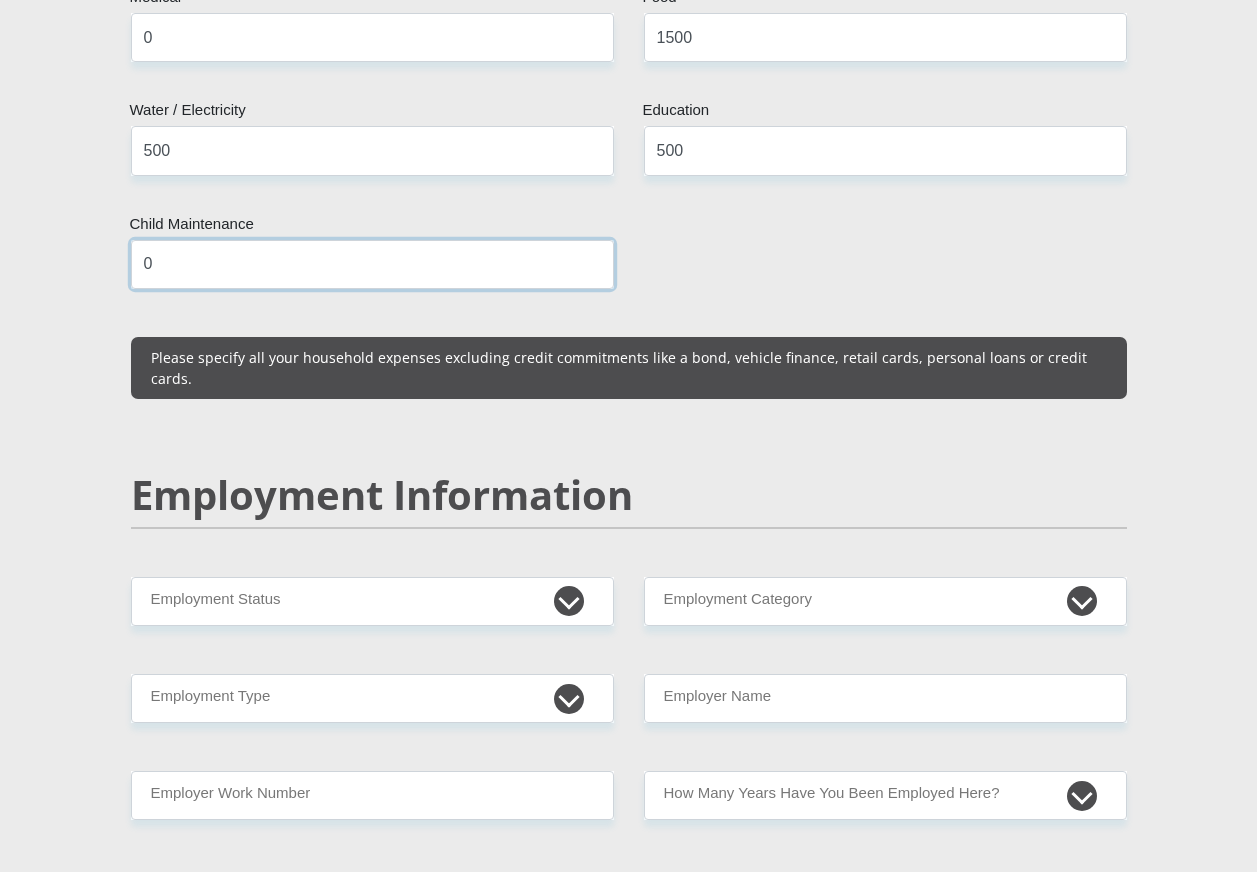 type on "0" 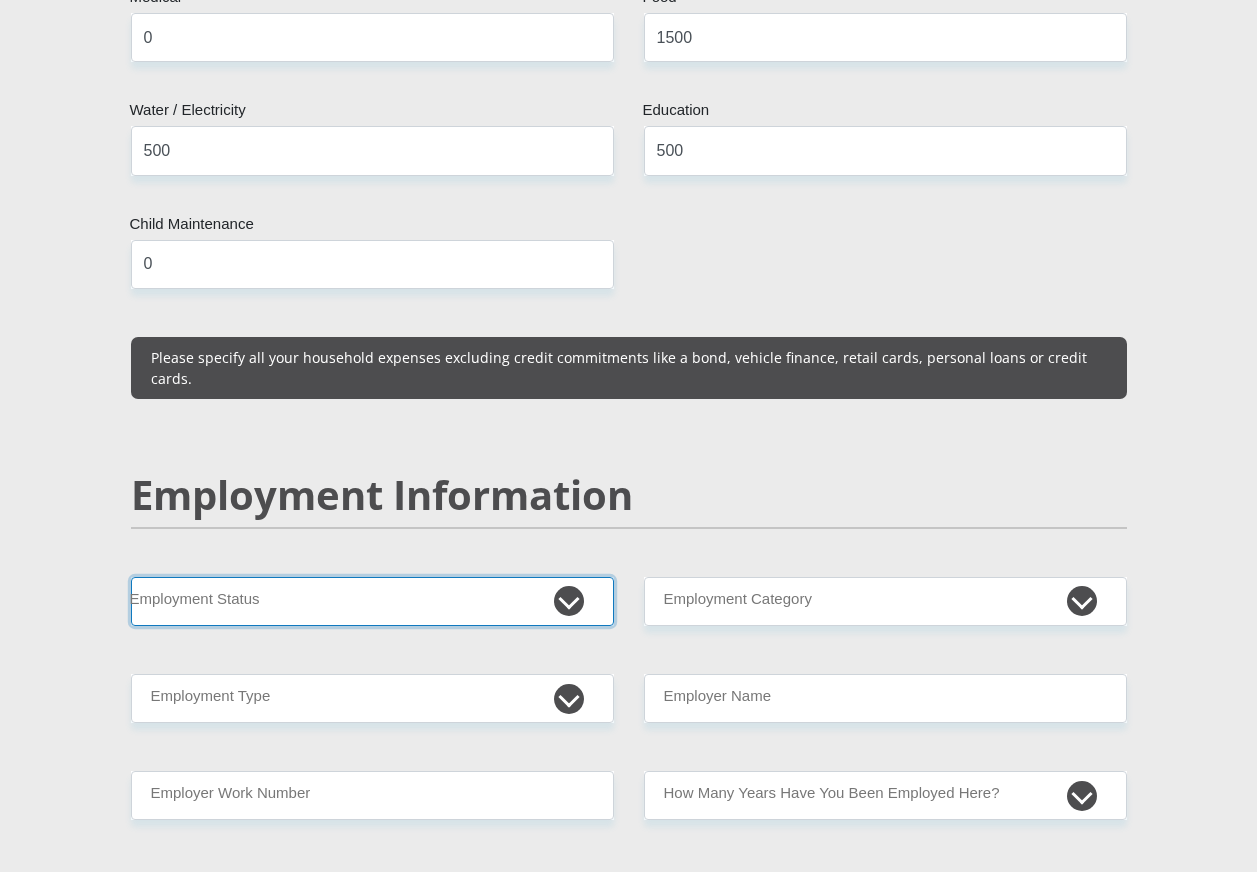 click on "Permanent/Full-time
Part-time/Casual
[DEMOGRAPHIC_DATA] Worker
Self-Employed
Housewife
Retired
Student
Medically Boarded
Disability
Unemployed" at bounding box center [372, 601] 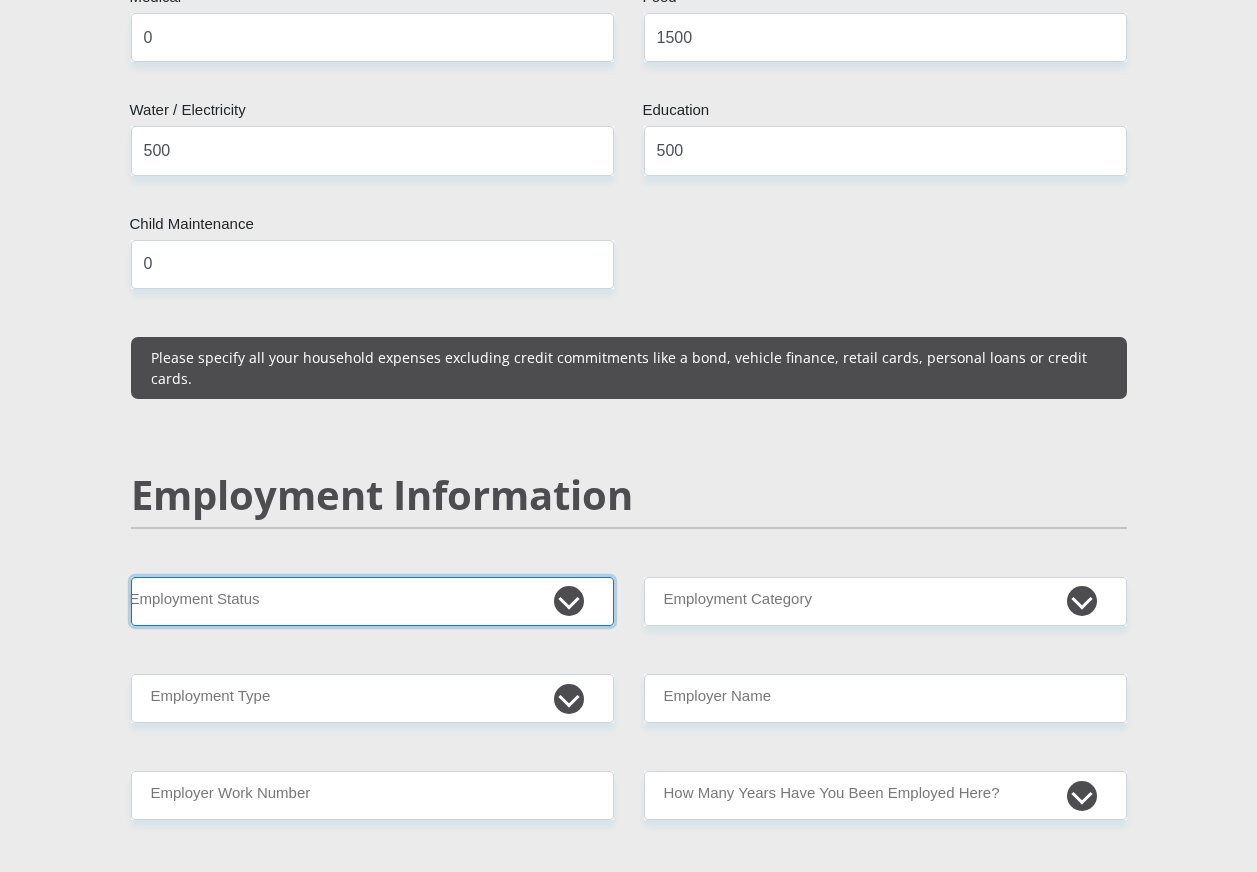 select on "1" 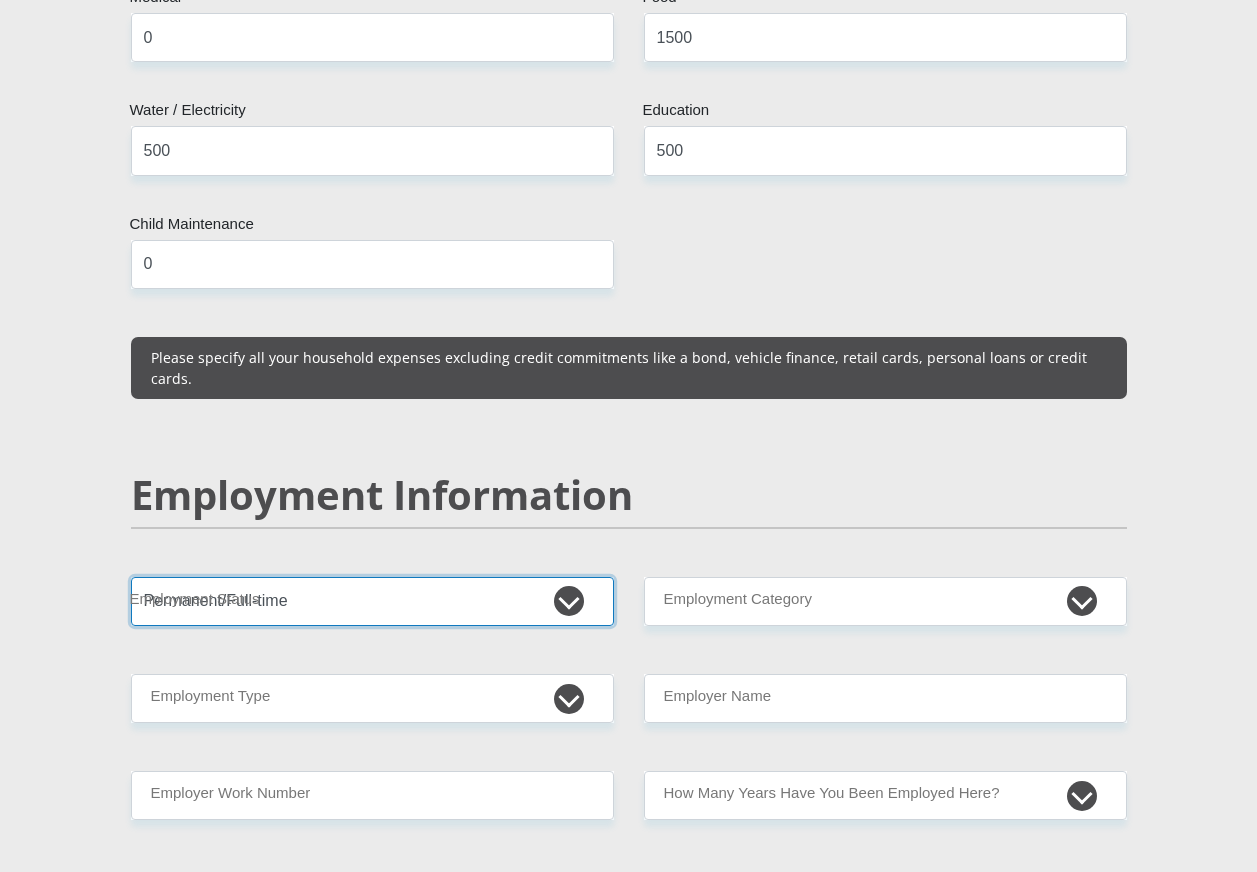 click on "Permanent/Full-time
Part-time/Casual
[DEMOGRAPHIC_DATA] Worker
Self-Employed
Housewife
Retired
Student
Medically Boarded
Disability
Unemployed" at bounding box center [372, 601] 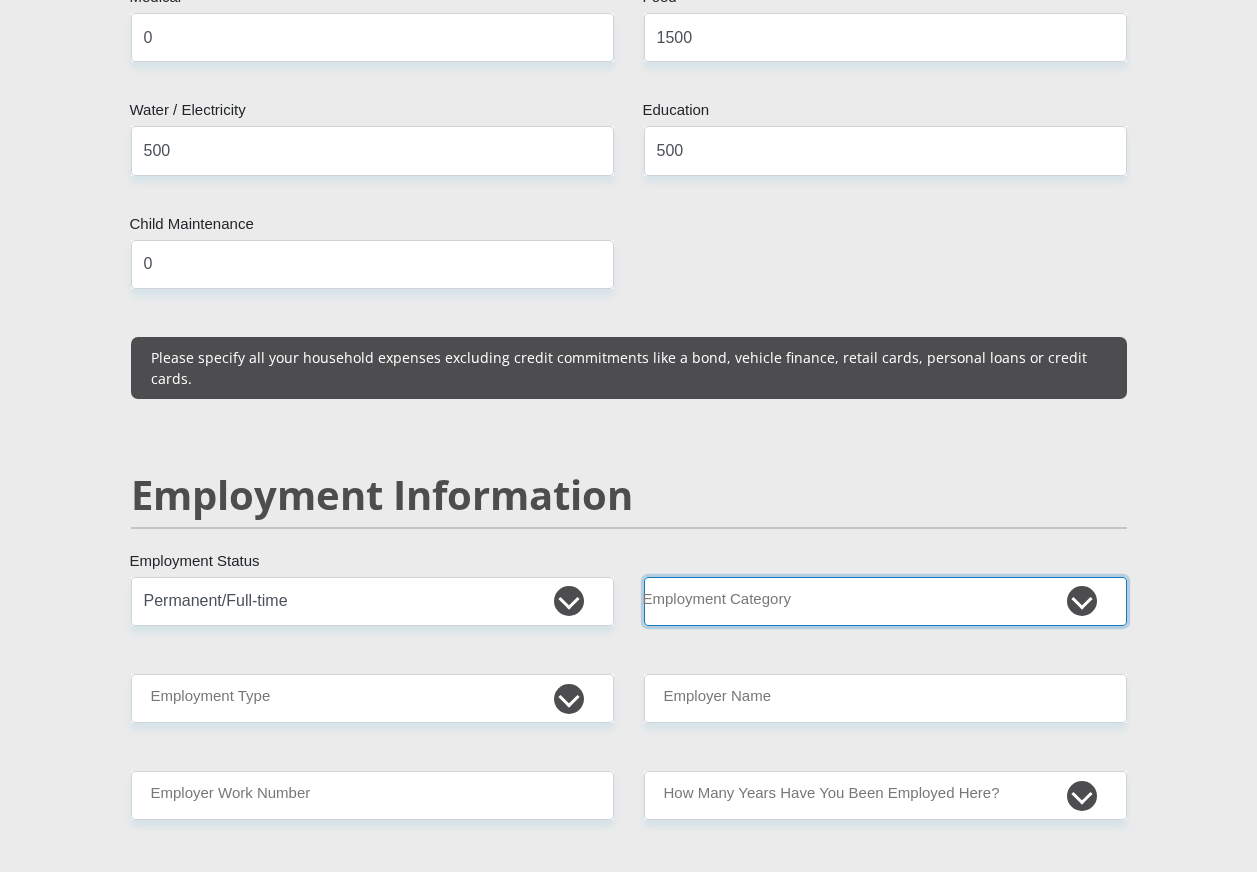 click on "AGRICULTURE
ALCOHOL & TOBACCO
CONSTRUCTION MATERIALS
METALLURGY
EQUIPMENT FOR RENEWABLE ENERGY
SPECIALIZED CONTRACTORS
CAR
GAMING (INCL. INTERNET
OTHER WHOLESALE
UNLICENSED PHARMACEUTICALS
CURRENCY EXCHANGE HOUSES
OTHER FINANCIAL INSTITUTIONS & INSURANCE
REAL ESTATE AGENTS
OIL & GAS
OTHER MATERIALS (E.G. IRON ORE)
PRECIOUS STONES & PRECIOUS METALS
POLITICAL ORGANIZATIONS
RELIGIOUS ORGANIZATIONS(NOT SECTS)
ACTI. HAVING BUSINESS DEAL WITH PUBLIC ADMINISTRATION
LAUNDROMATS" at bounding box center (885, 601) 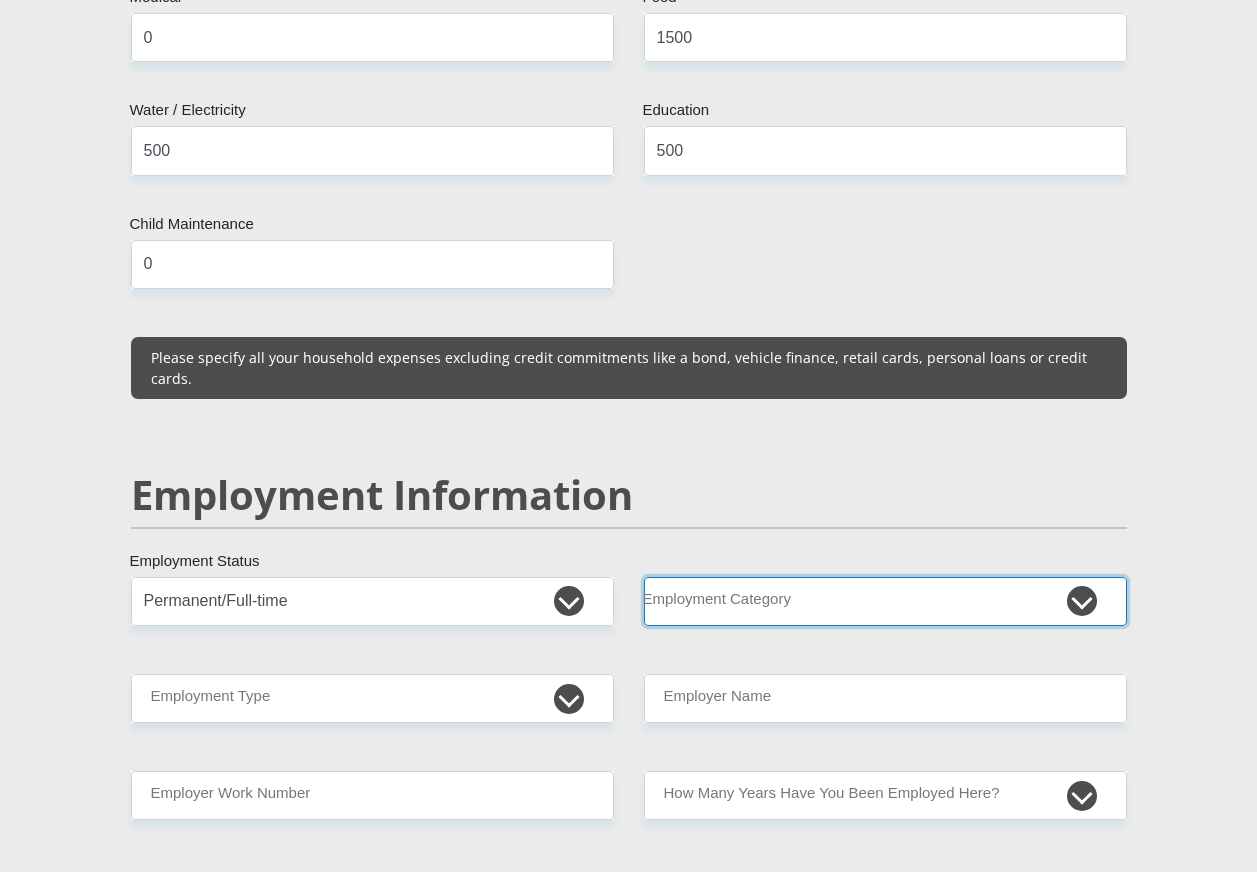select on "28" 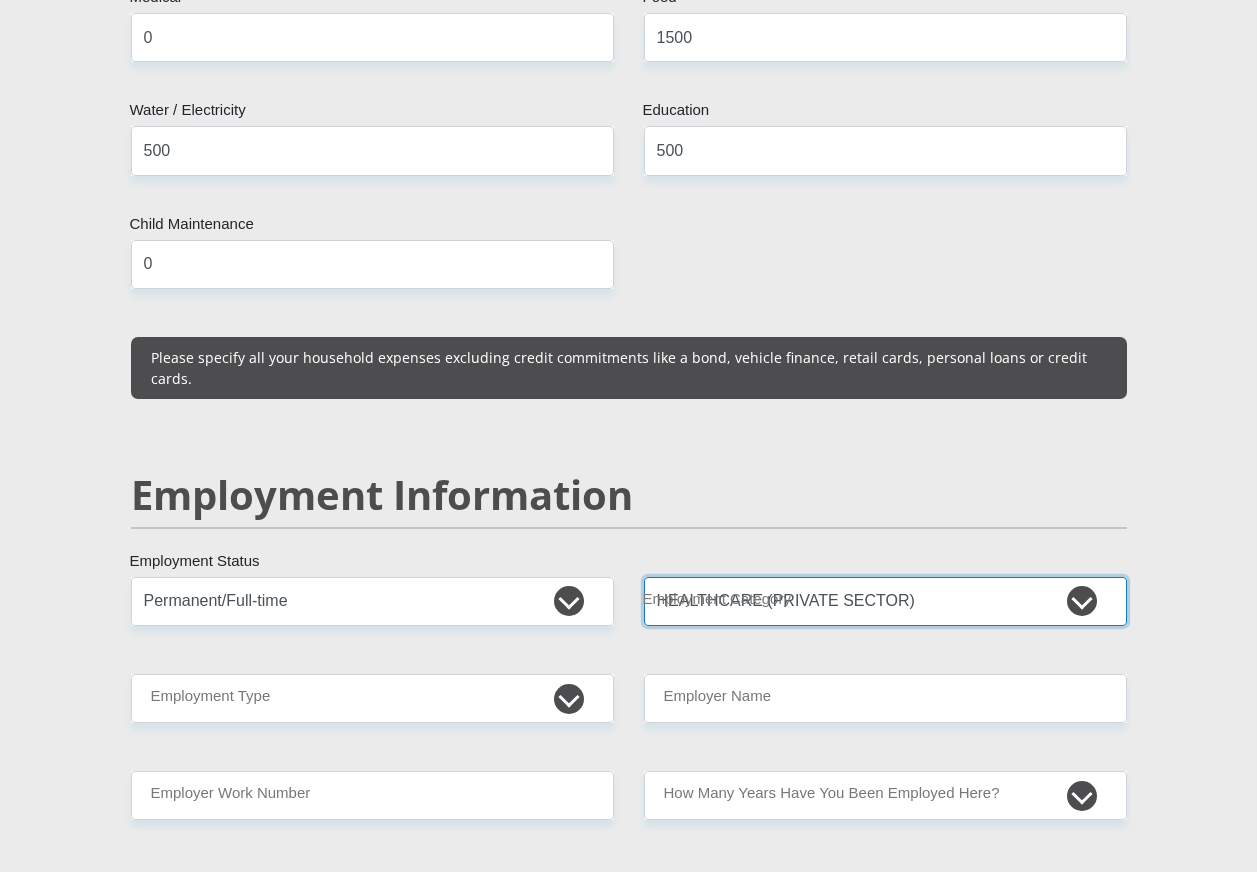 click on "AGRICULTURE
ALCOHOL & TOBACCO
CONSTRUCTION MATERIALS
METALLURGY
EQUIPMENT FOR RENEWABLE ENERGY
SPECIALIZED CONTRACTORS
CAR
GAMING (INCL. INTERNET
OTHER WHOLESALE
UNLICENSED PHARMACEUTICALS
CURRENCY EXCHANGE HOUSES
OTHER FINANCIAL INSTITUTIONS & INSURANCE
REAL ESTATE AGENTS
OIL & GAS
OTHER MATERIALS (E.G. IRON ORE)
PRECIOUS STONES & PRECIOUS METALS
POLITICAL ORGANIZATIONS
RELIGIOUS ORGANIZATIONS(NOT SECTS)
ACTI. HAVING BUSINESS DEAL WITH PUBLIC ADMINISTRATION
LAUNDROMATS" at bounding box center (885, 601) 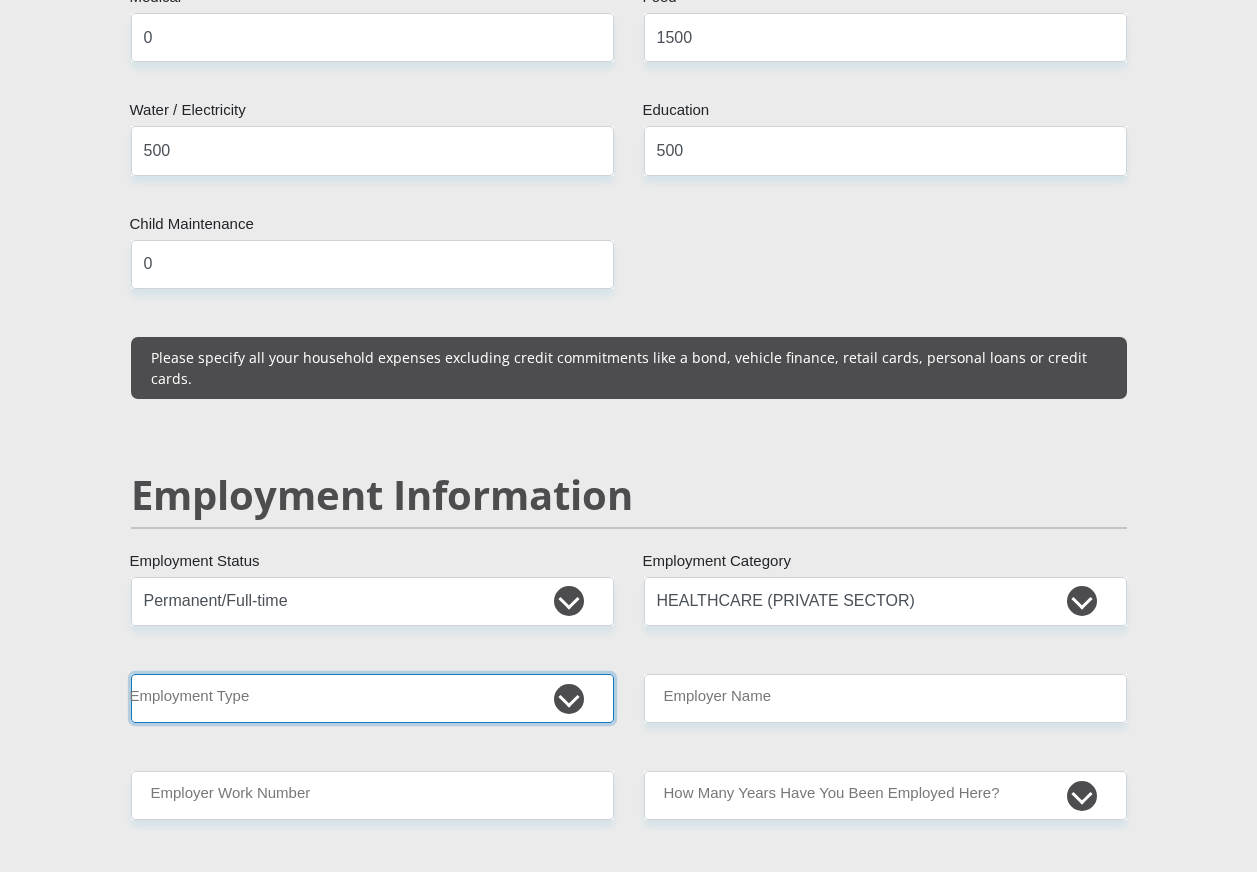 click on "College/Lecturer
Craft Seller
Creative
Driver
Executive
Farmer
Forces - Non Commissioned
Forces - Officer
Hawker
Housewife
Labourer
Licenced Professional
Manager
Miner
Non Licenced Professional
Office Staff/Clerk
Outside Worker
Pensioner
Permanent Teacher
Production/Manufacturing
Sales
Self-Employed
Semi-Professional Worker
Service Industry  Social Worker  Student" at bounding box center (372, 698) 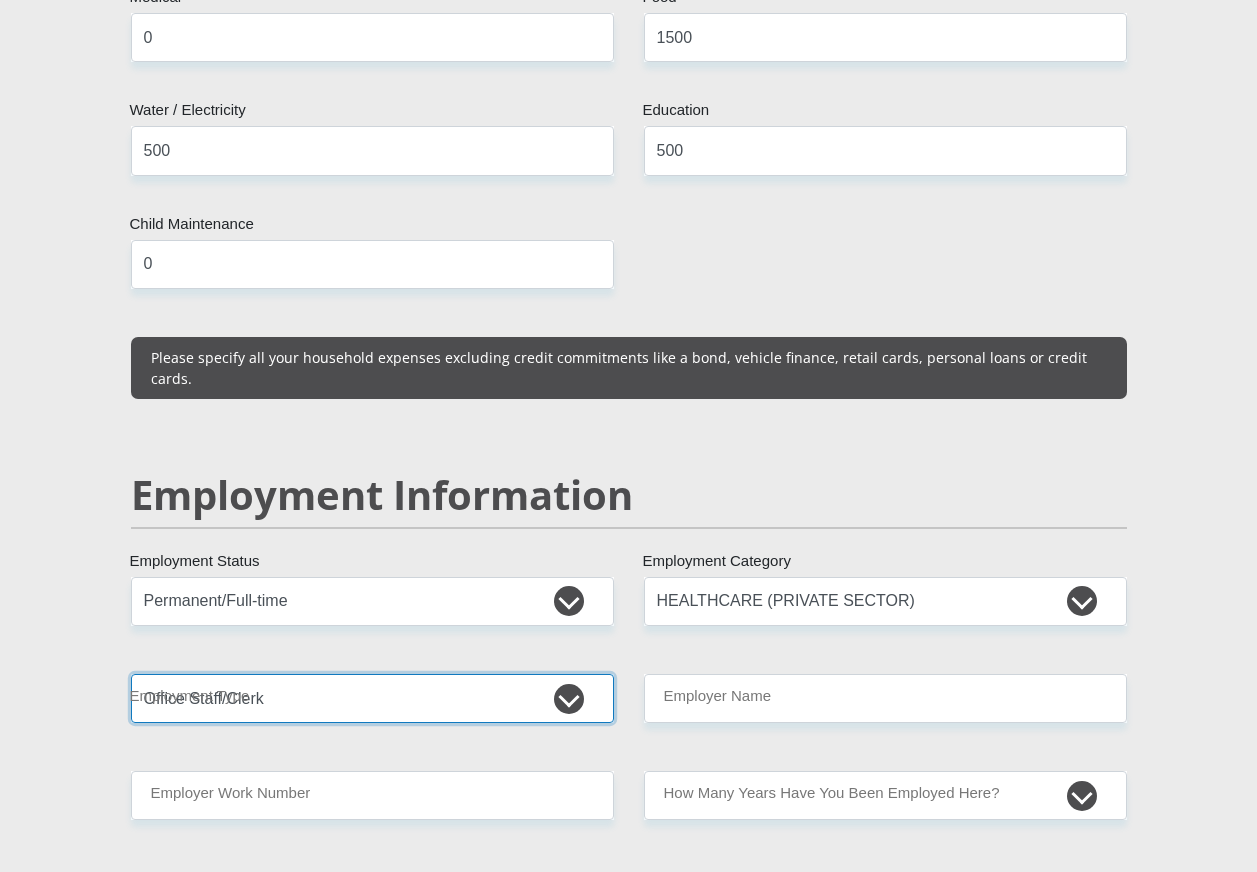 click on "College/Lecturer
Craft Seller
Creative
Driver
Executive
Farmer
Forces - Non Commissioned
Forces - Officer
Hawker
Housewife
Labourer
Licenced Professional
Manager
Miner
Non Licenced Professional
Office Staff/Clerk
Outside Worker
Pensioner
Permanent Teacher
Production/Manufacturing
Sales
Self-Employed
Semi-Professional Worker
Service Industry  Social Worker  Student" at bounding box center (372, 698) 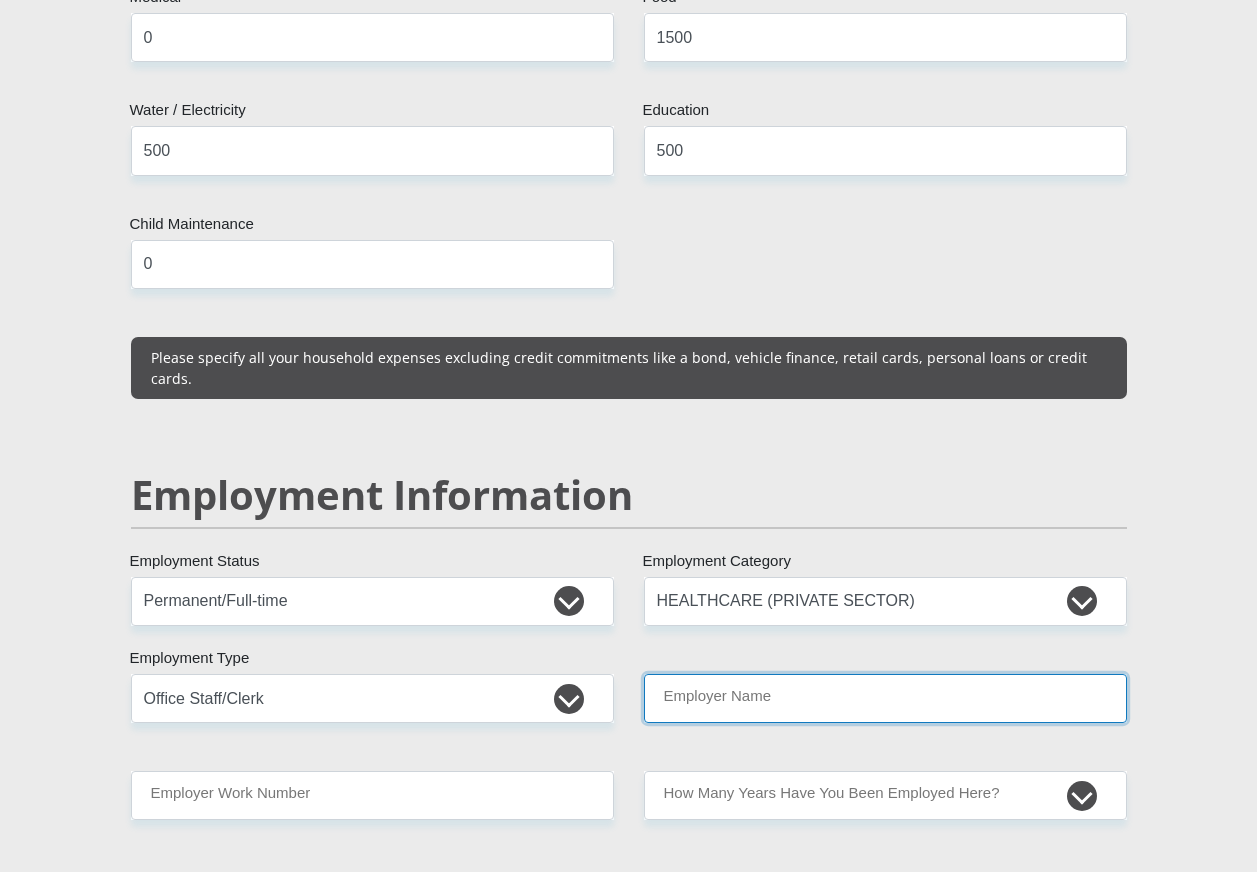click on "Employer Name" at bounding box center (885, 698) 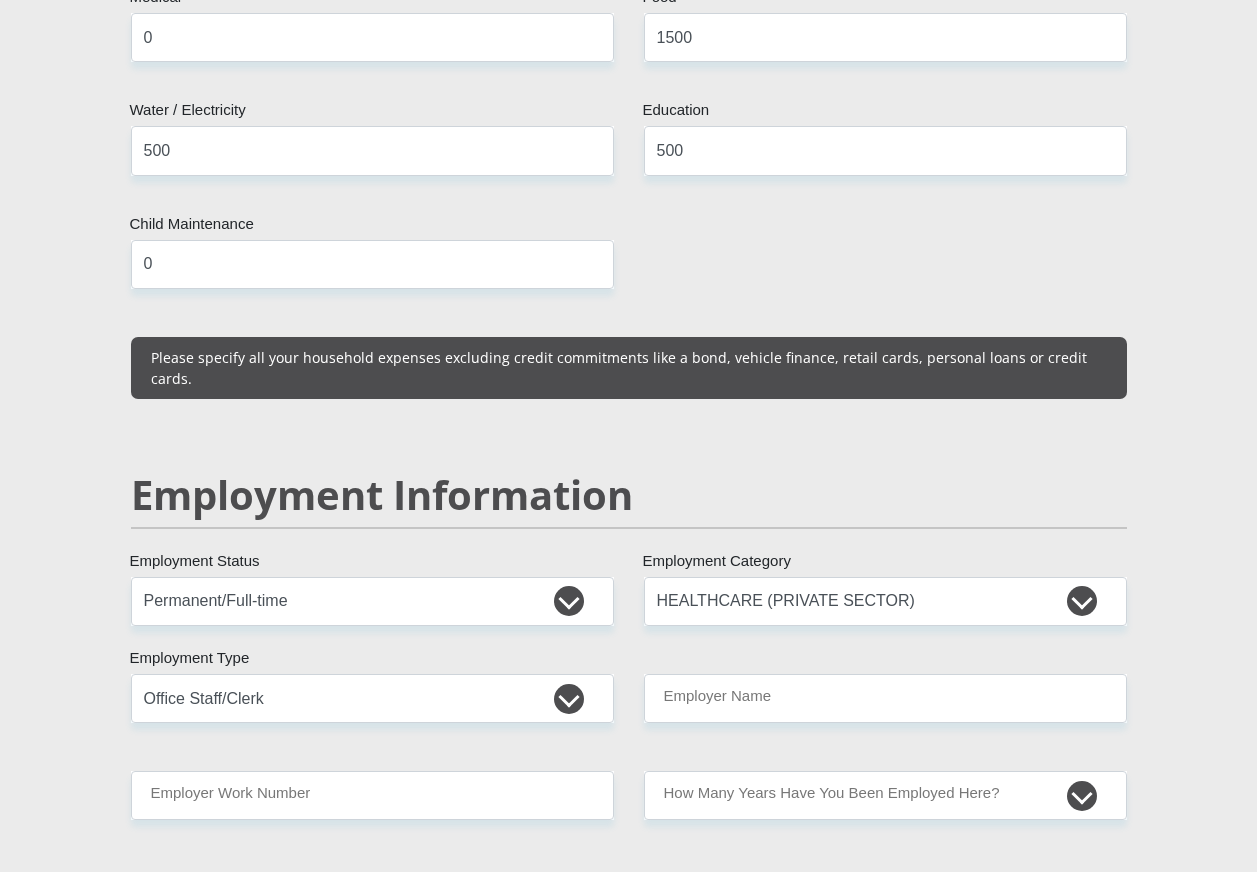 click on "Personal Details
Mr
Ms
Mrs
Dr
[PERSON_NAME]
Title
Sizwesamantungwa
First Name
Khumalo
Surname
9608315202086
South African ID Number
Please input valid ID number
[GEOGRAPHIC_DATA]
[GEOGRAPHIC_DATA]
[GEOGRAPHIC_DATA]
[GEOGRAPHIC_DATA]
[GEOGRAPHIC_DATA]
[GEOGRAPHIC_DATA] [GEOGRAPHIC_DATA]
[GEOGRAPHIC_DATA]
[GEOGRAPHIC_DATA]
[GEOGRAPHIC_DATA]
[GEOGRAPHIC_DATA]  [GEOGRAPHIC_DATA]" at bounding box center [629, 570] 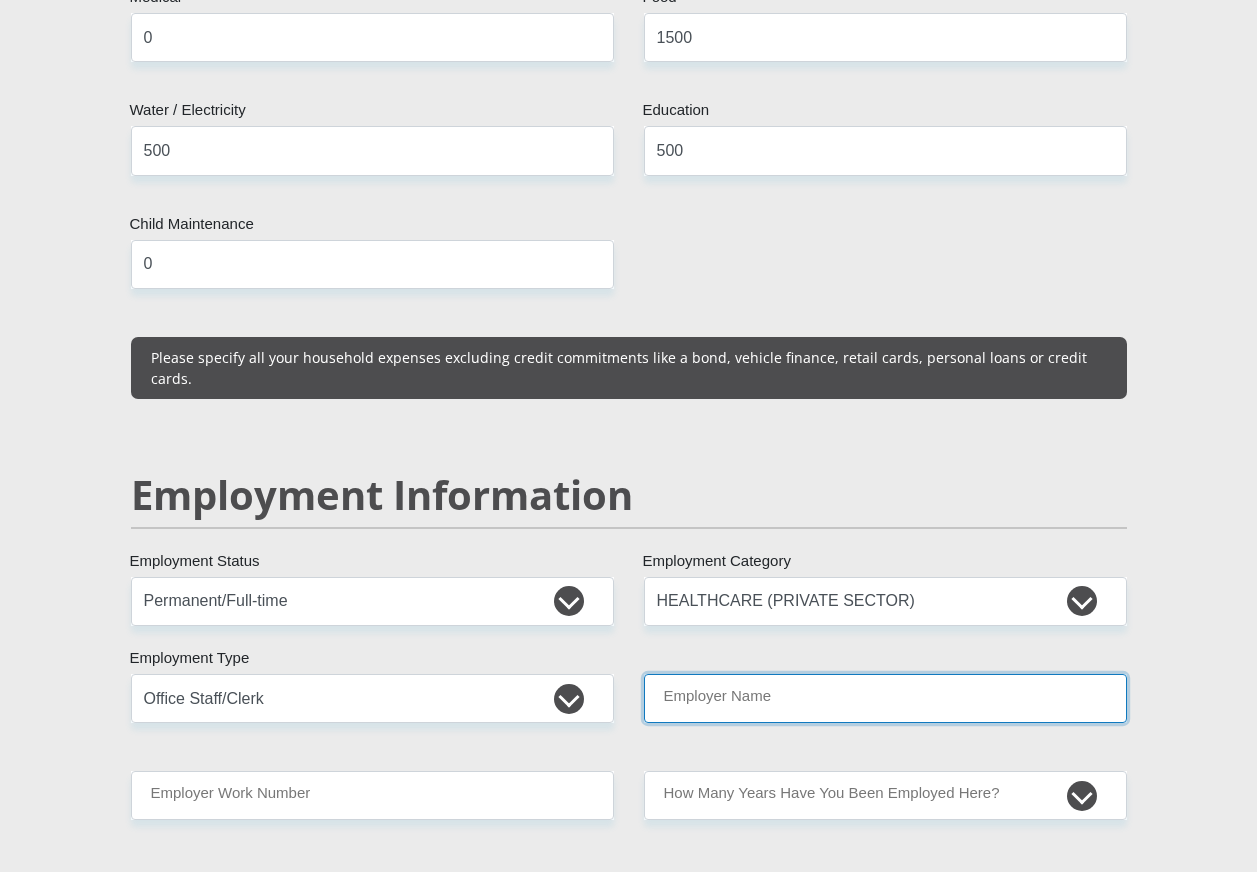 click on "Employer Name" at bounding box center (885, 698) 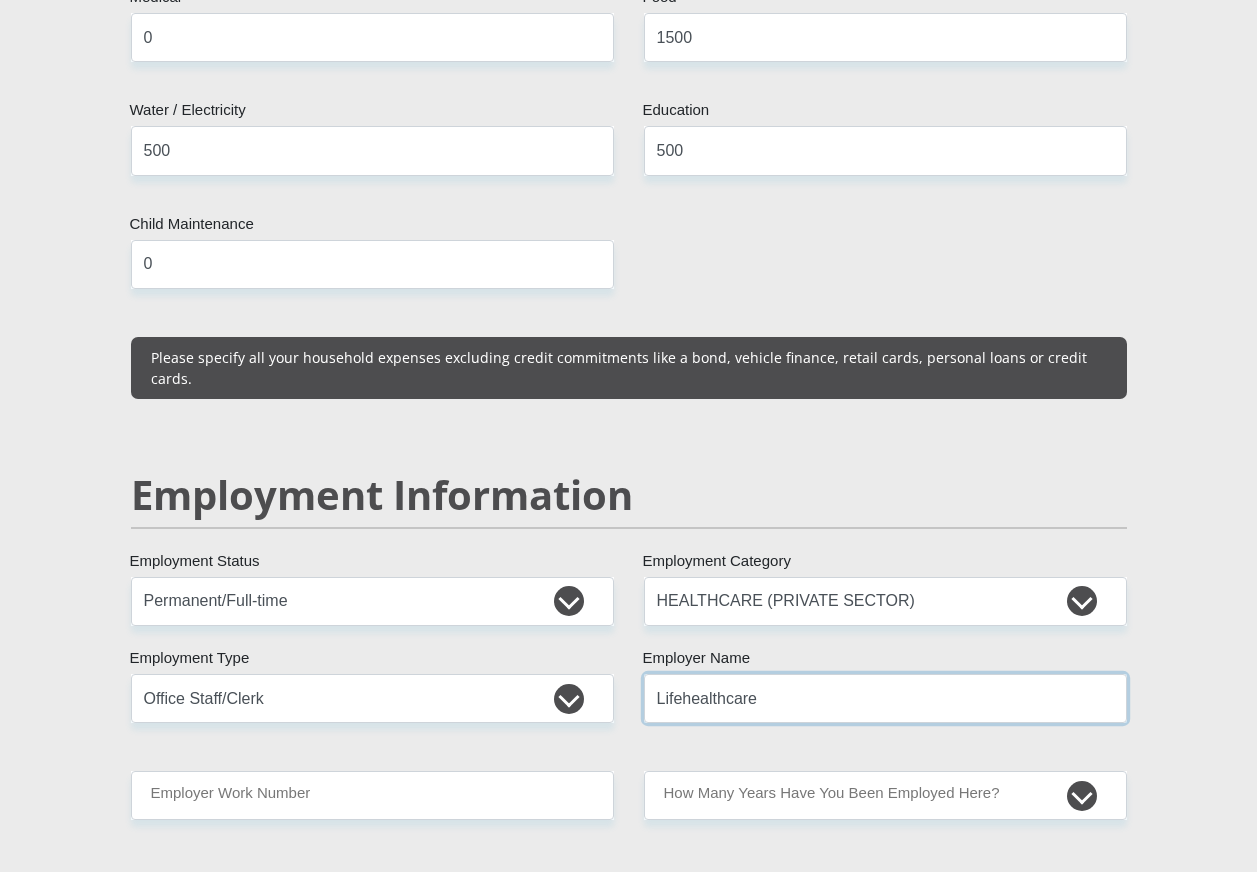 type on "Lifehealthcare" 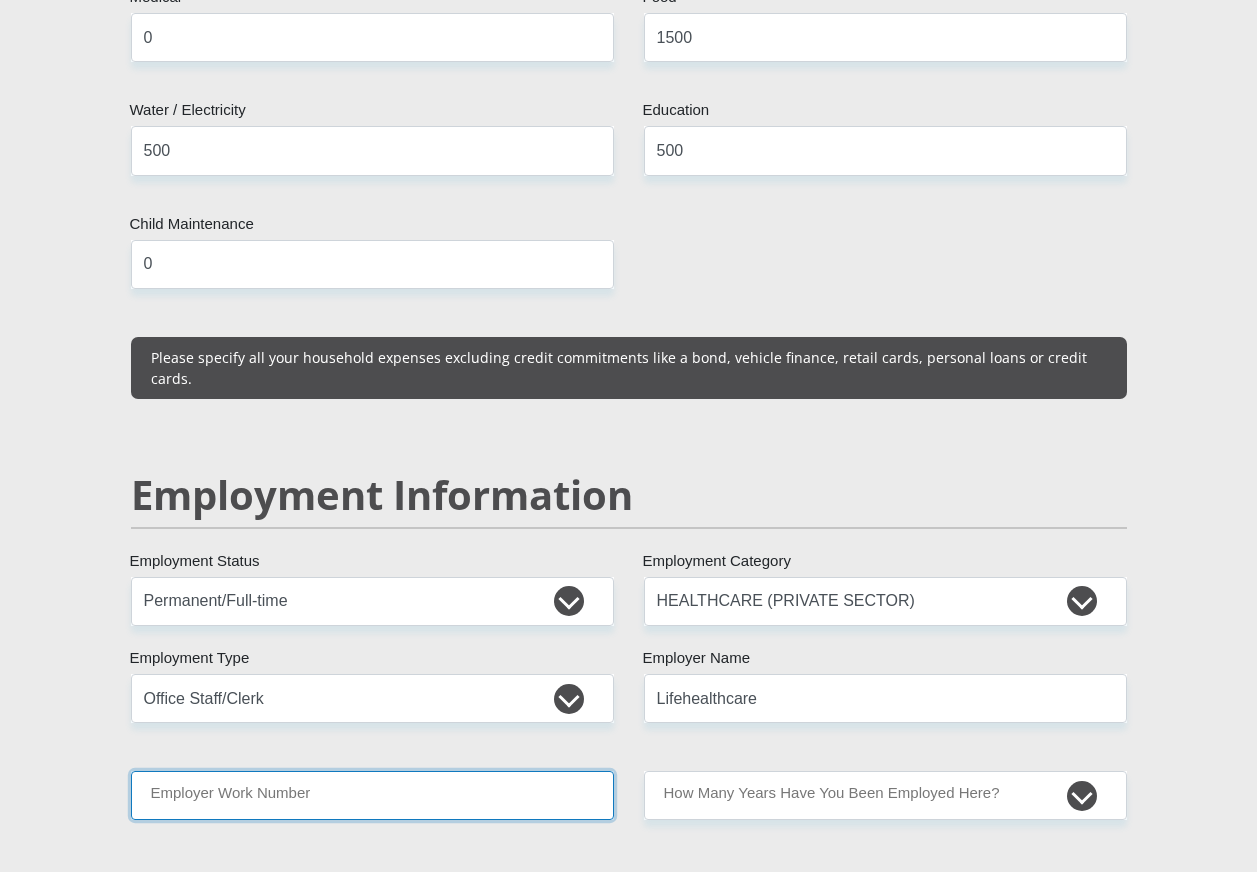 click on "Employer Work Number" at bounding box center (372, 795) 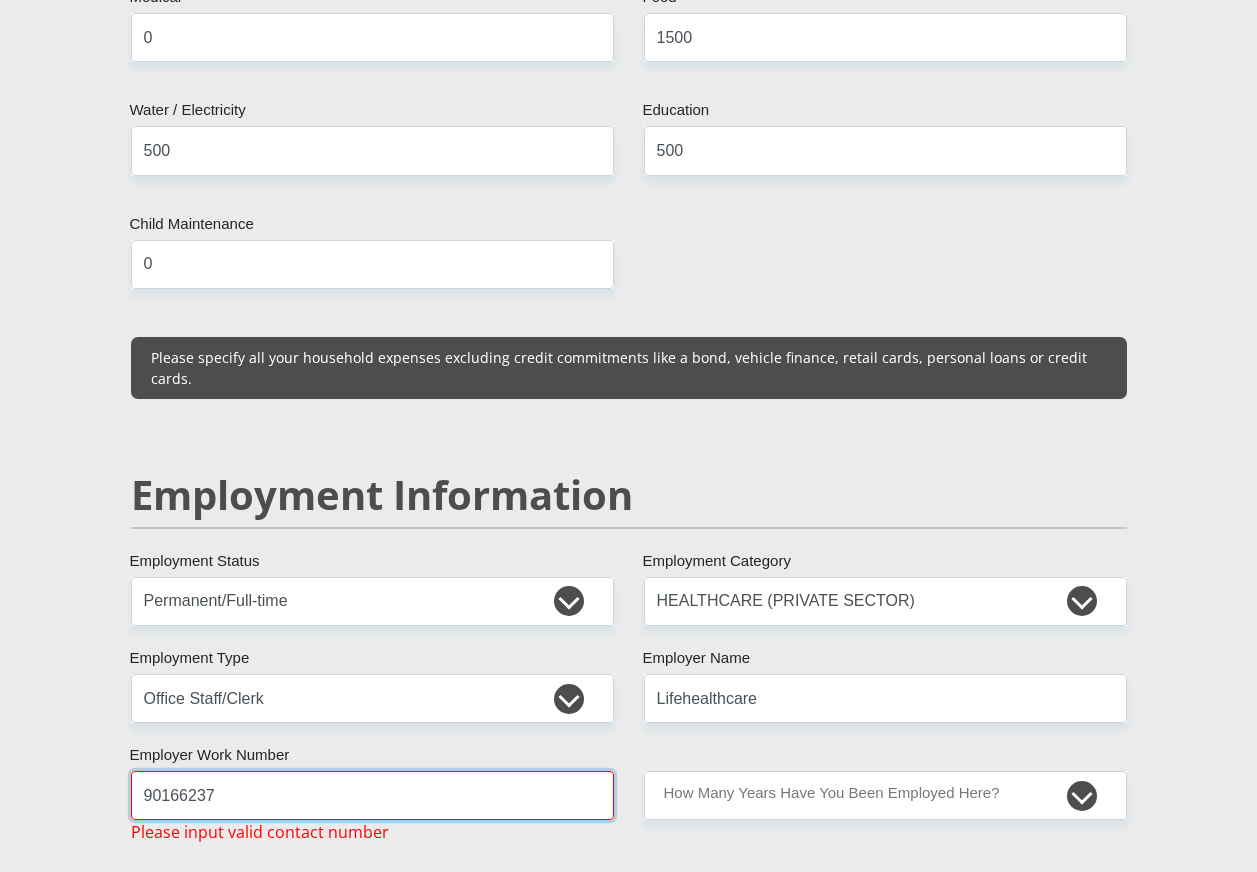type on "90166237" 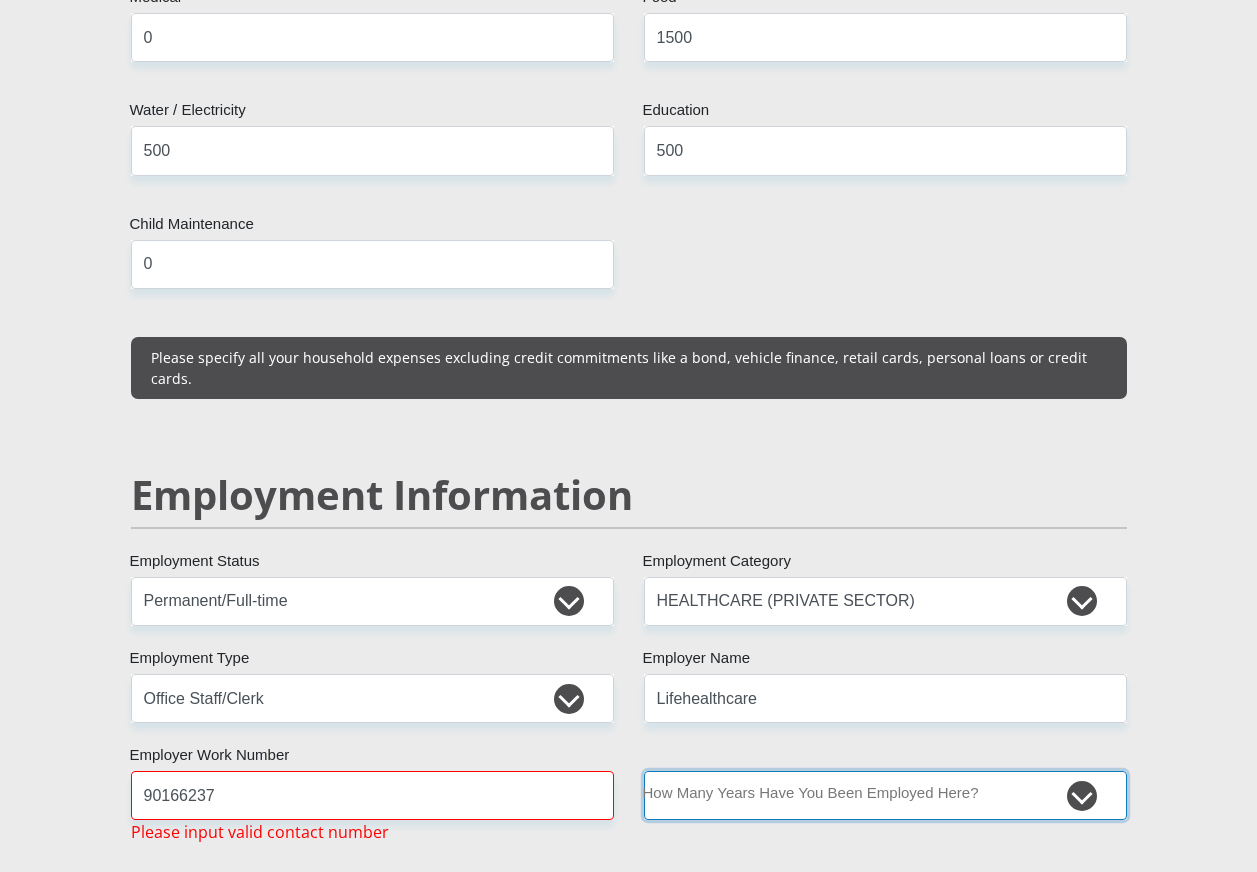 click on "less than 1 year
1-3 years
3-5 years
5+ years" at bounding box center (885, 795) 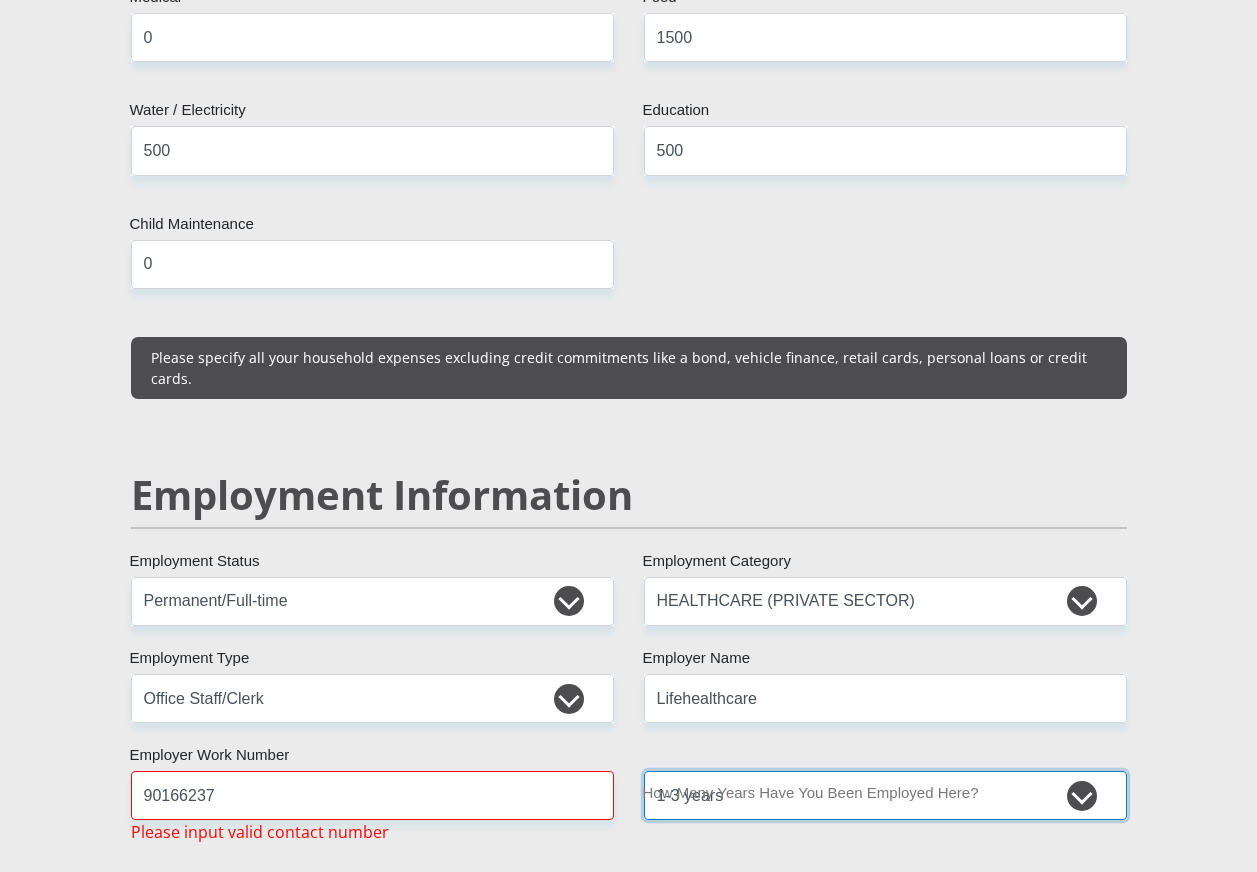 click on "less than 1 year
1-3 years
3-5 years
5+ years" at bounding box center (885, 795) 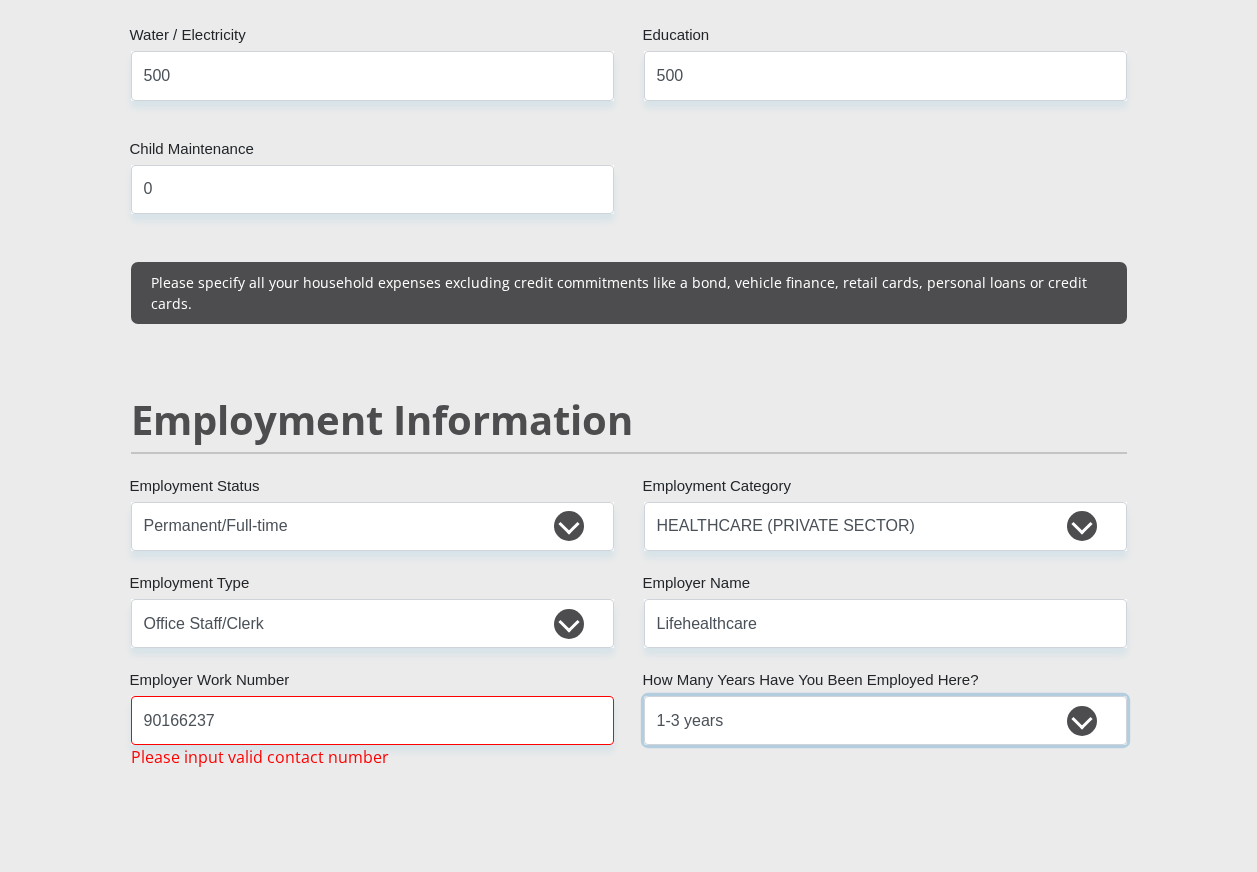 scroll, scrollTop: 2900, scrollLeft: 0, axis: vertical 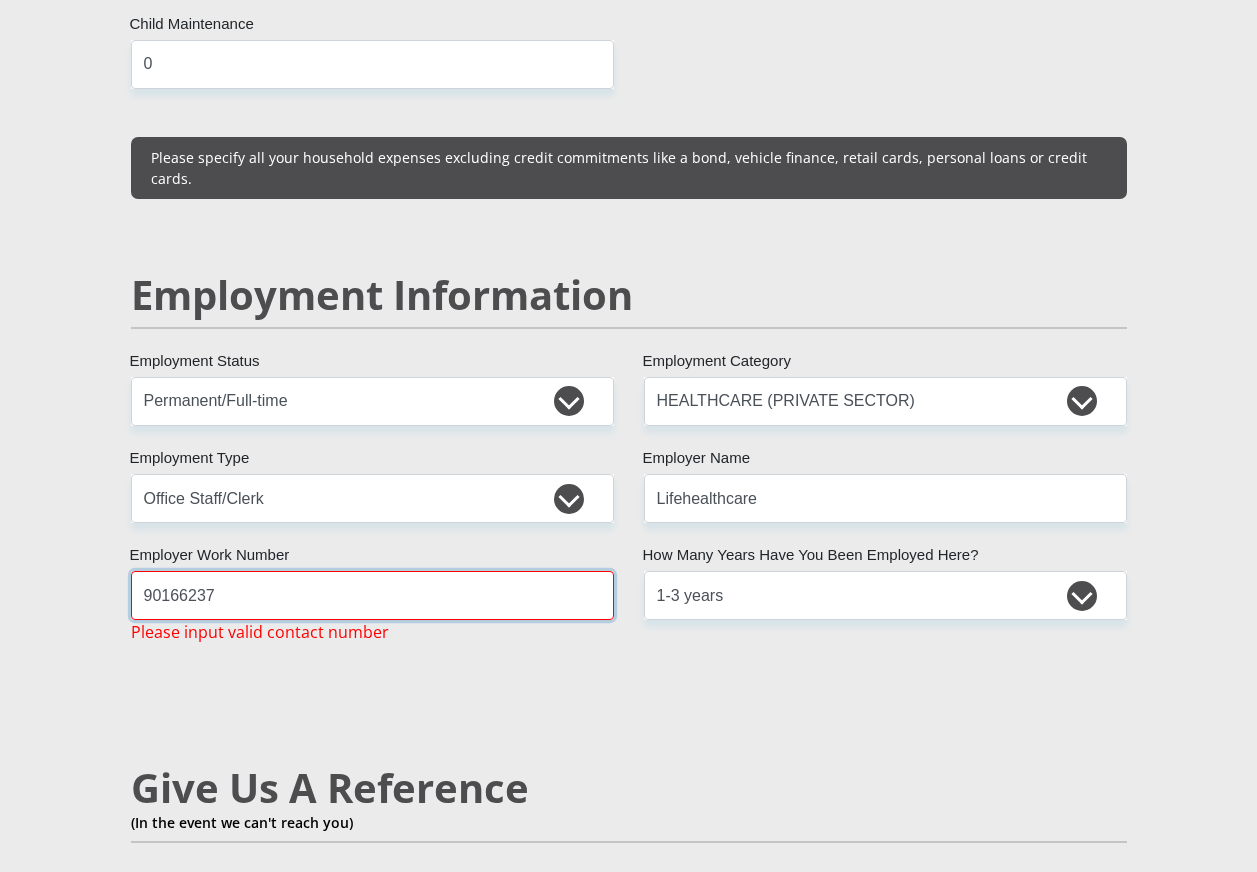 click on "90166237" at bounding box center [372, 595] 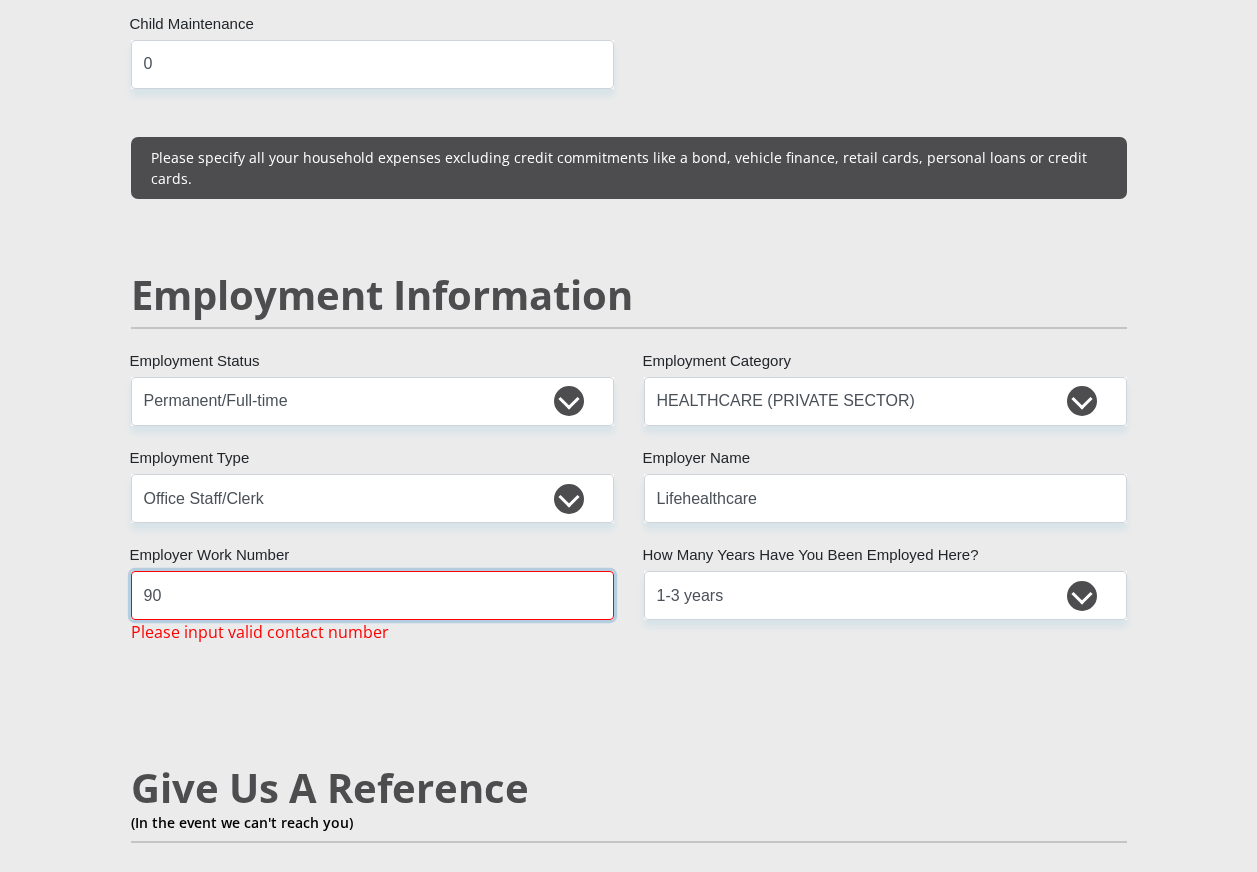 type on "9" 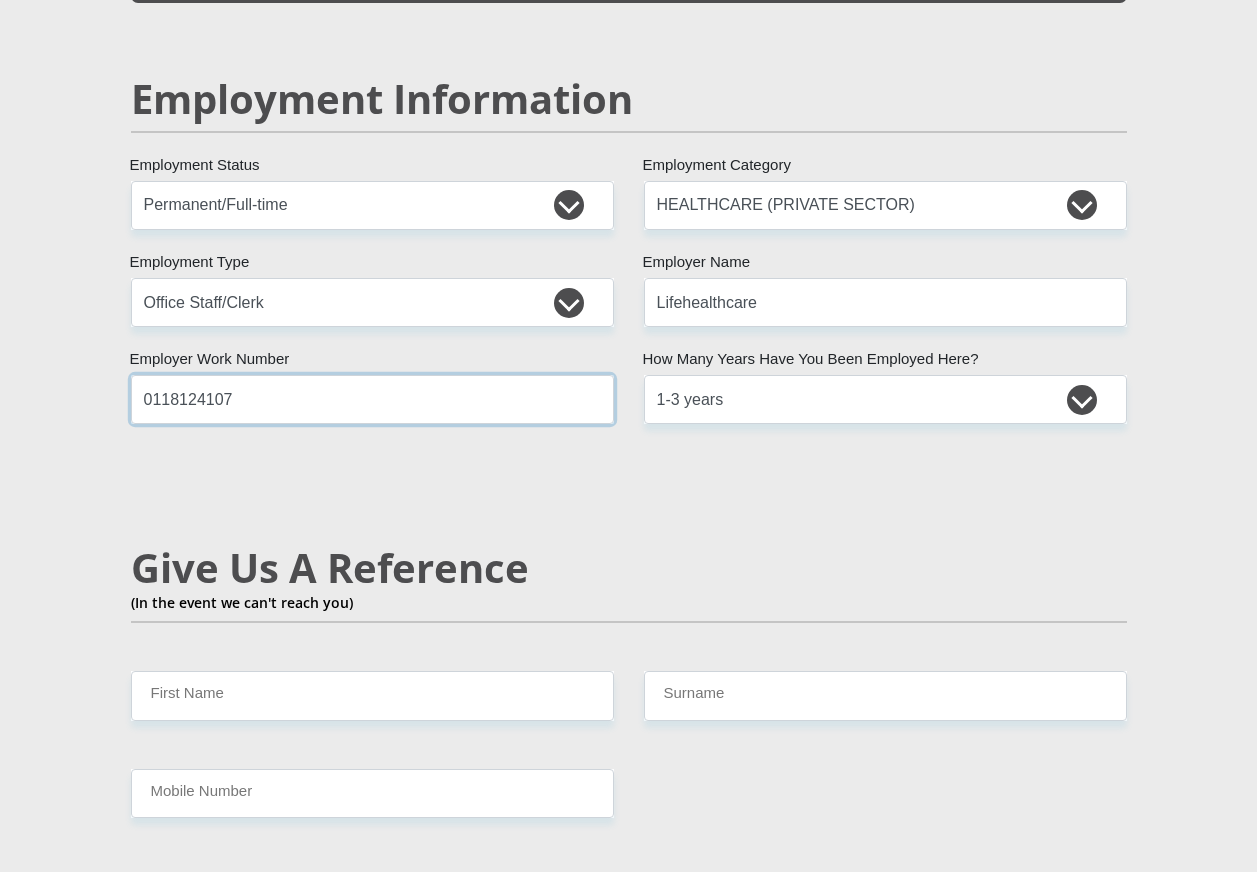 scroll, scrollTop: 3100, scrollLeft: 0, axis: vertical 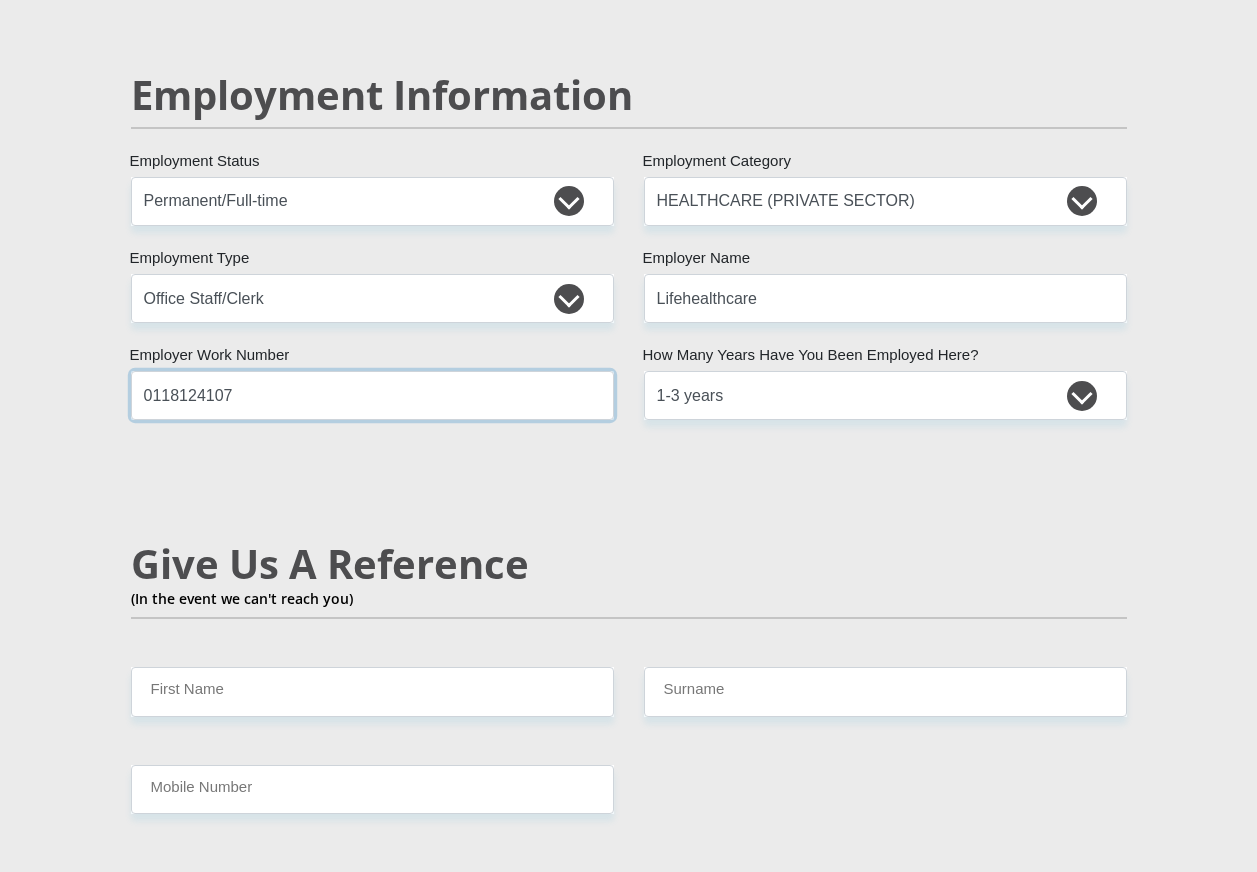 type on "0118124107" 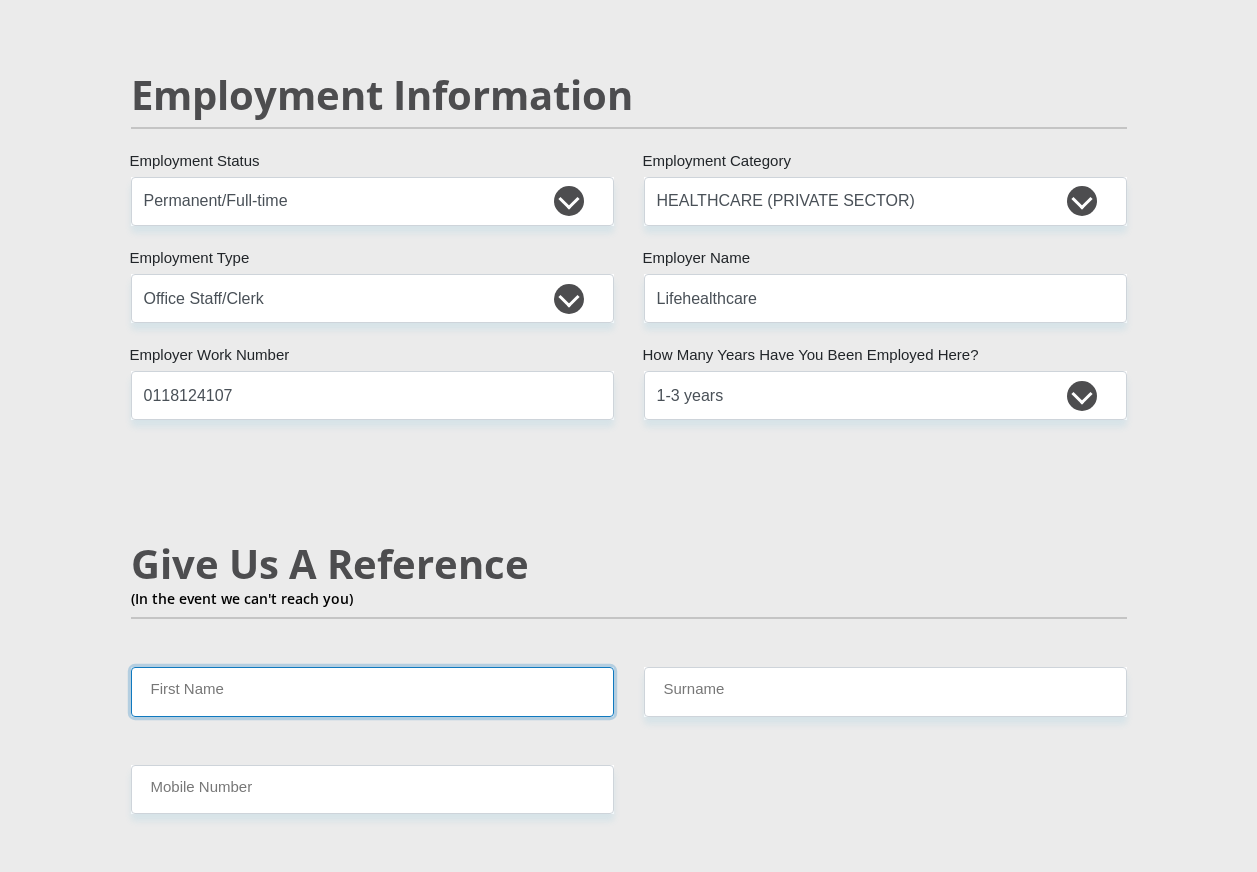 click on "First Name" at bounding box center [372, 691] 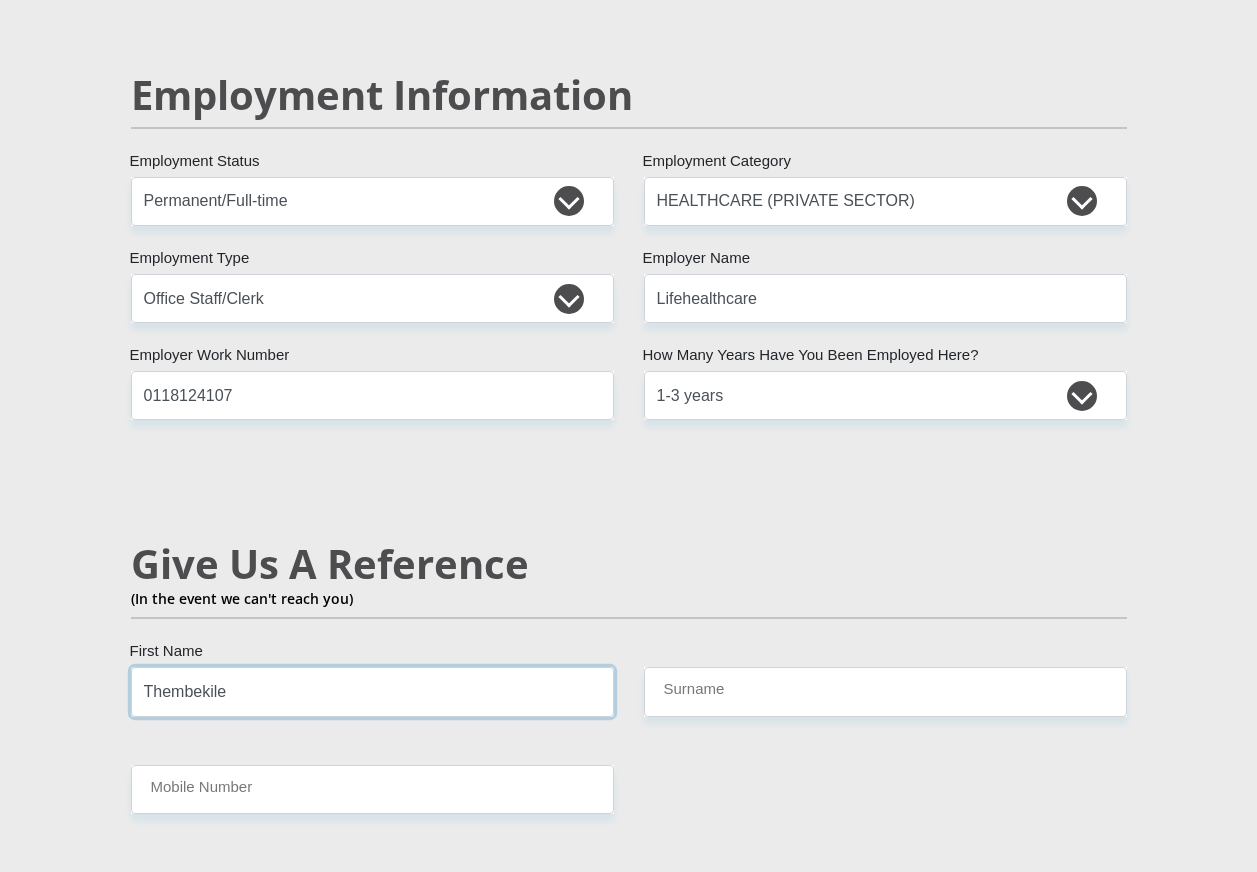 type on "Thembekile" 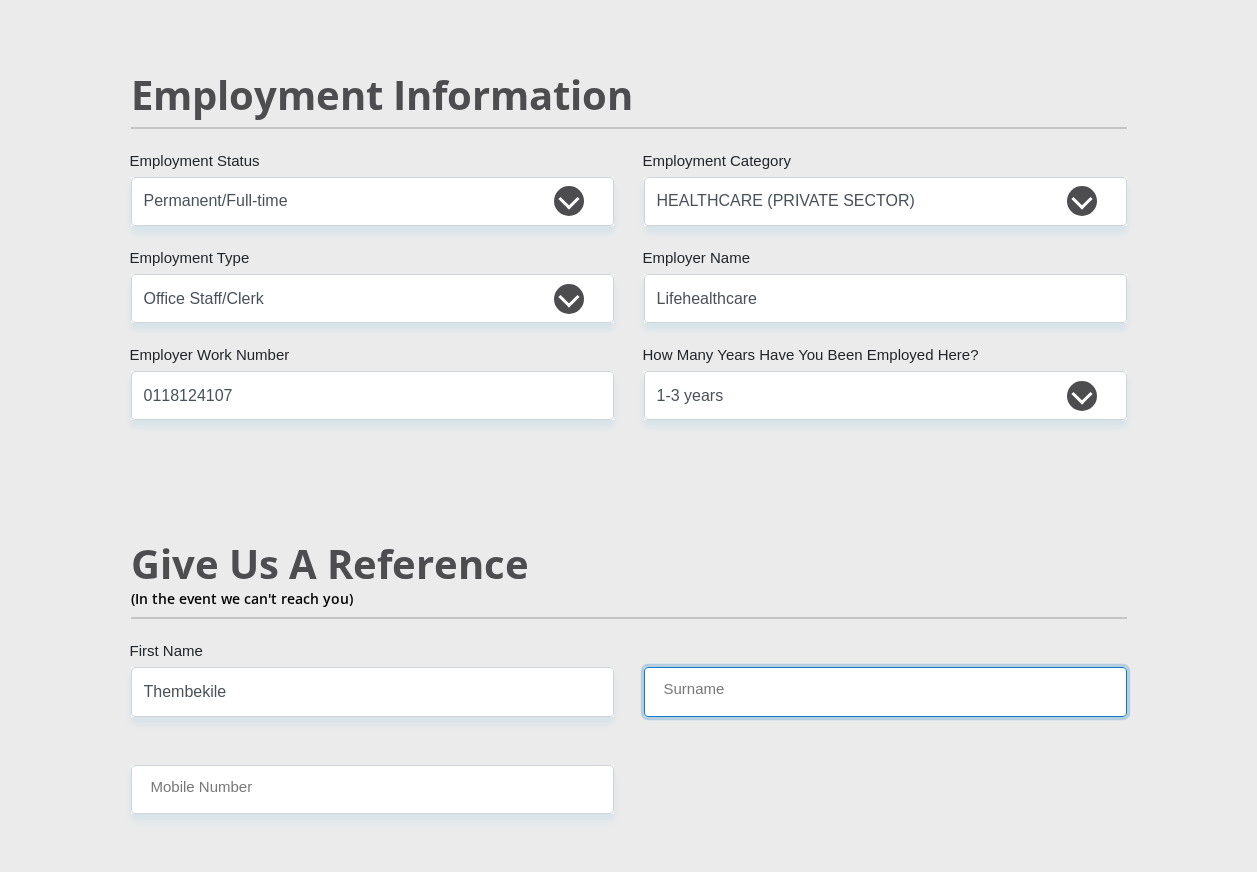 click on "Surname" at bounding box center (885, 691) 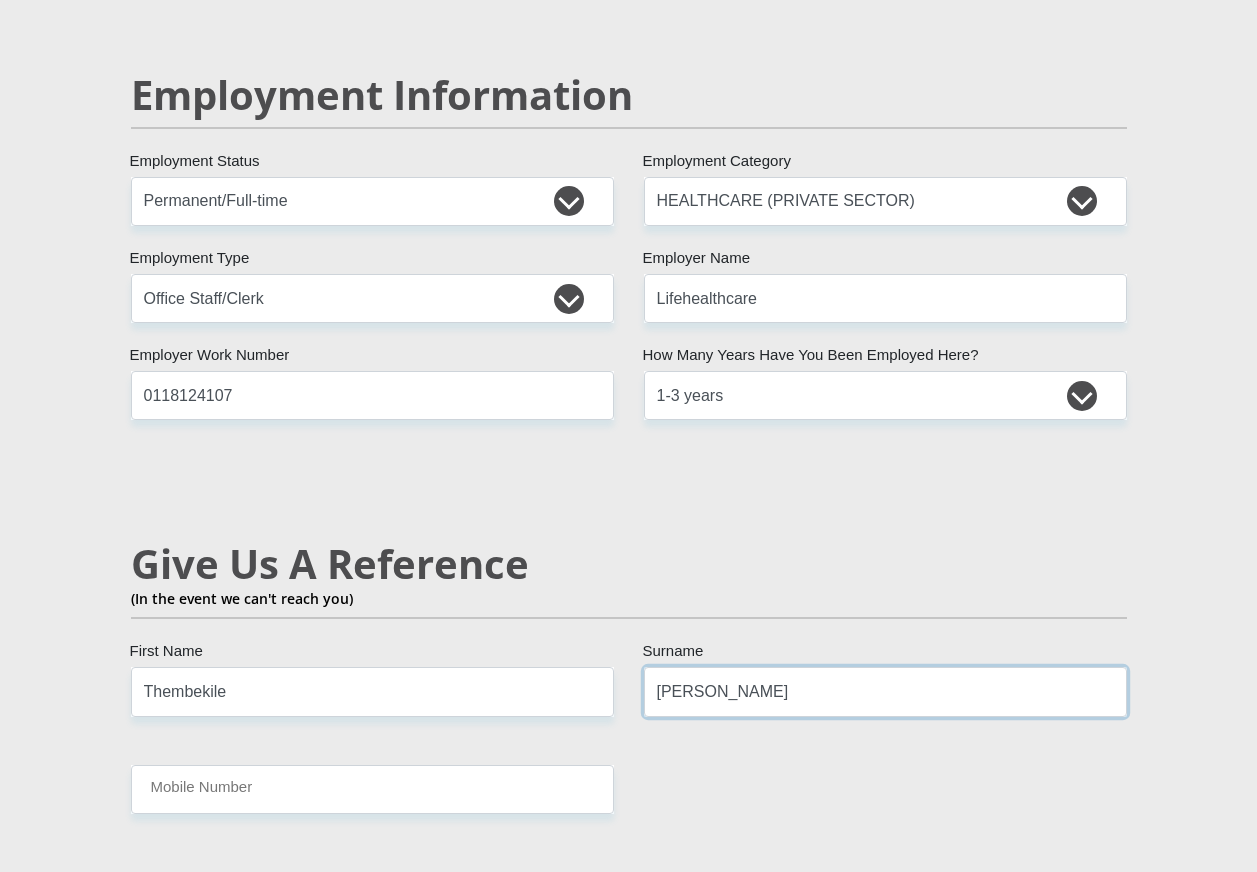 type on "[PERSON_NAME]" 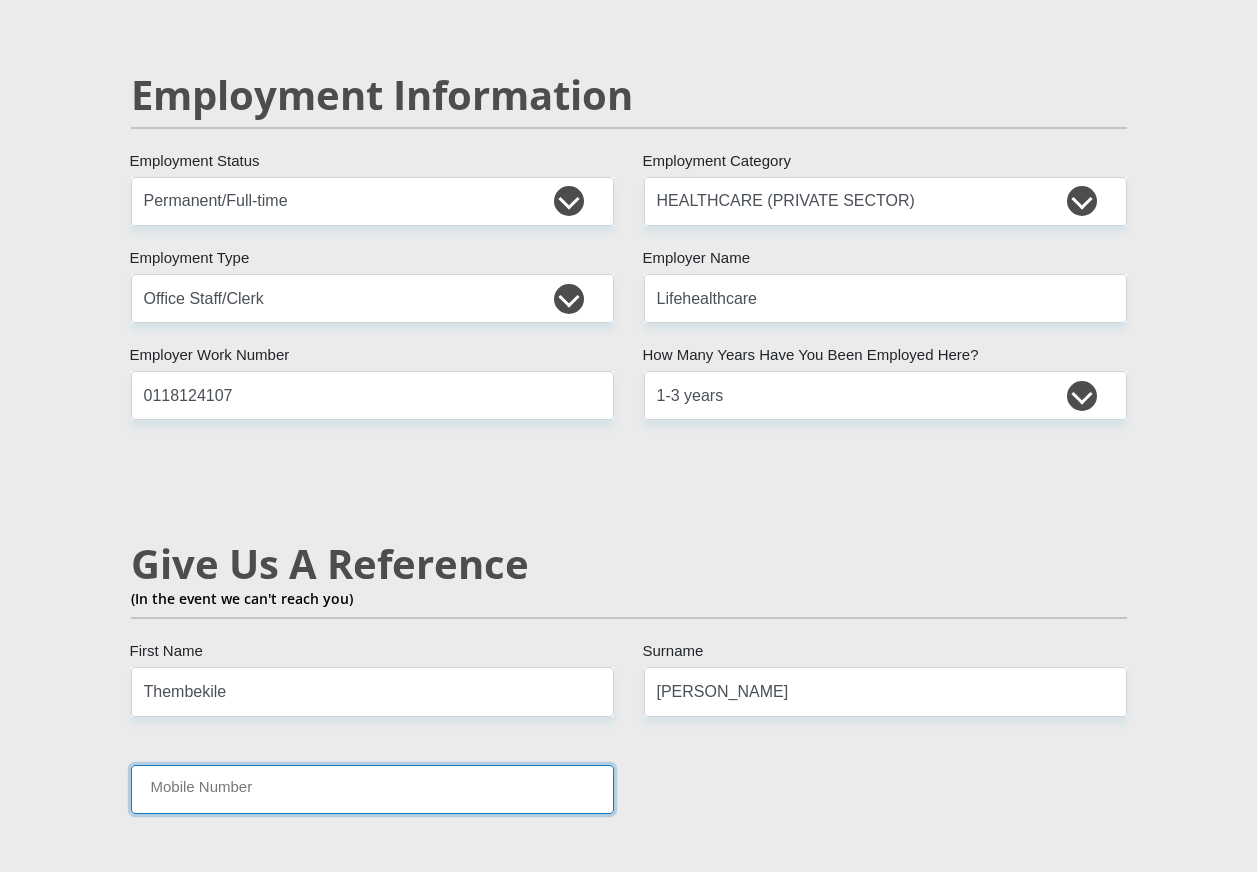 click on "Mobile Number" at bounding box center (372, 789) 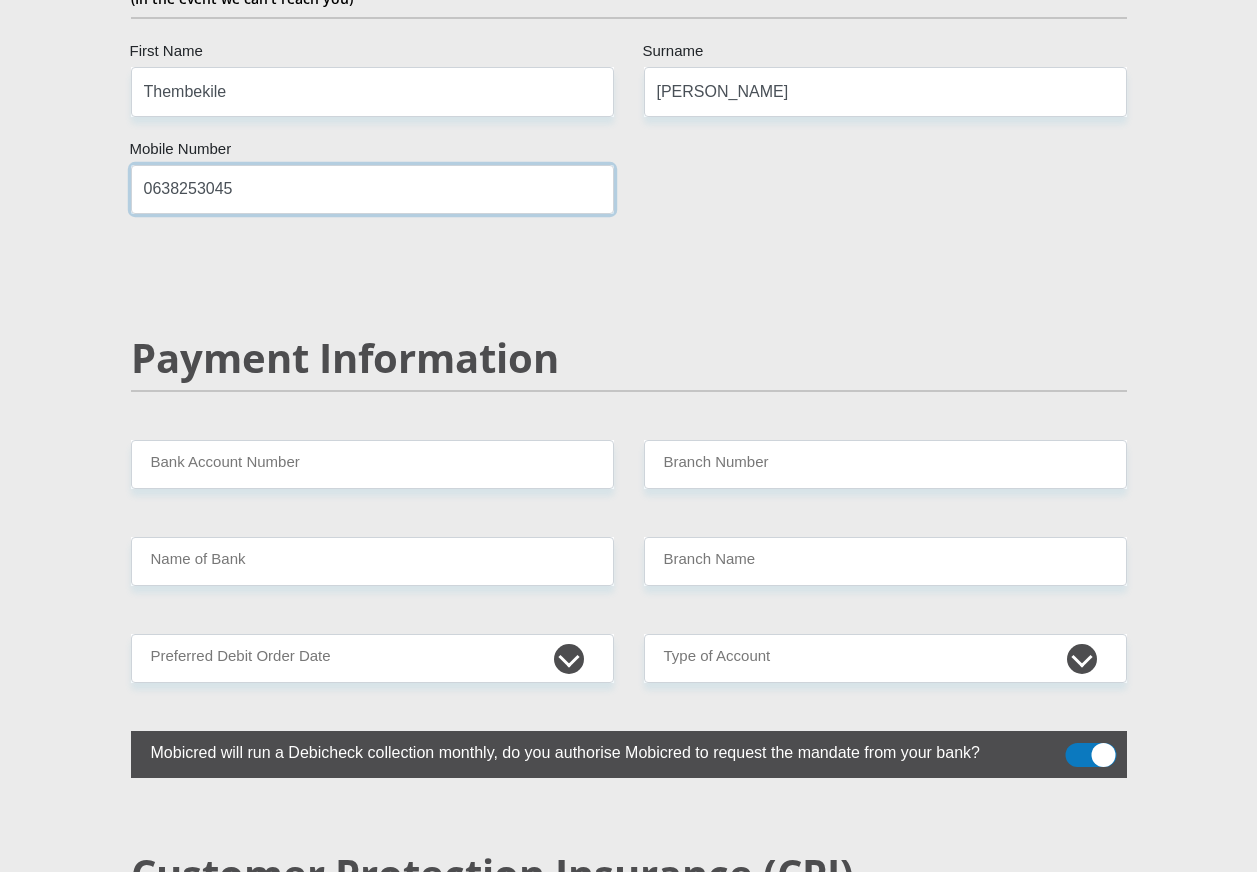 scroll, scrollTop: 3600, scrollLeft: 0, axis: vertical 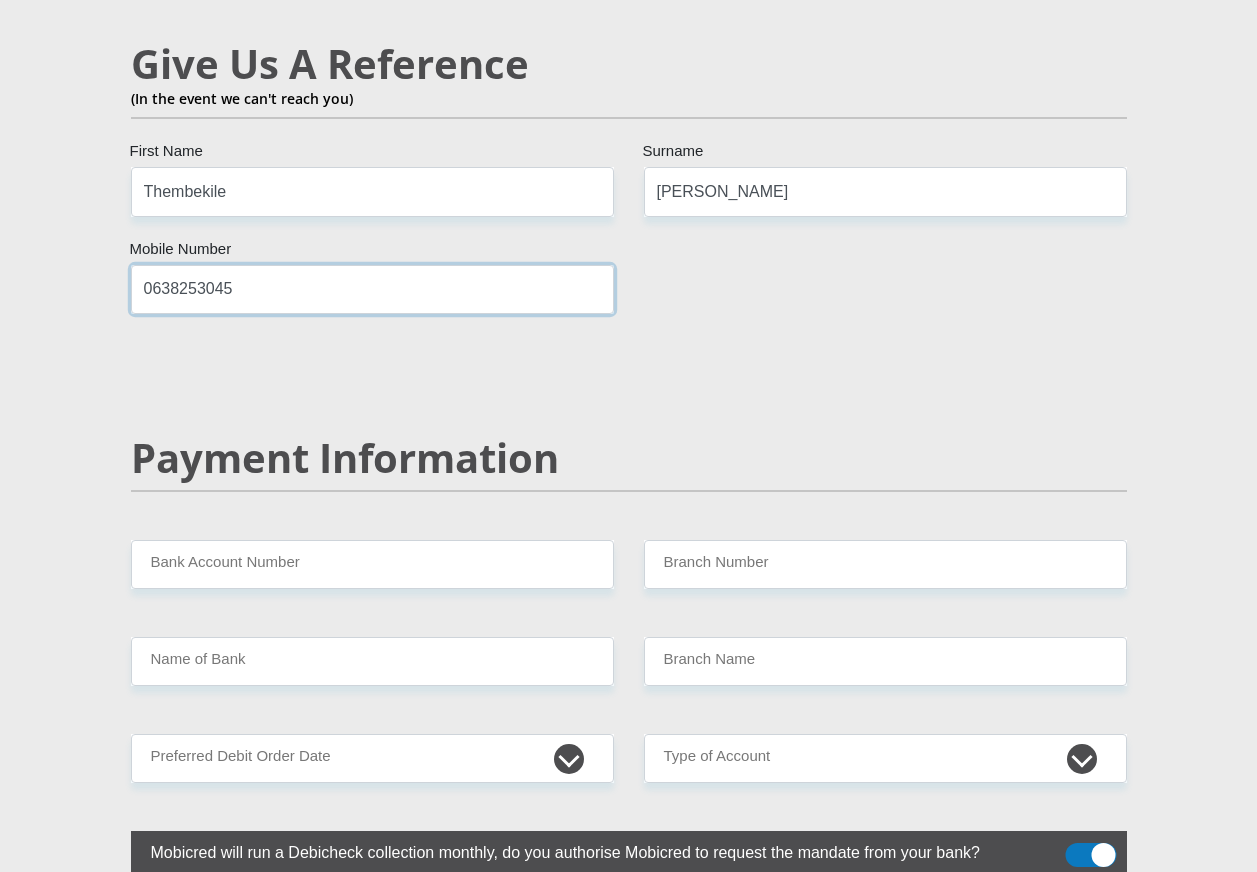 type on "0638253045" 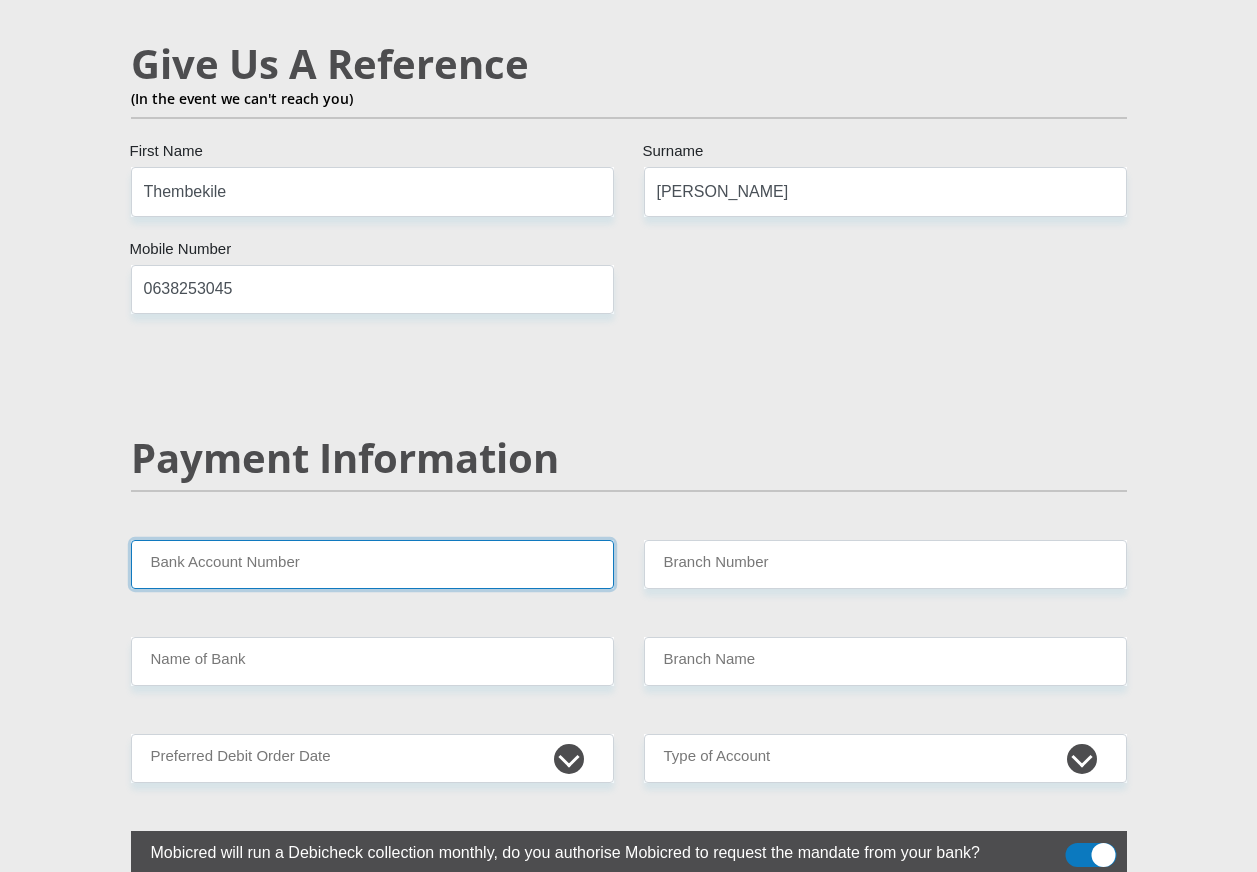 click on "Bank Account Number" at bounding box center [372, 564] 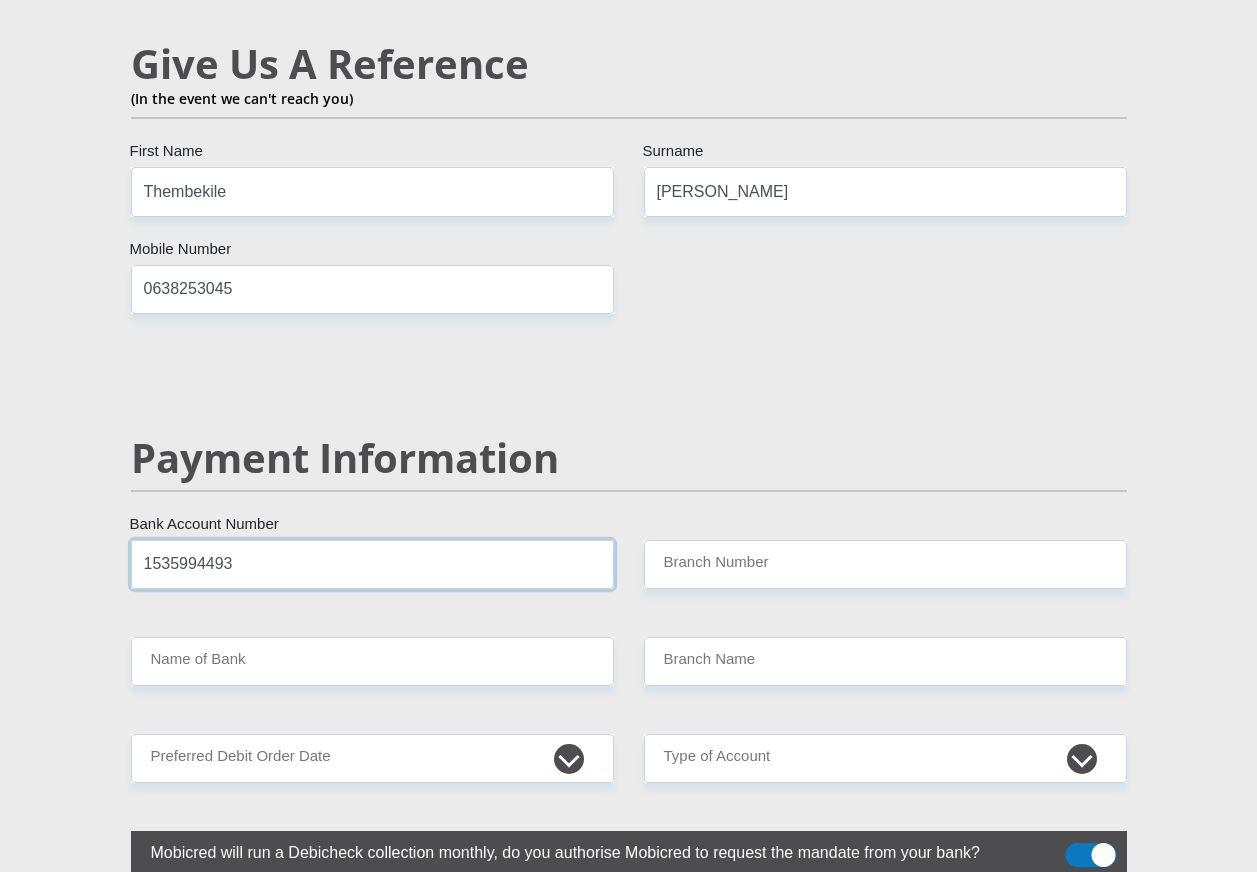 type on "1535994493" 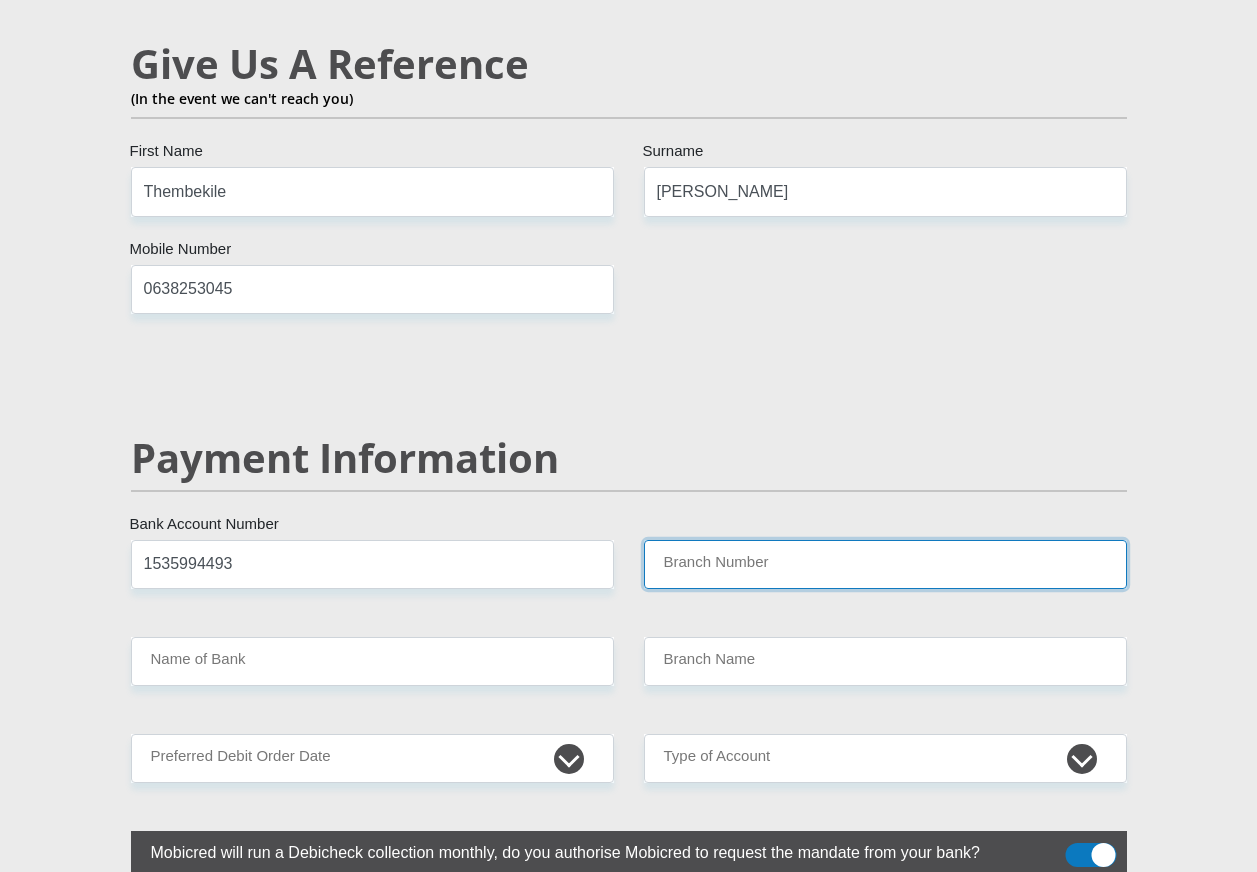 click on "Branch Number" at bounding box center [885, 564] 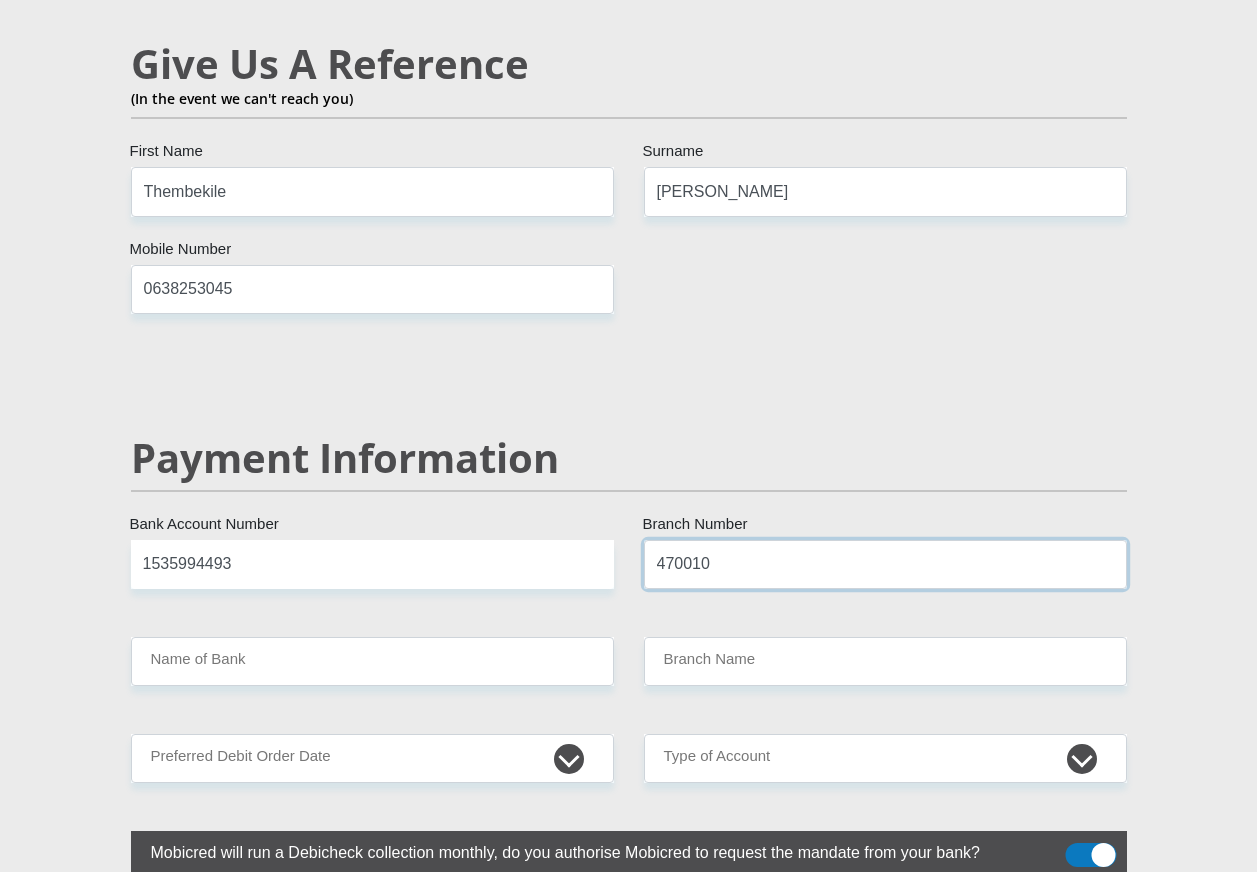 type on "470010" 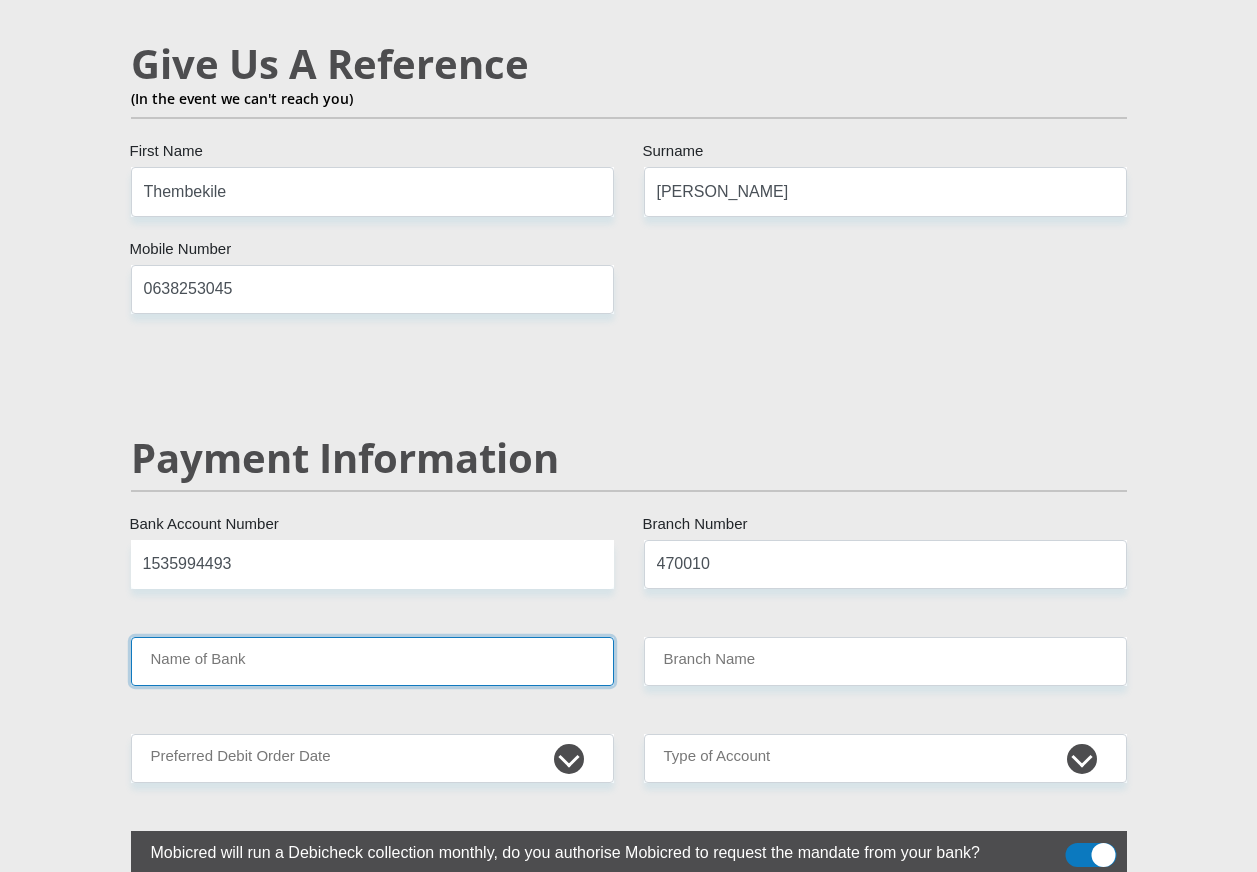 click on "Name of Bank" at bounding box center (372, 661) 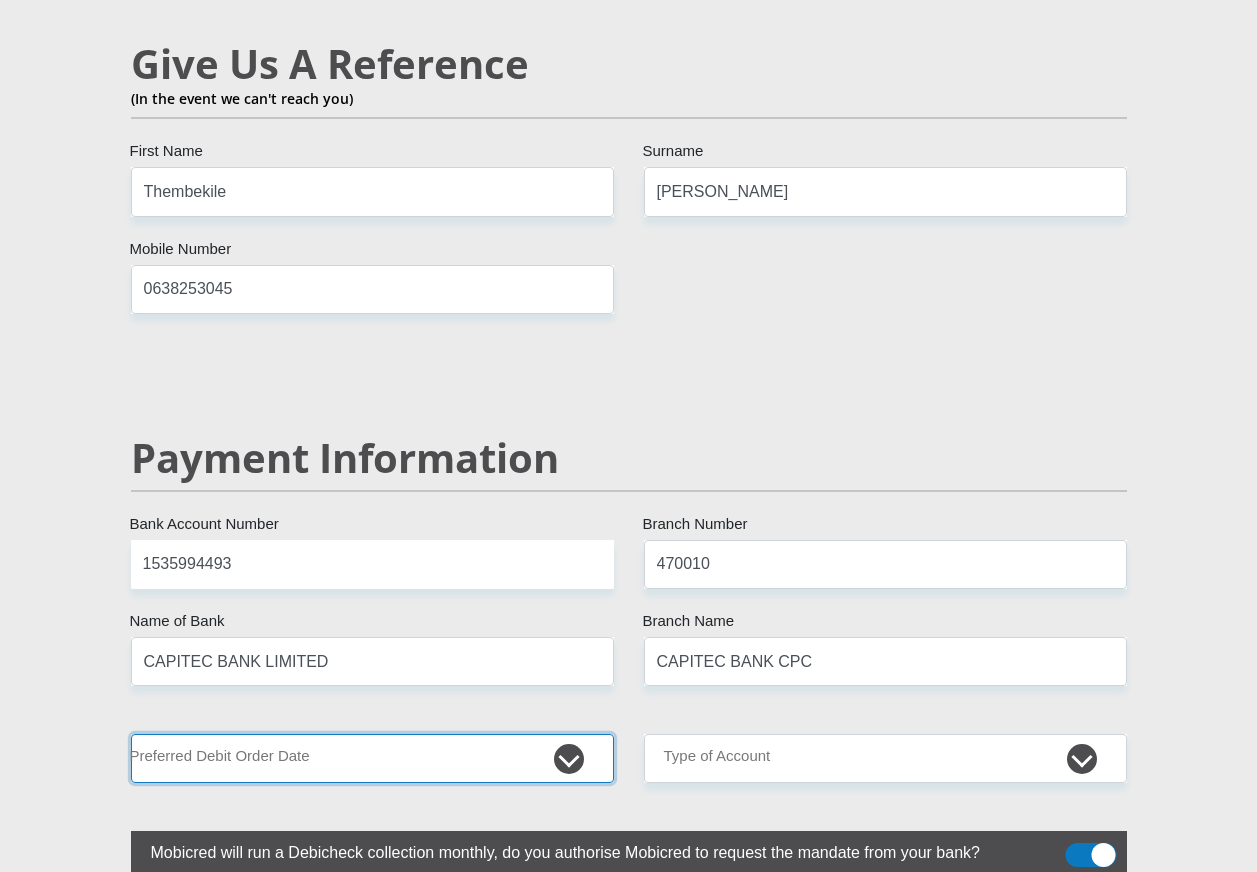 click on "1st
2nd
3rd
4th
5th
7th
18th
19th
20th
21st
22nd
23rd
24th
25th
26th
27th
28th
29th
30th" at bounding box center (372, 758) 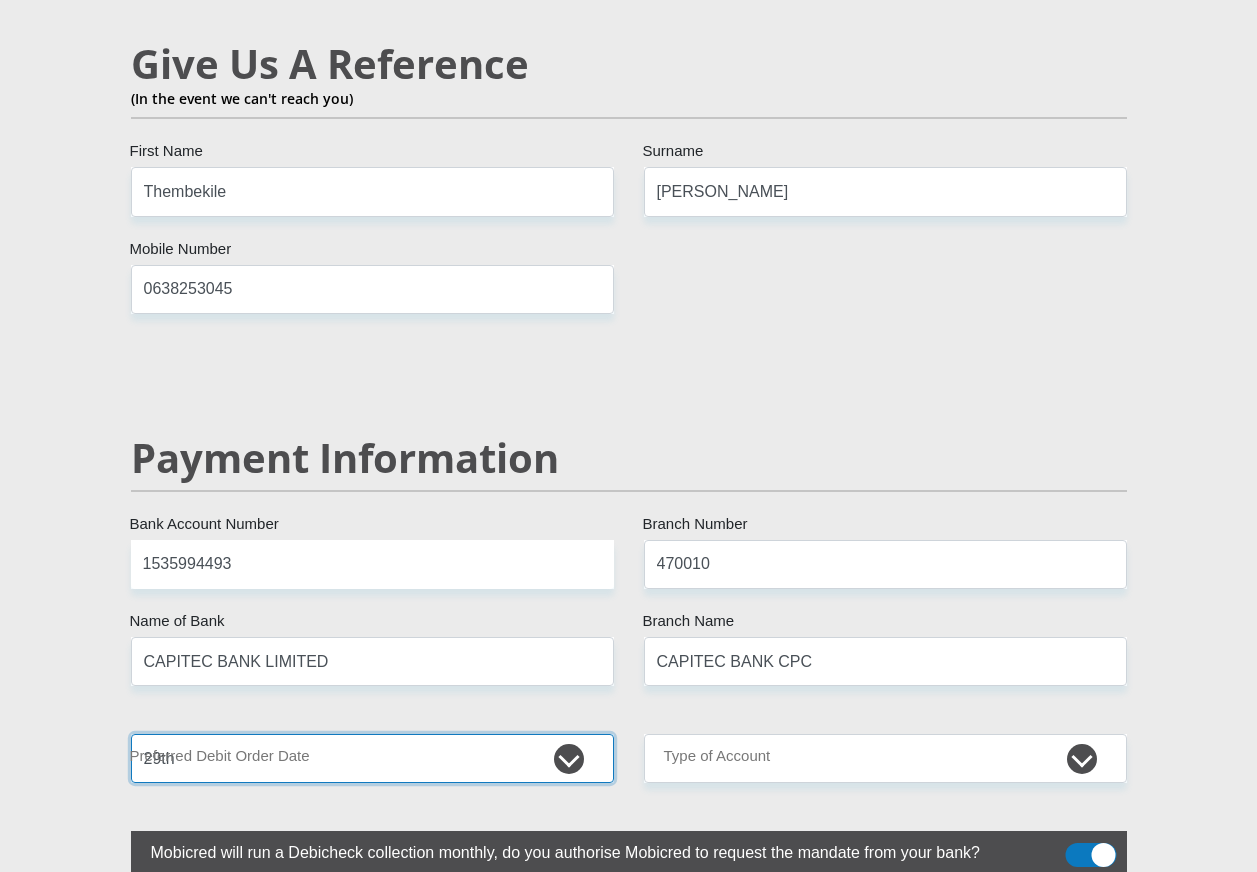 click on "1st
2nd
3rd
4th
5th
7th
18th
19th
20th
21st
22nd
23rd
24th
25th
26th
27th
28th
29th
30th" at bounding box center [372, 758] 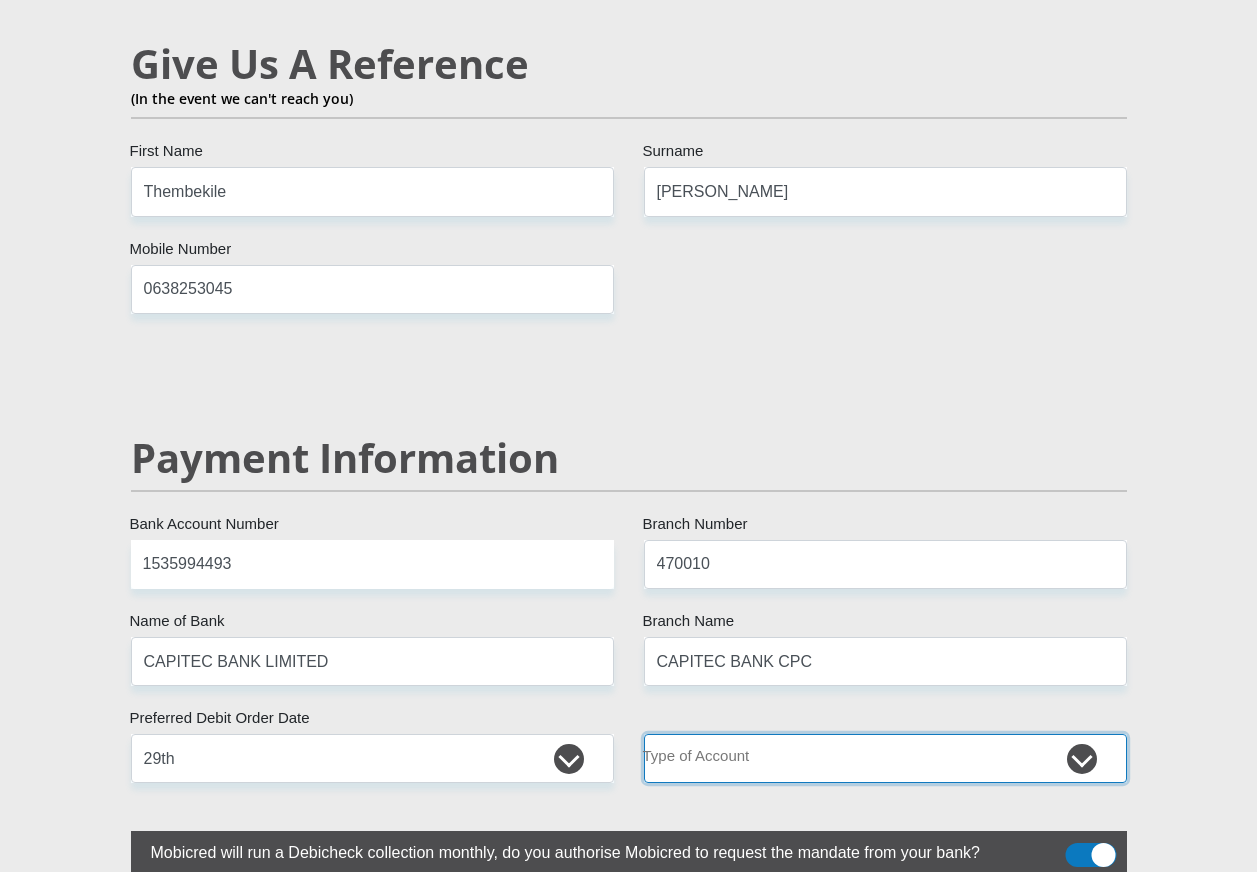 click on "Cheque
Savings" at bounding box center (885, 758) 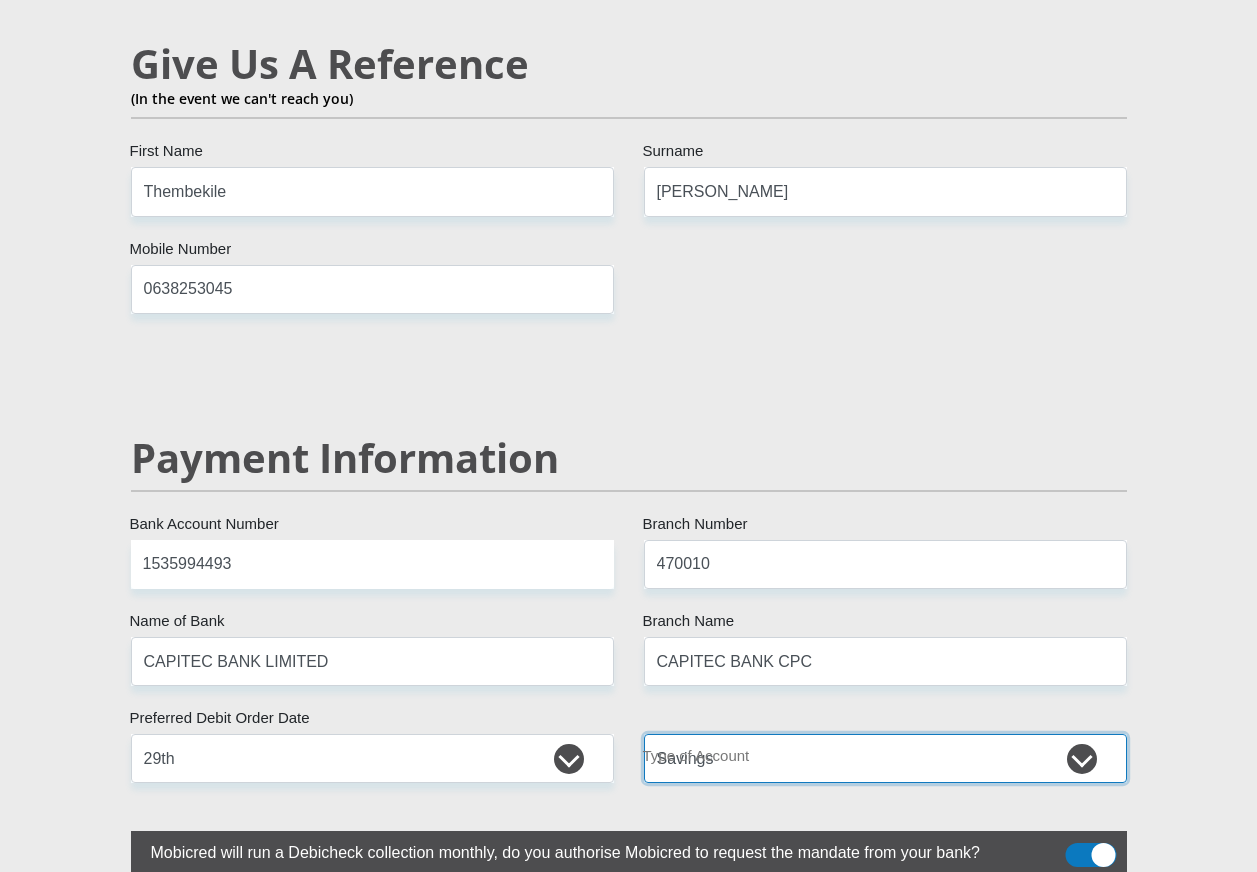 click on "Cheque
Savings" at bounding box center [885, 758] 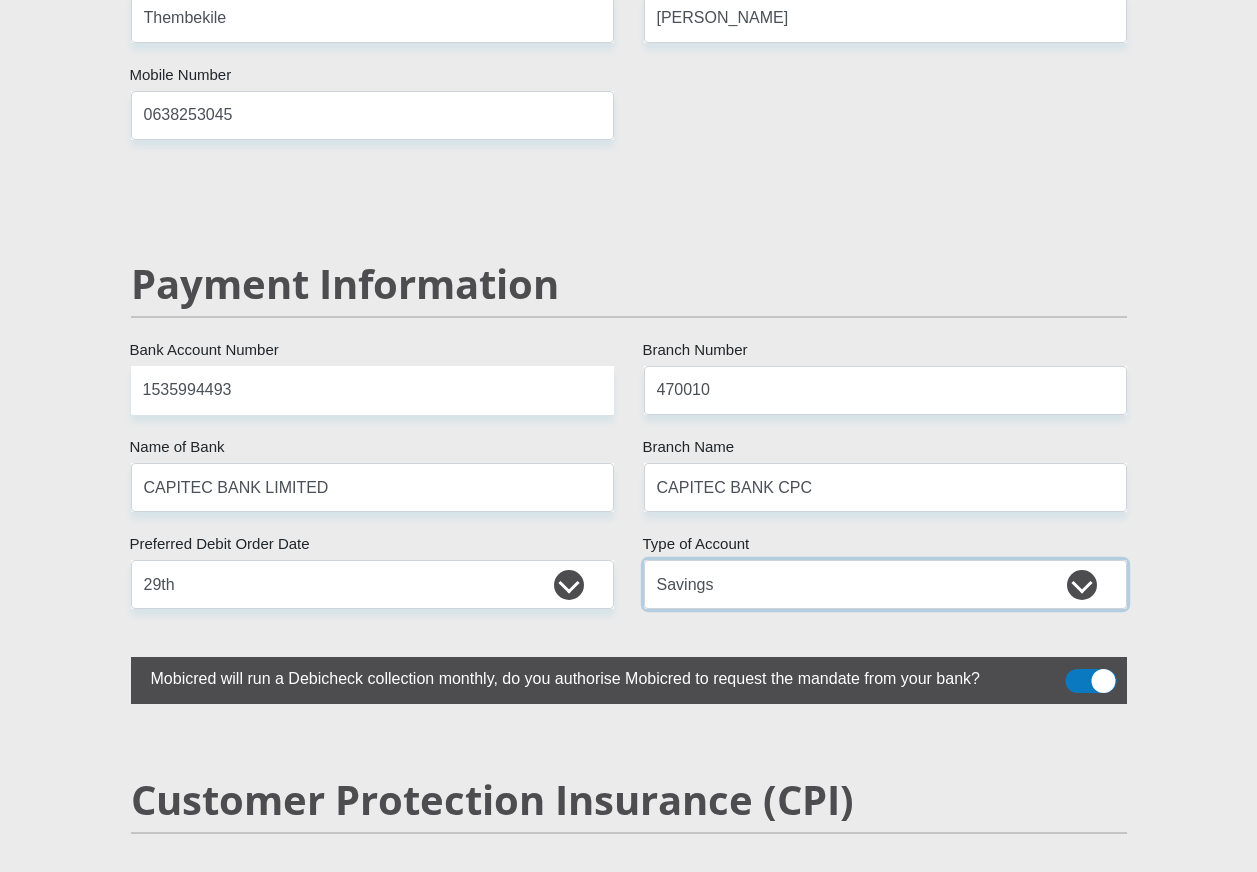 scroll, scrollTop: 3800, scrollLeft: 0, axis: vertical 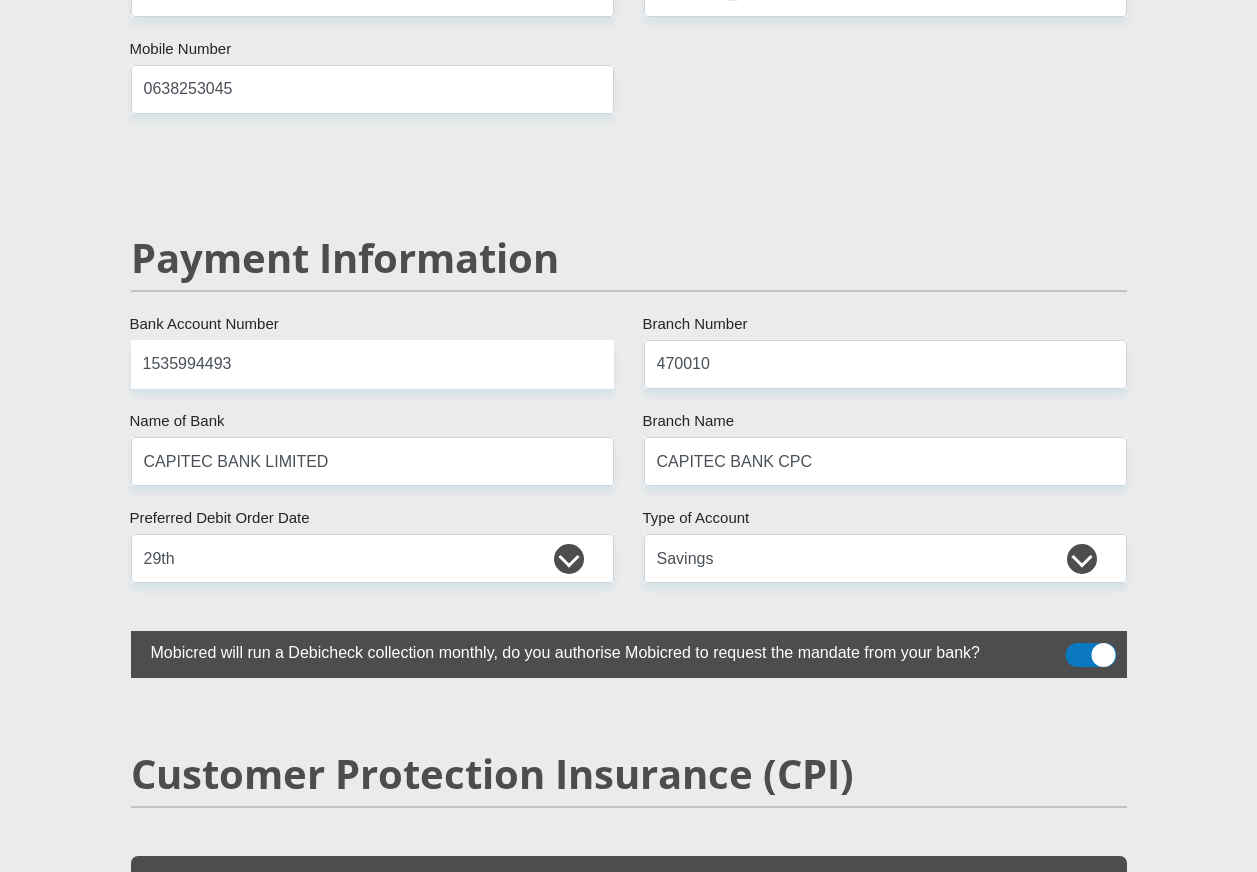 click at bounding box center [1090, 655] 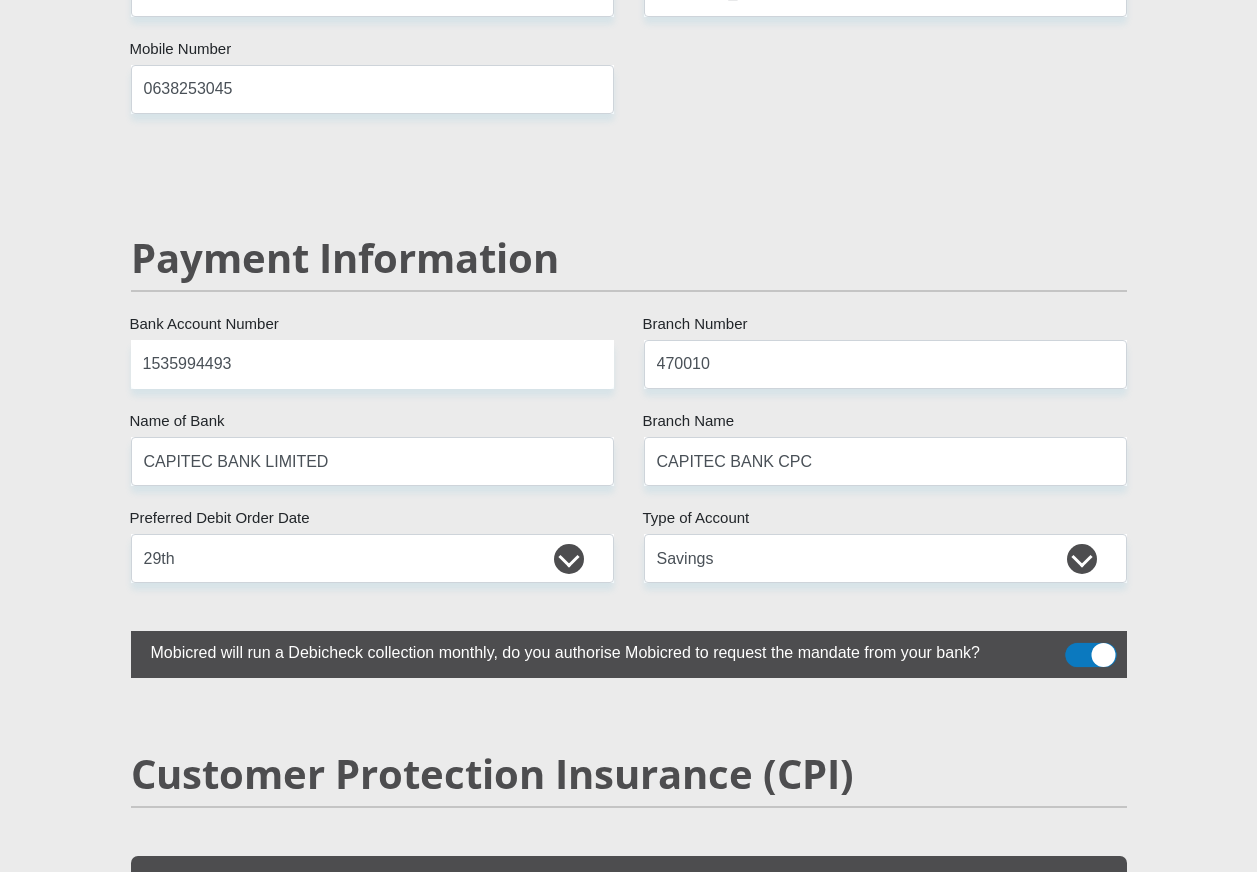 click at bounding box center [1077, 648] 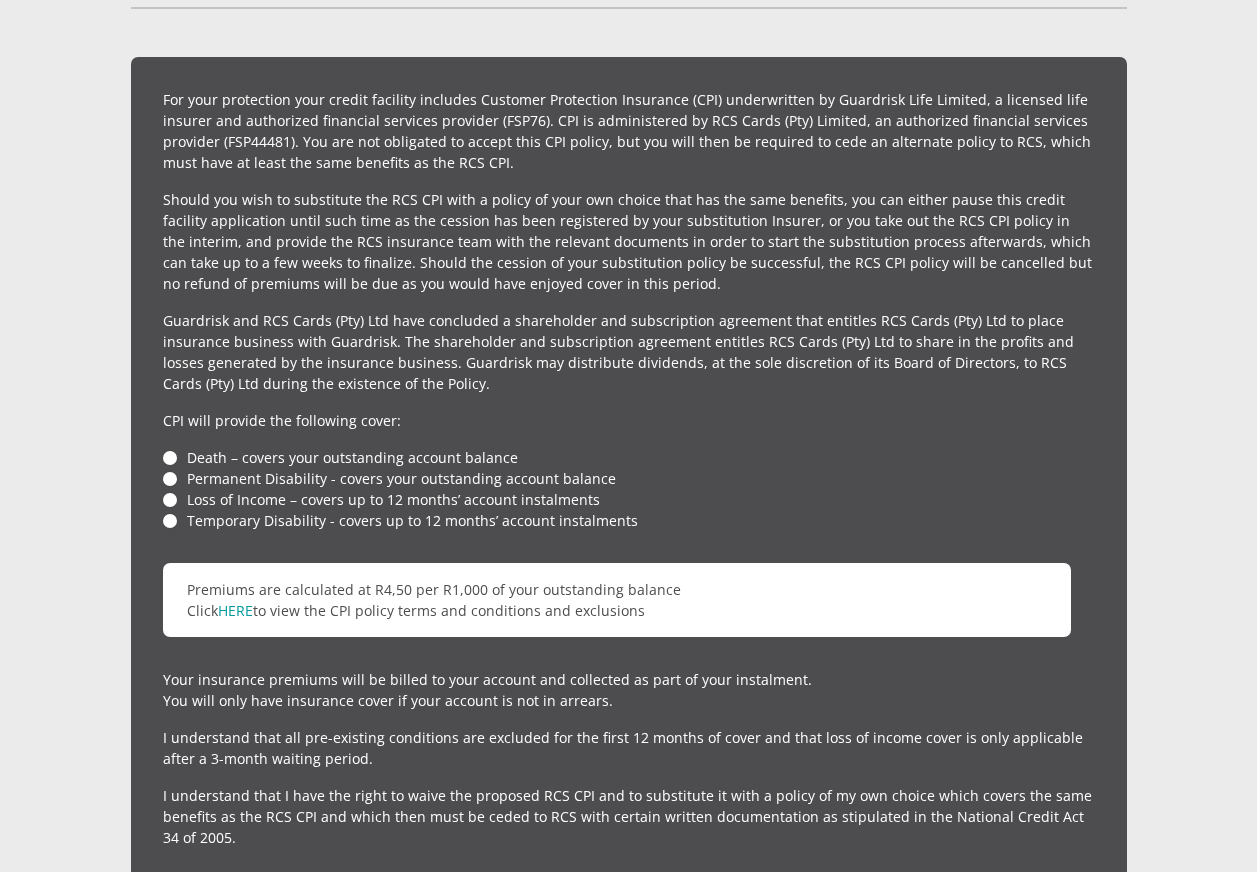 scroll, scrollTop: 4600, scrollLeft: 0, axis: vertical 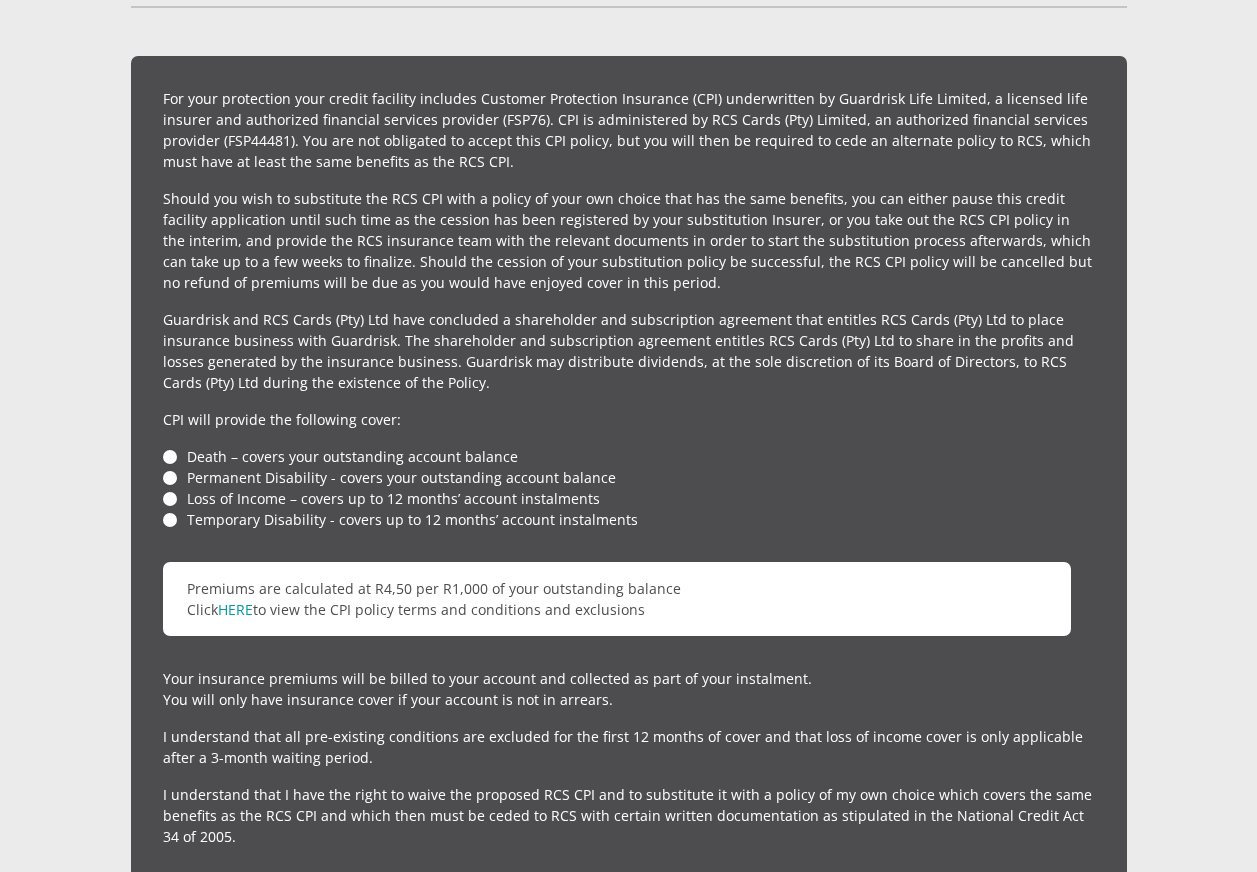 click on "Death – covers your outstanding account balance" at bounding box center [629, 456] 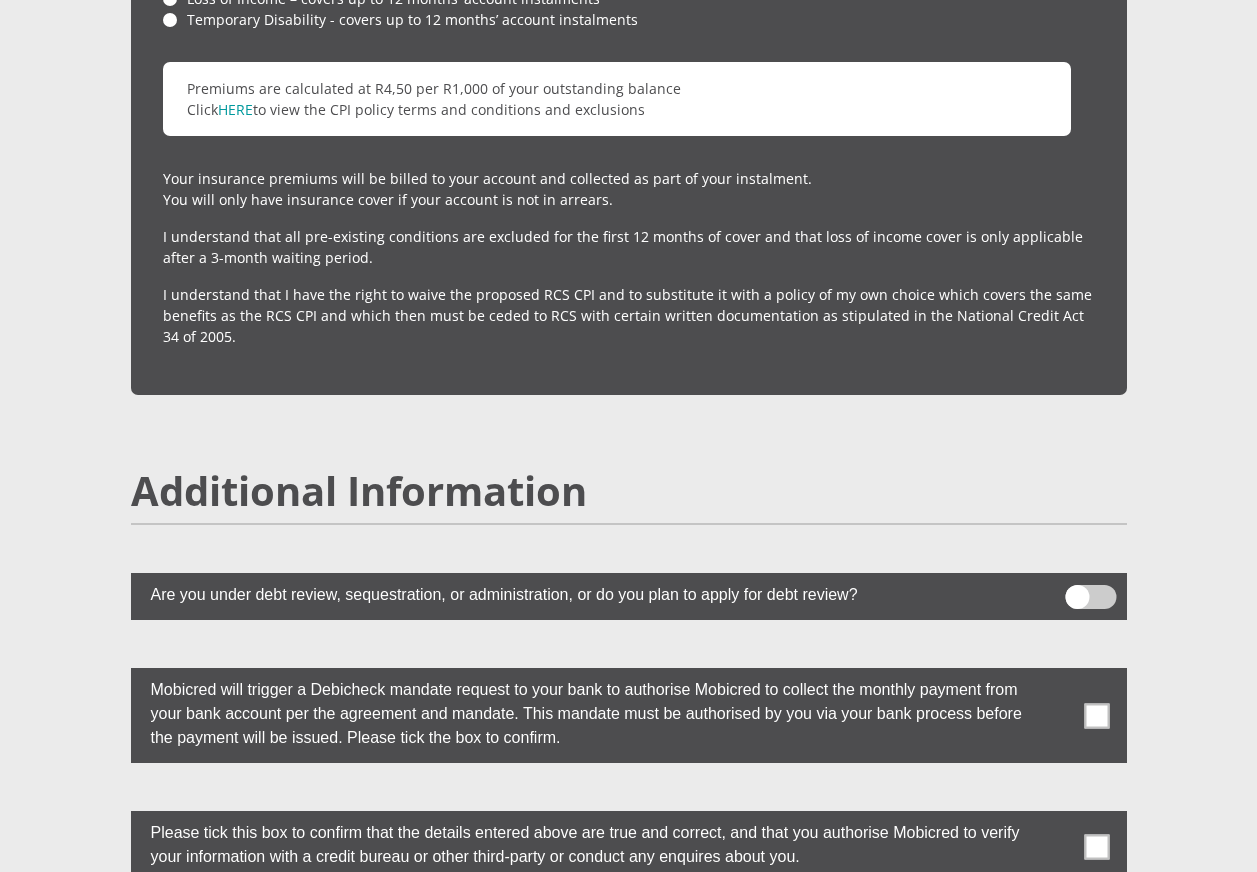 scroll, scrollTop: 5200, scrollLeft: 0, axis: vertical 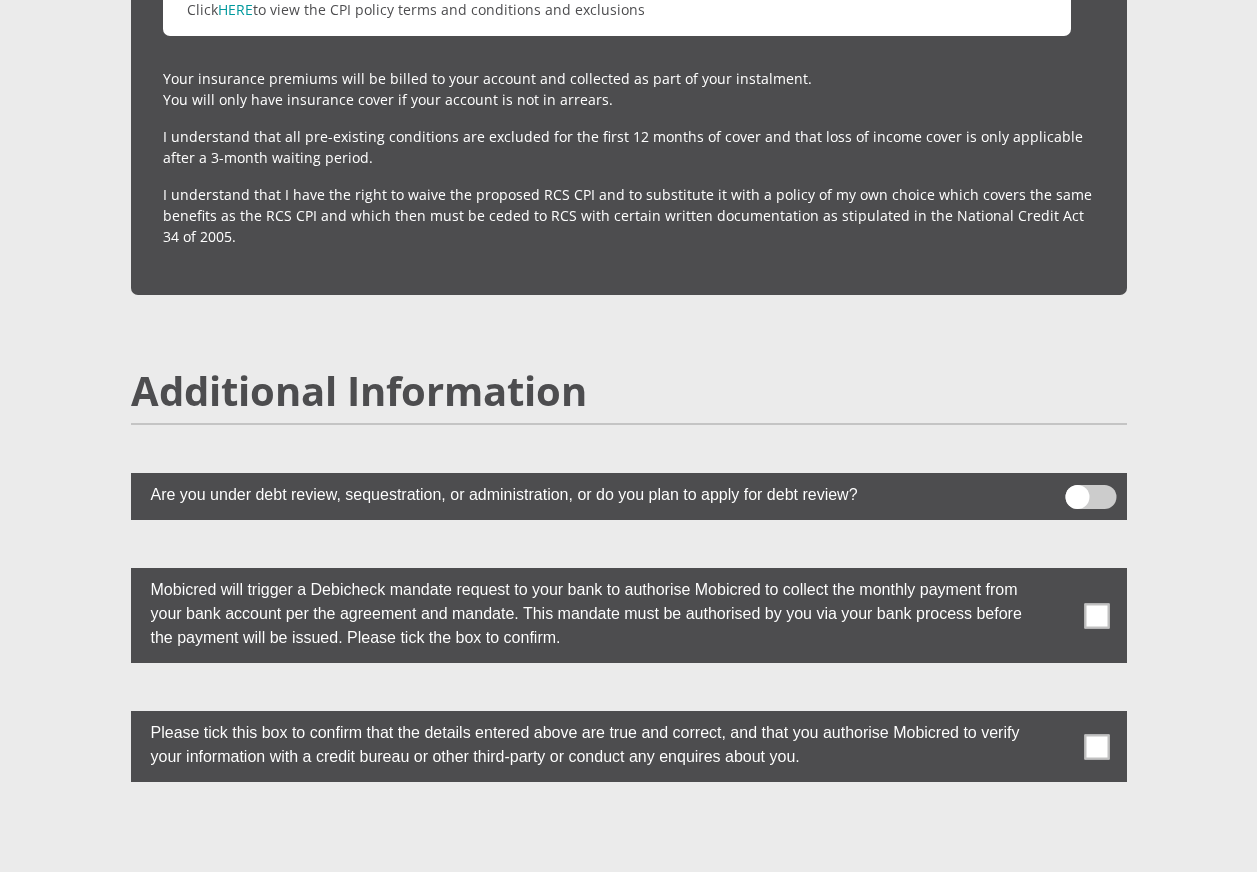 click at bounding box center (1096, 615) 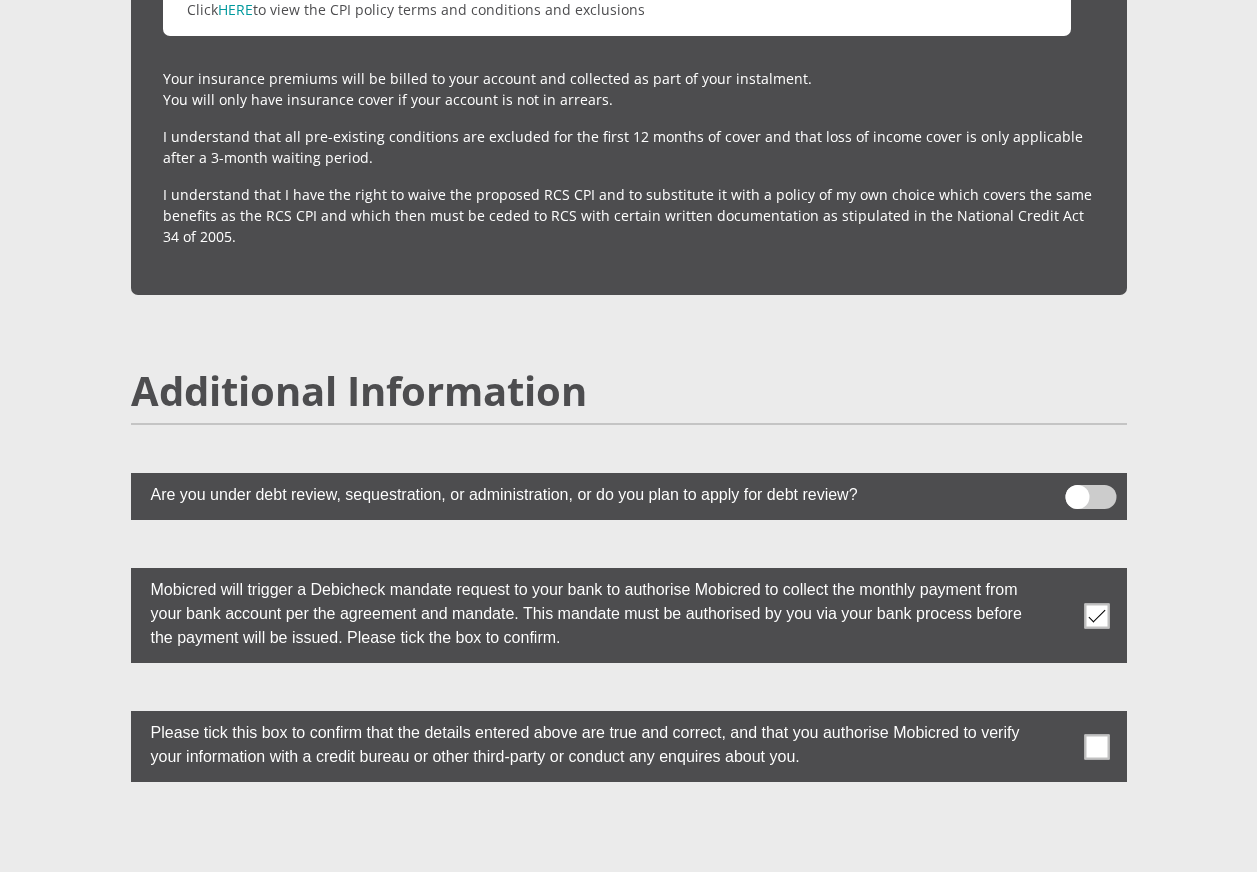 click at bounding box center [1096, 615] 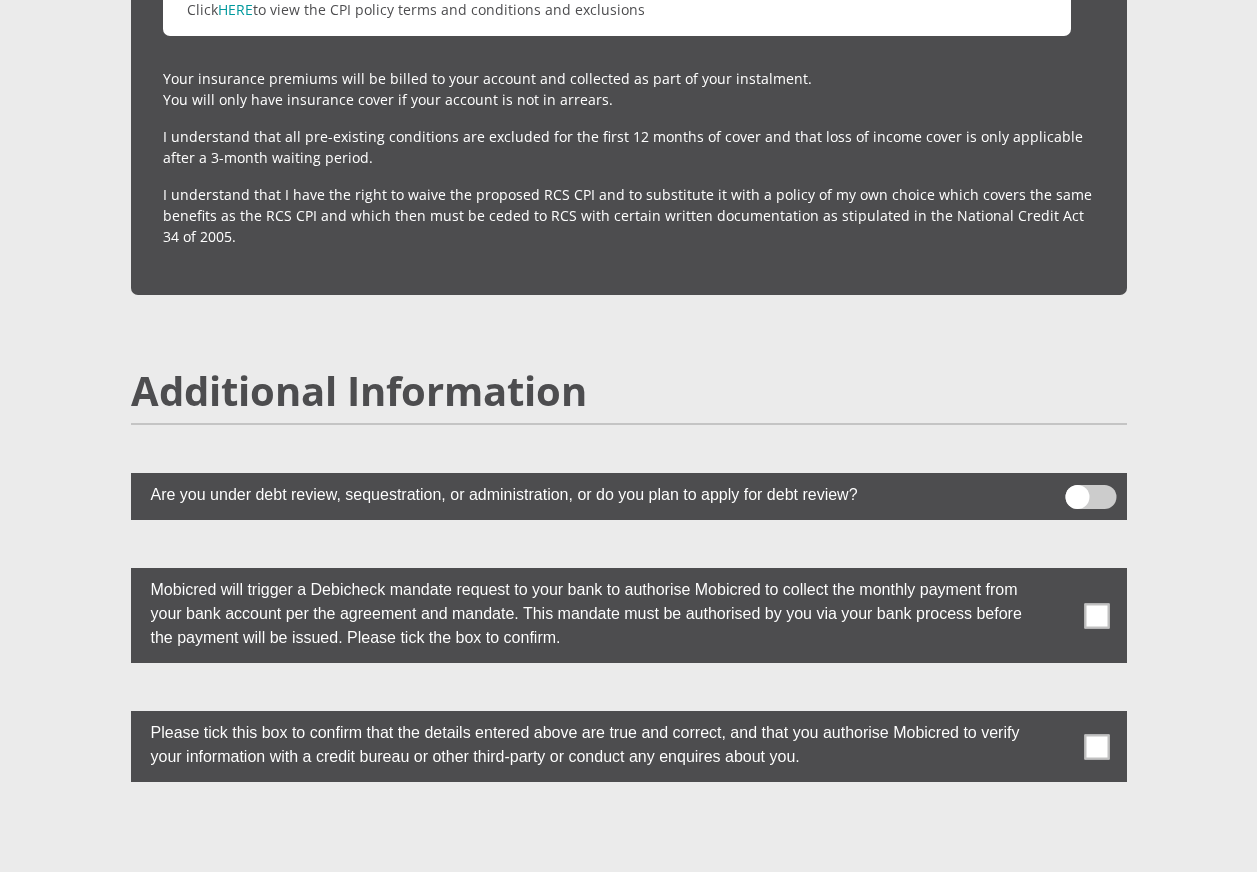 click at bounding box center [1096, 746] 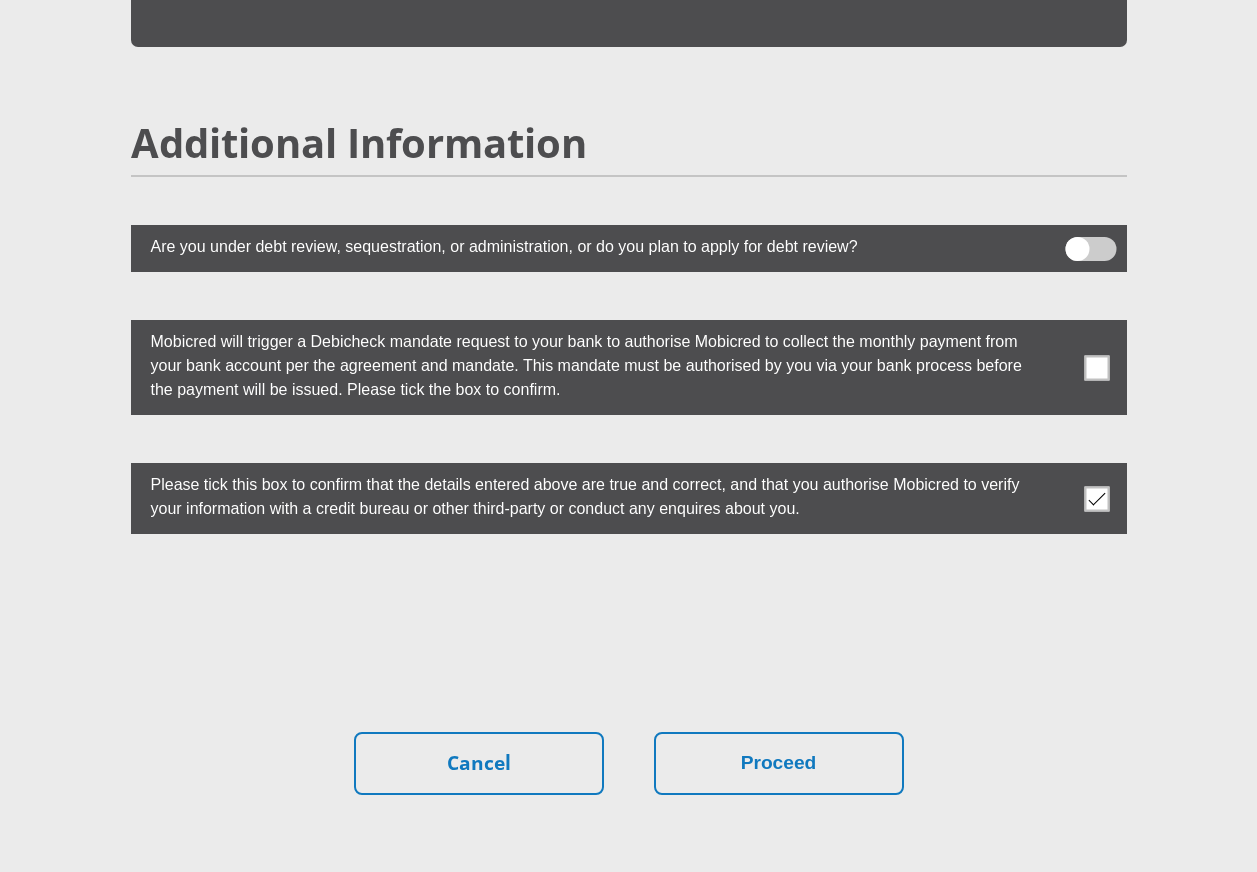 scroll, scrollTop: 5500, scrollLeft: 0, axis: vertical 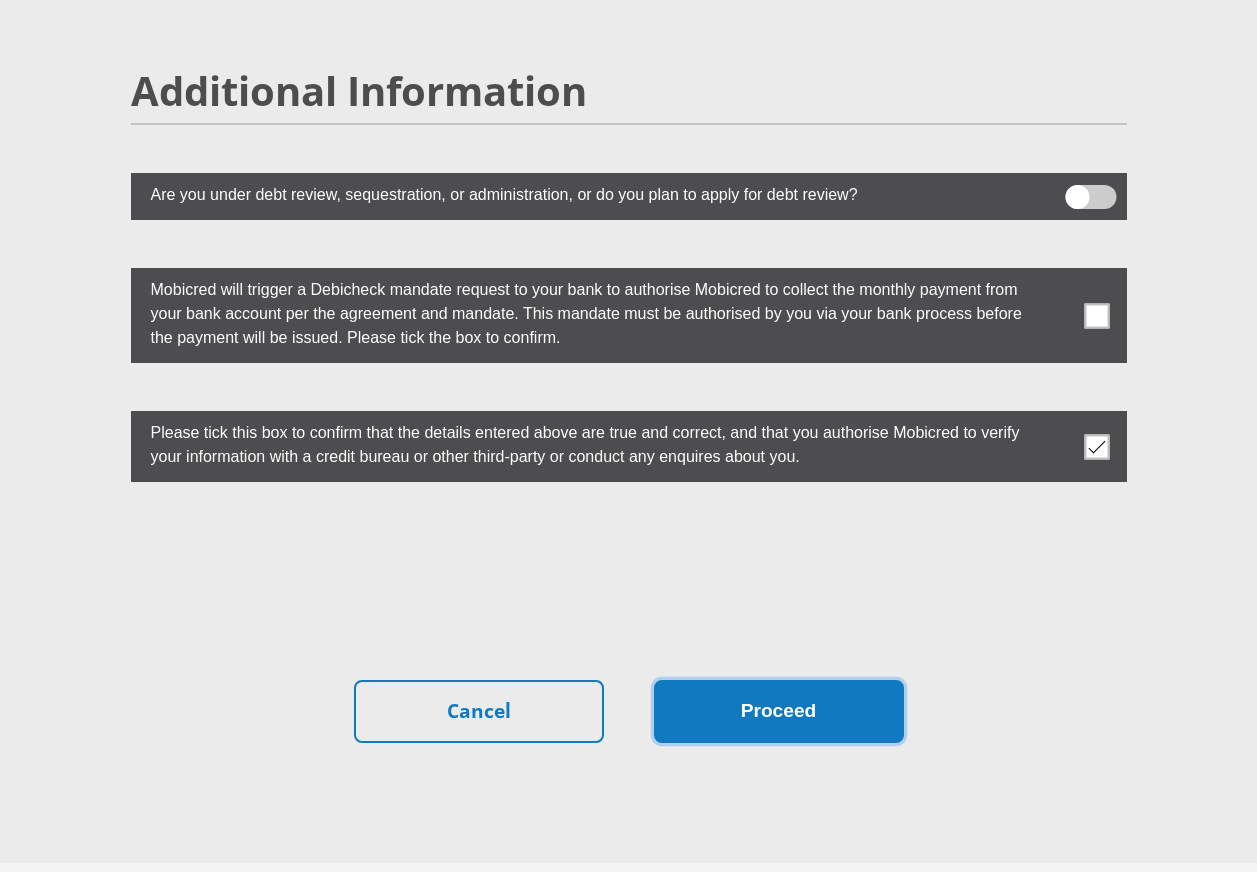 click on "Proceed" at bounding box center (779, 711) 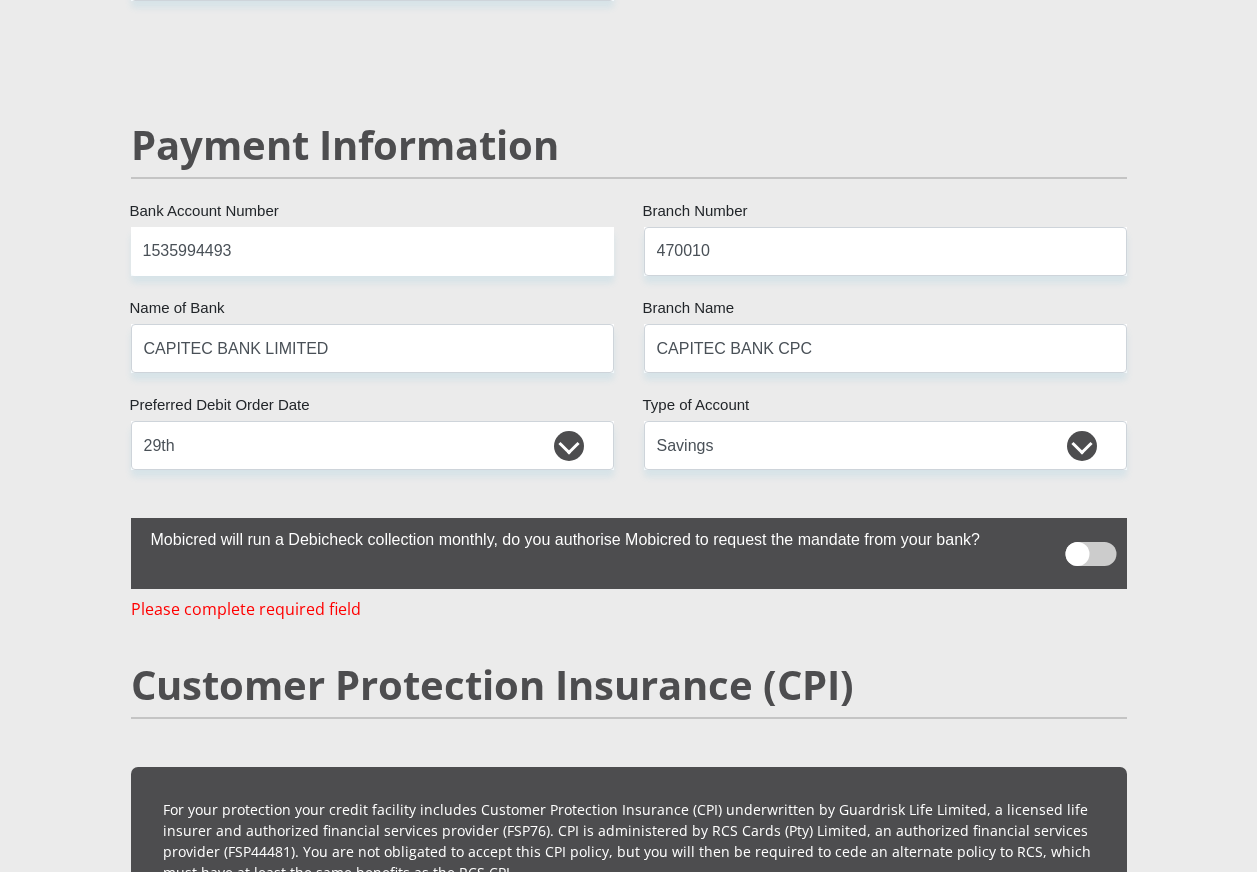 scroll, scrollTop: 3908, scrollLeft: 0, axis: vertical 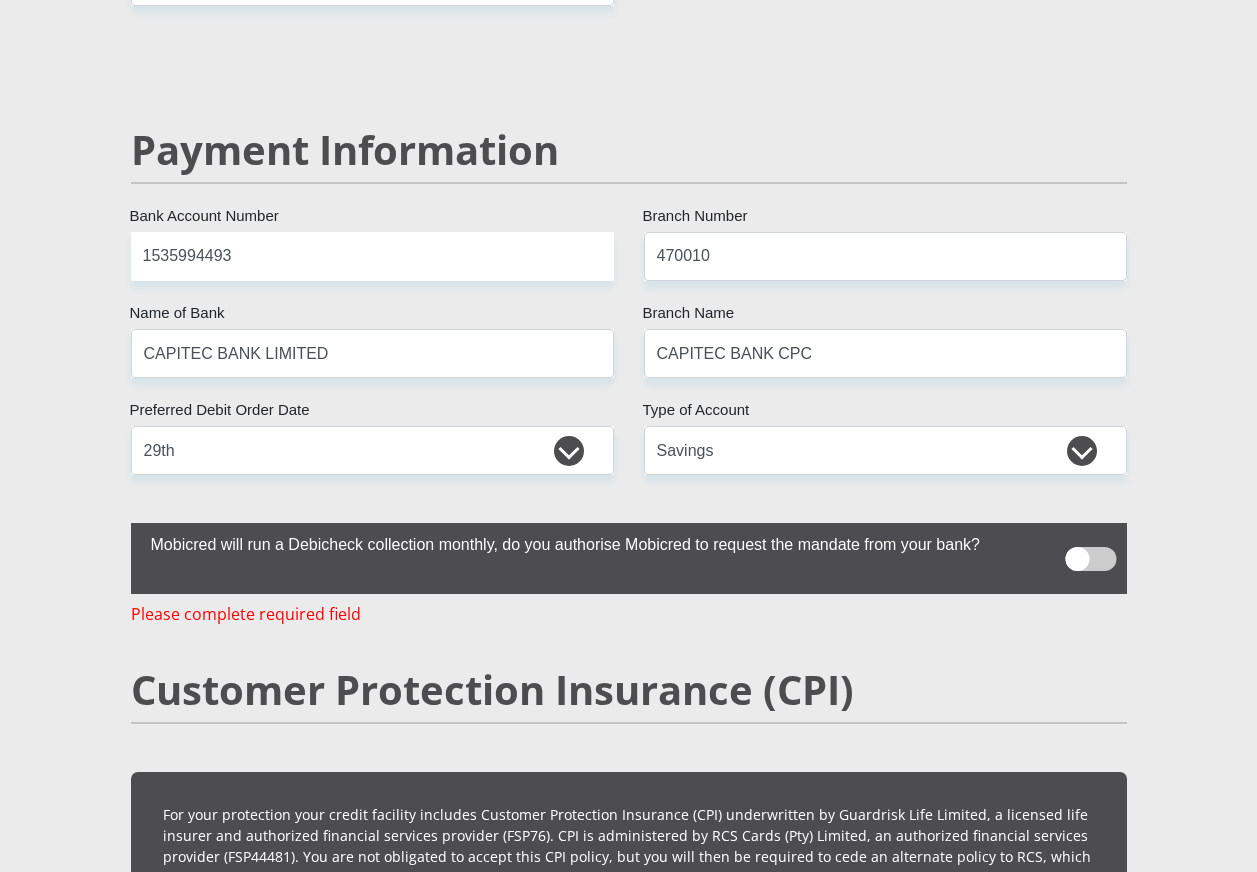 click at bounding box center [1090, 559] 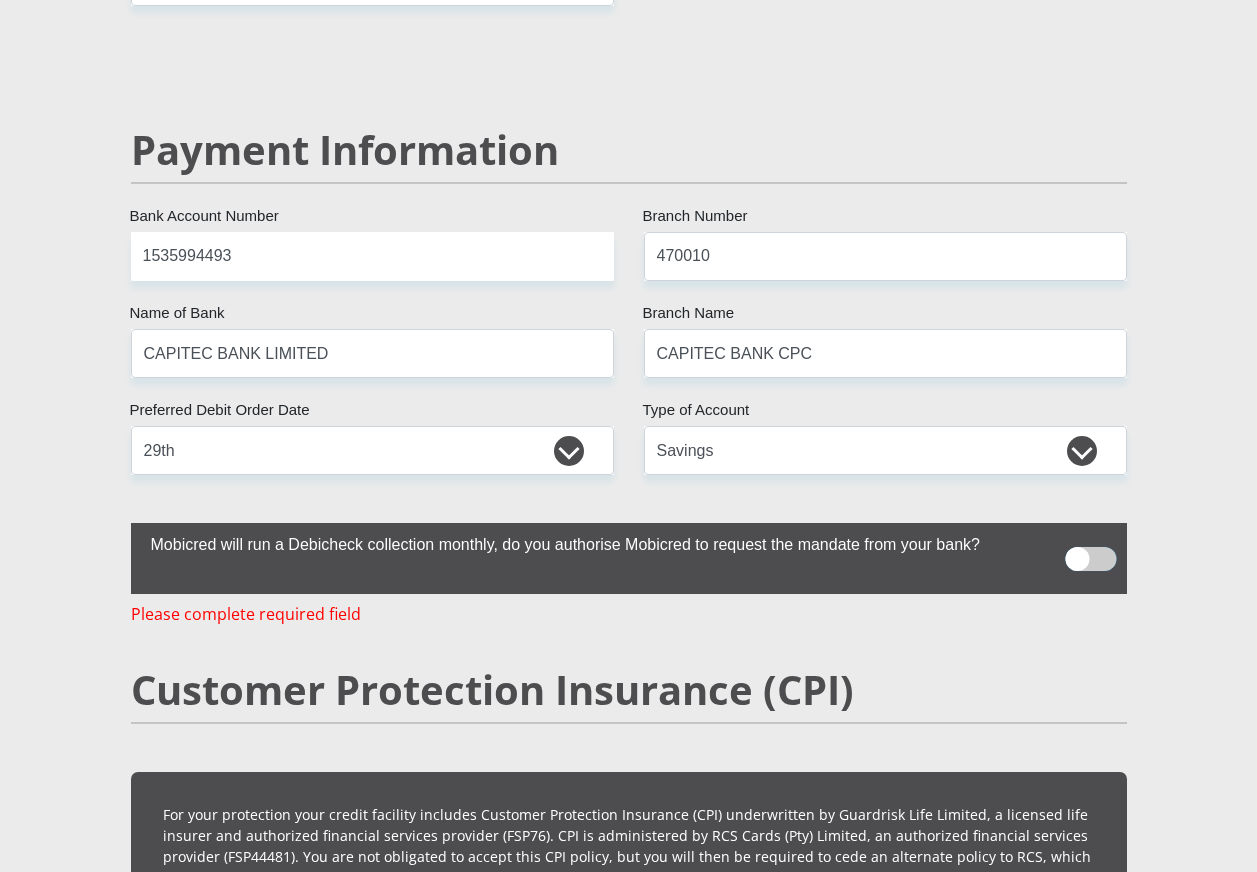 click at bounding box center [1077, 540] 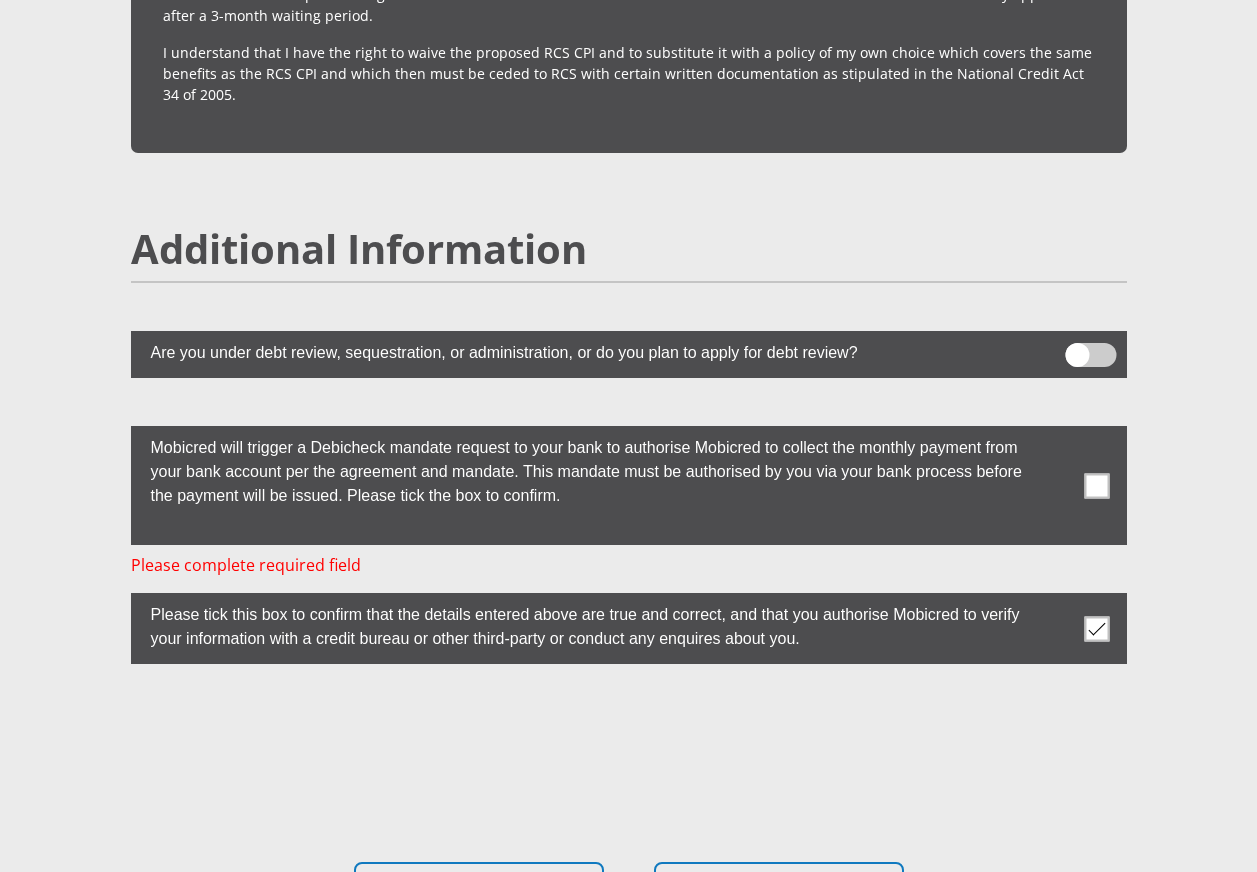 scroll, scrollTop: 5408, scrollLeft: 0, axis: vertical 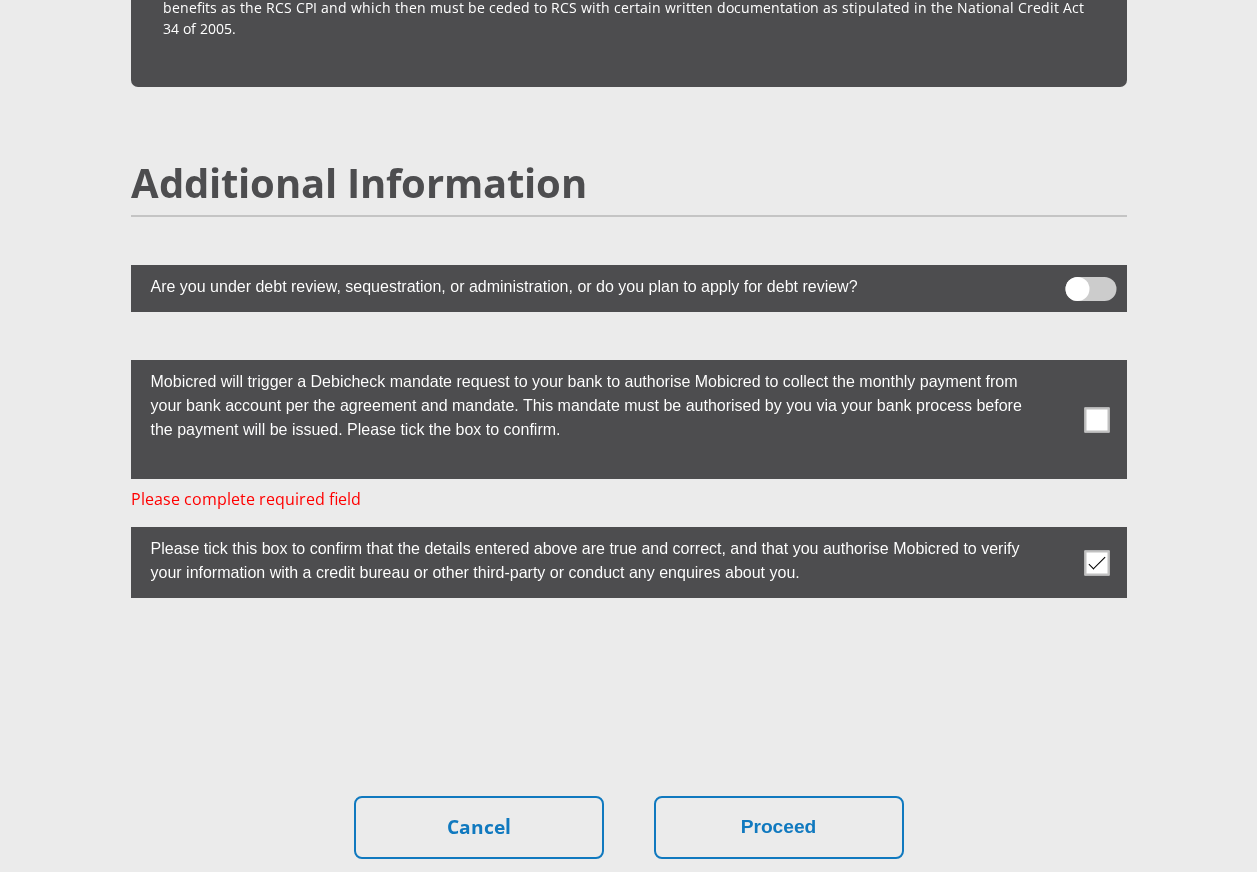 click at bounding box center [1090, 289] 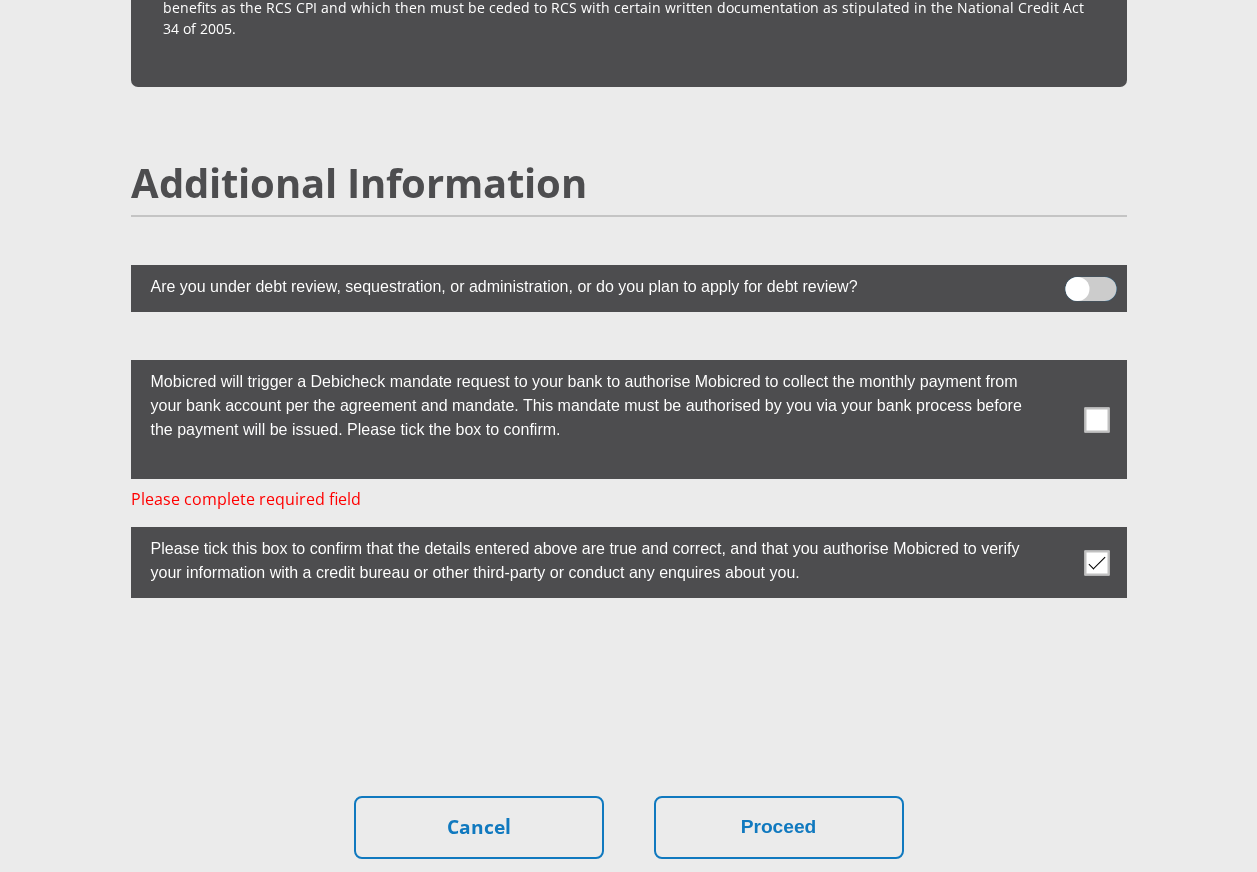 click at bounding box center (1077, 282) 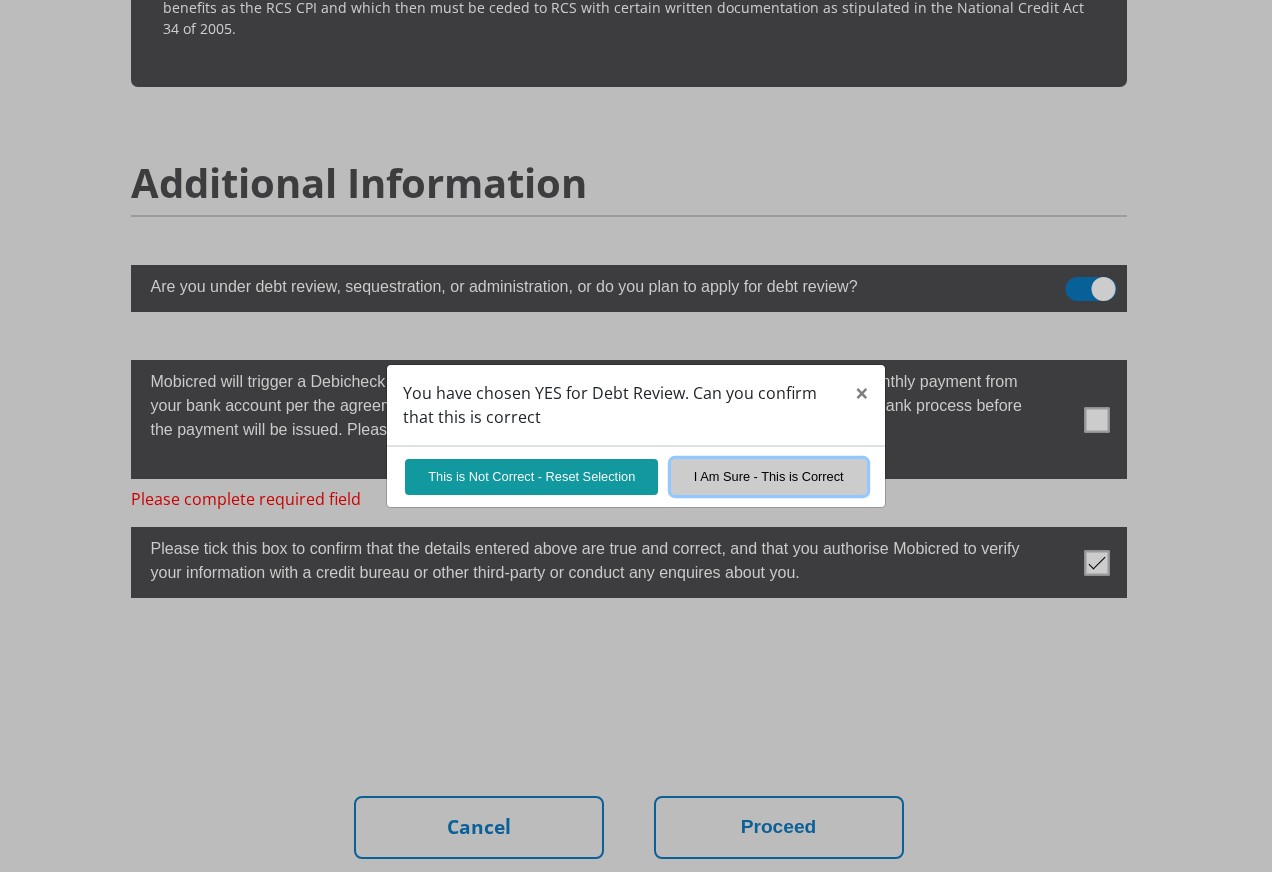 click on "I Am Sure - This is Correct" at bounding box center [769, 476] 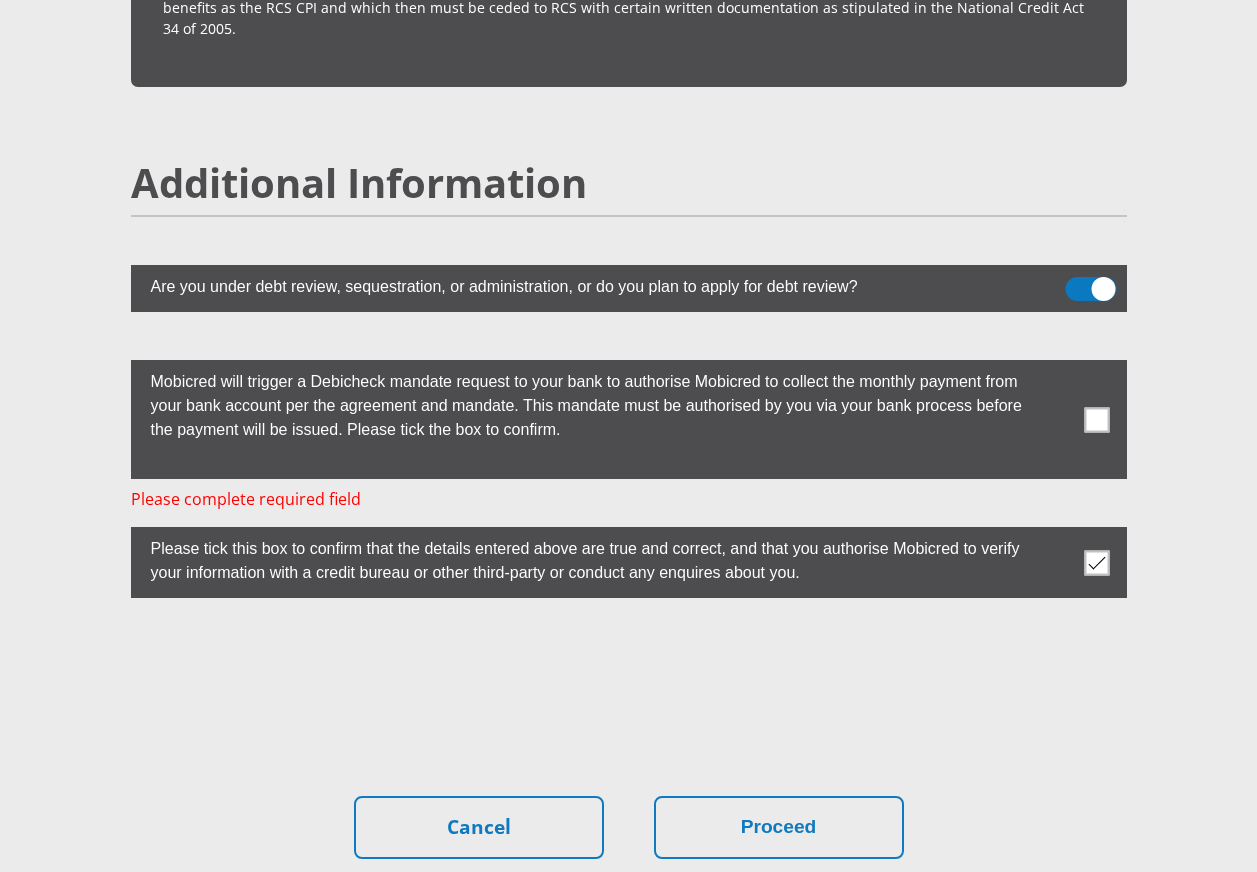click at bounding box center [1090, 289] 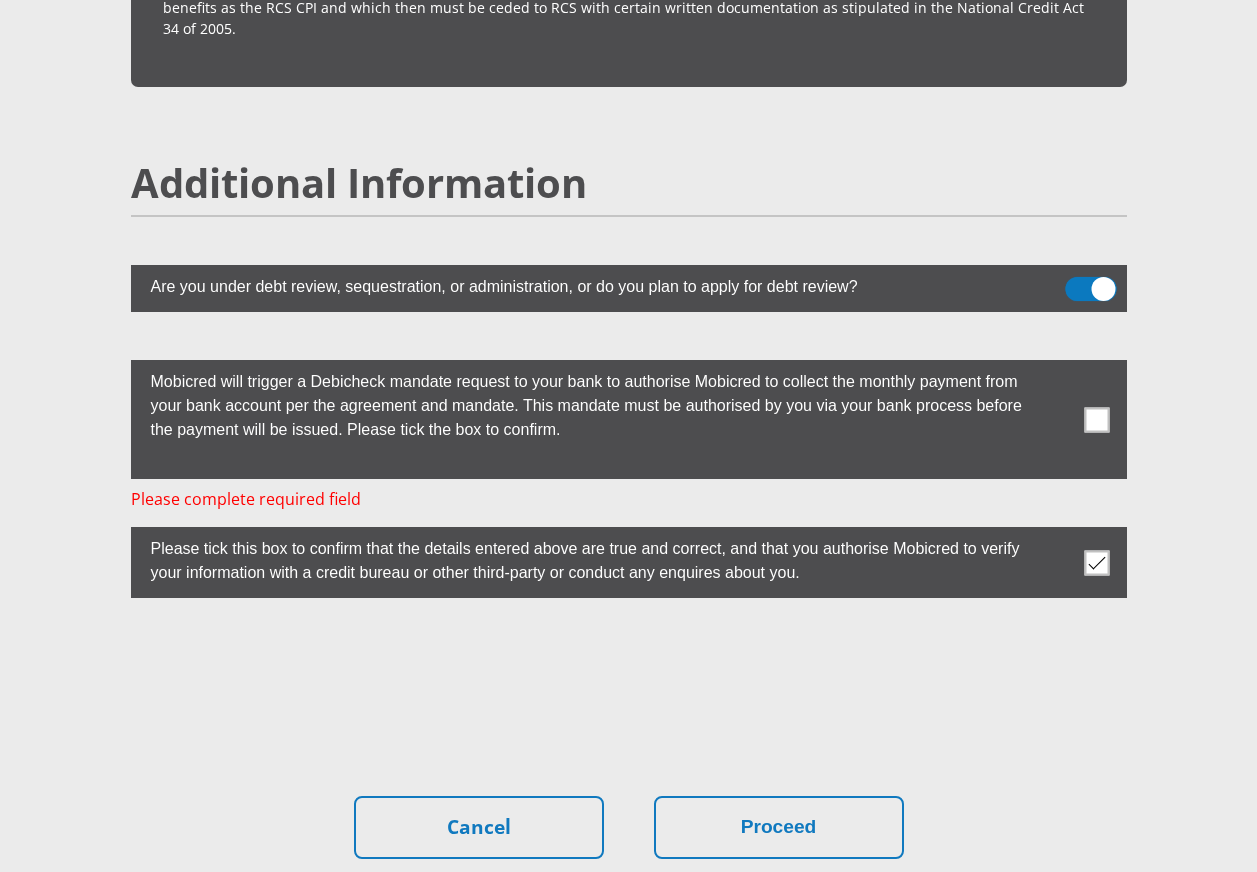 click at bounding box center [1077, 282] 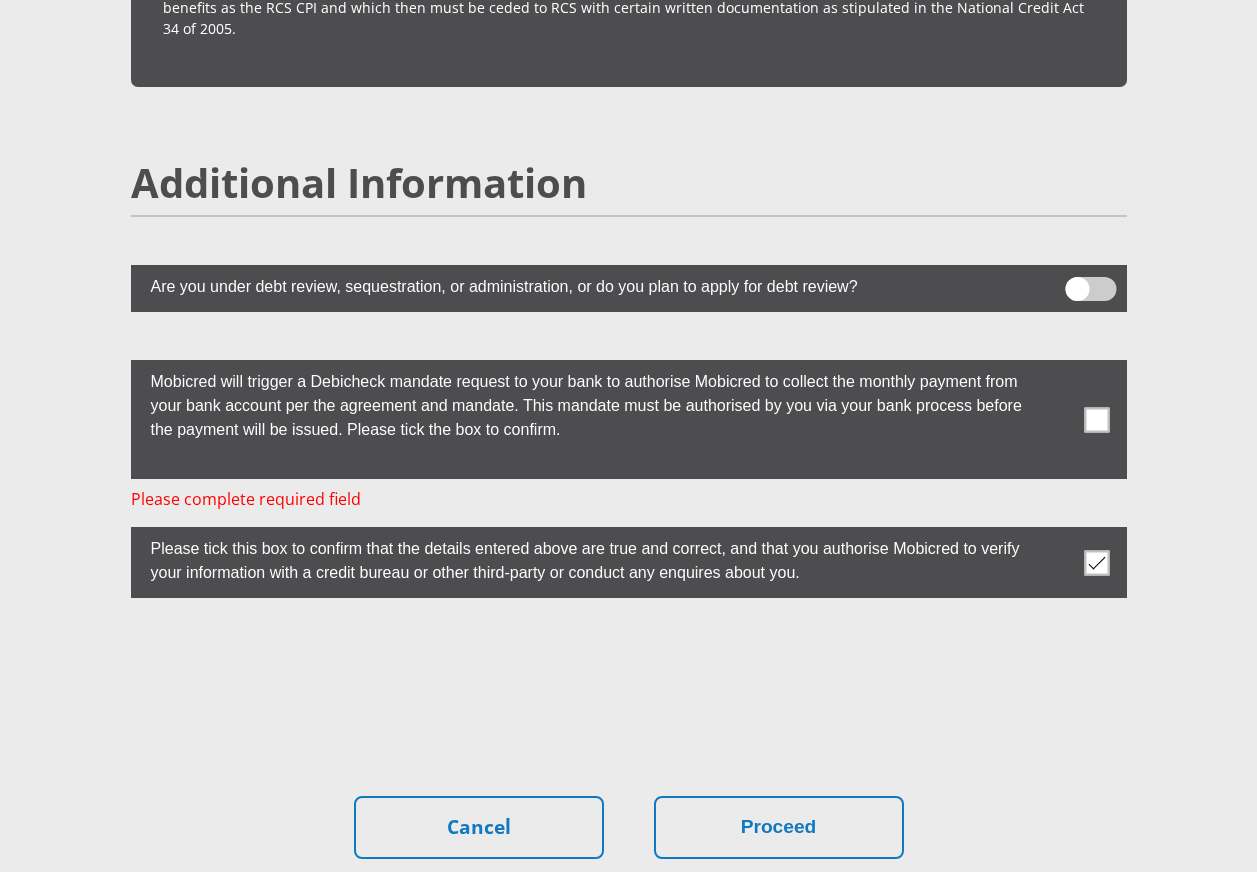 click at bounding box center (629, 419) 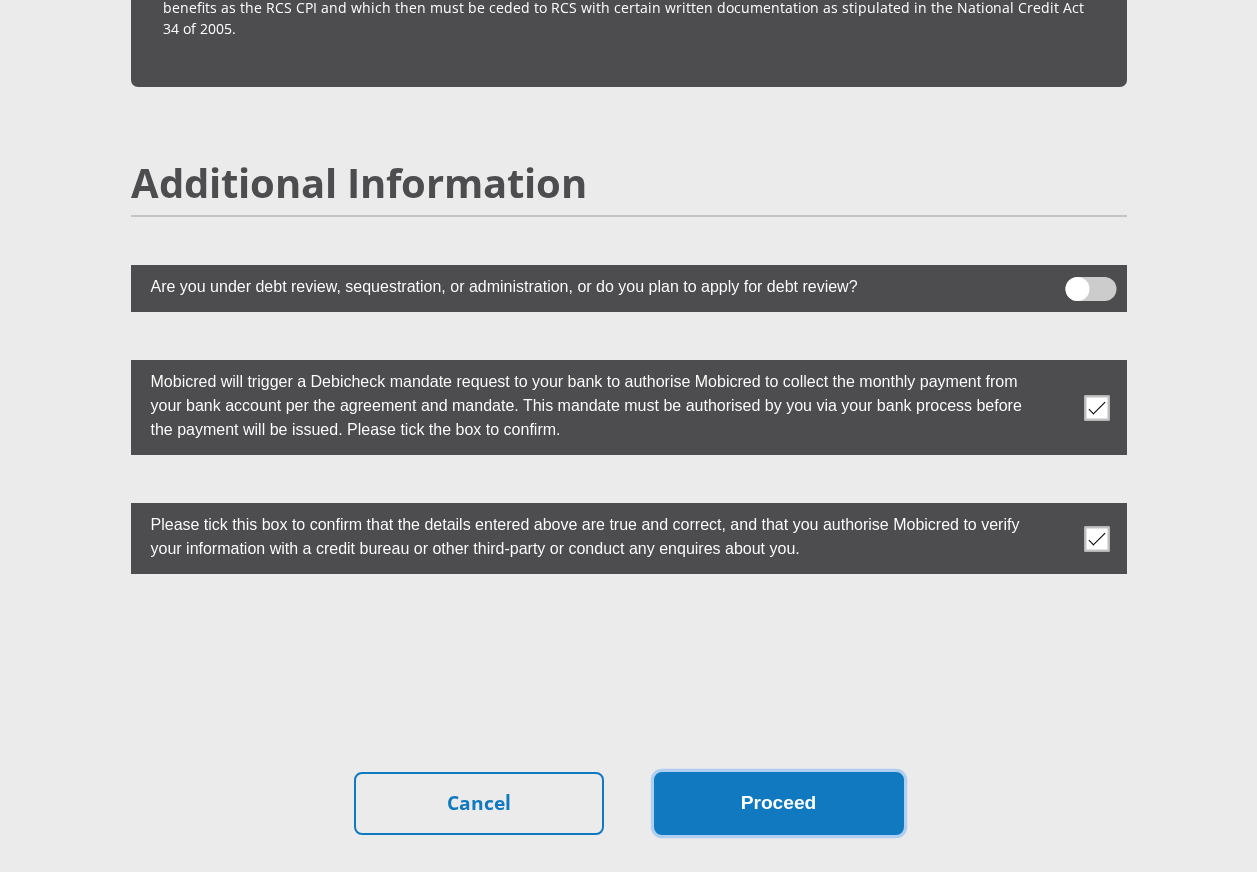 click on "Proceed" at bounding box center (779, 803) 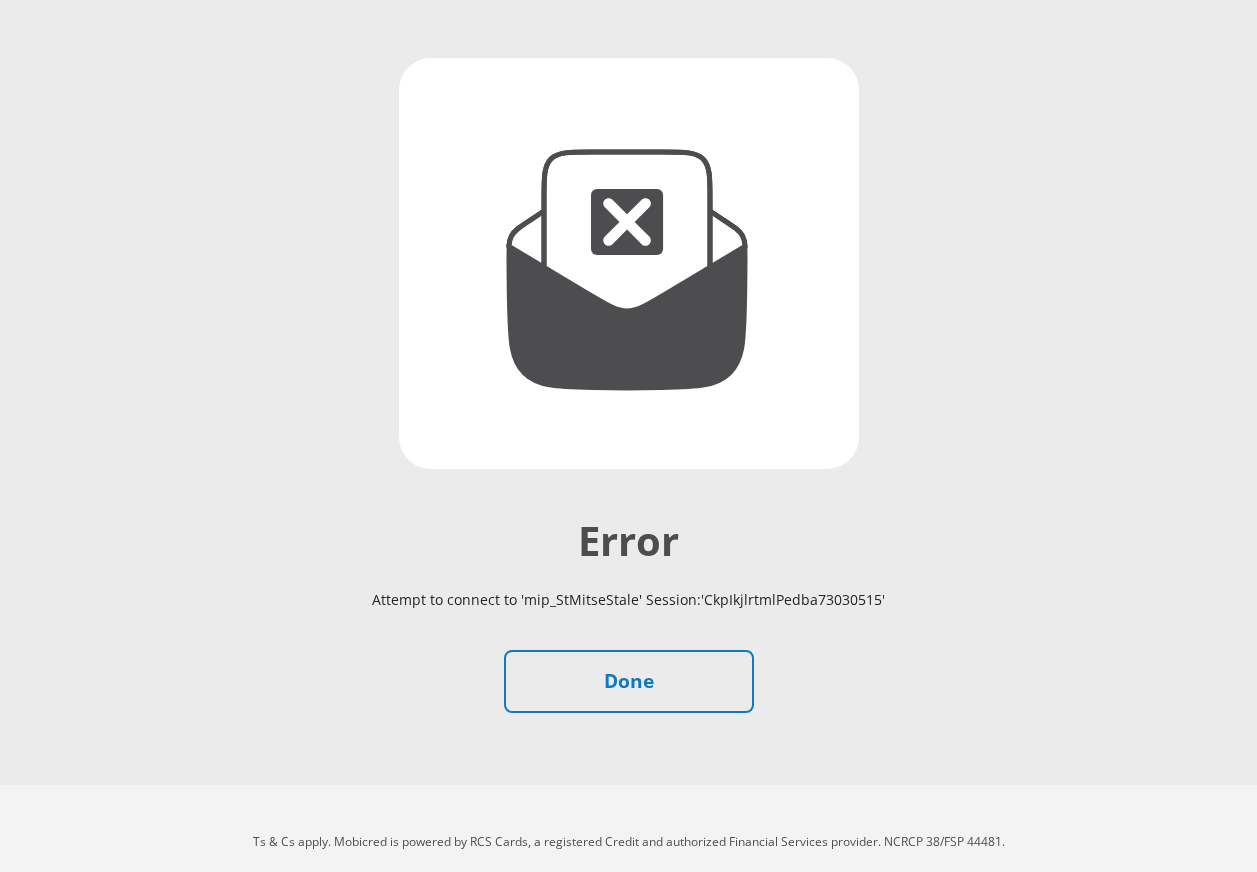 scroll, scrollTop: 267, scrollLeft: 0, axis: vertical 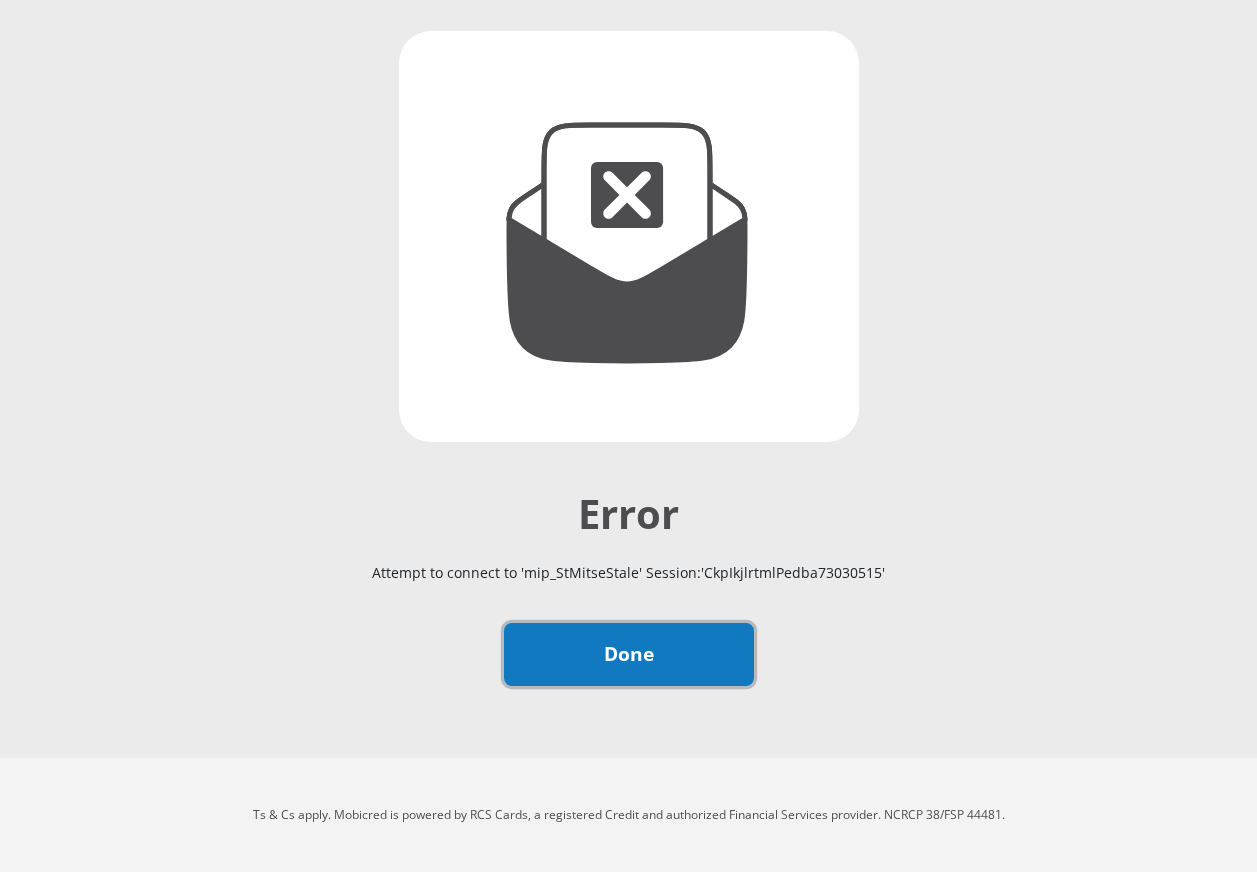 click on "Done" at bounding box center (629, 654) 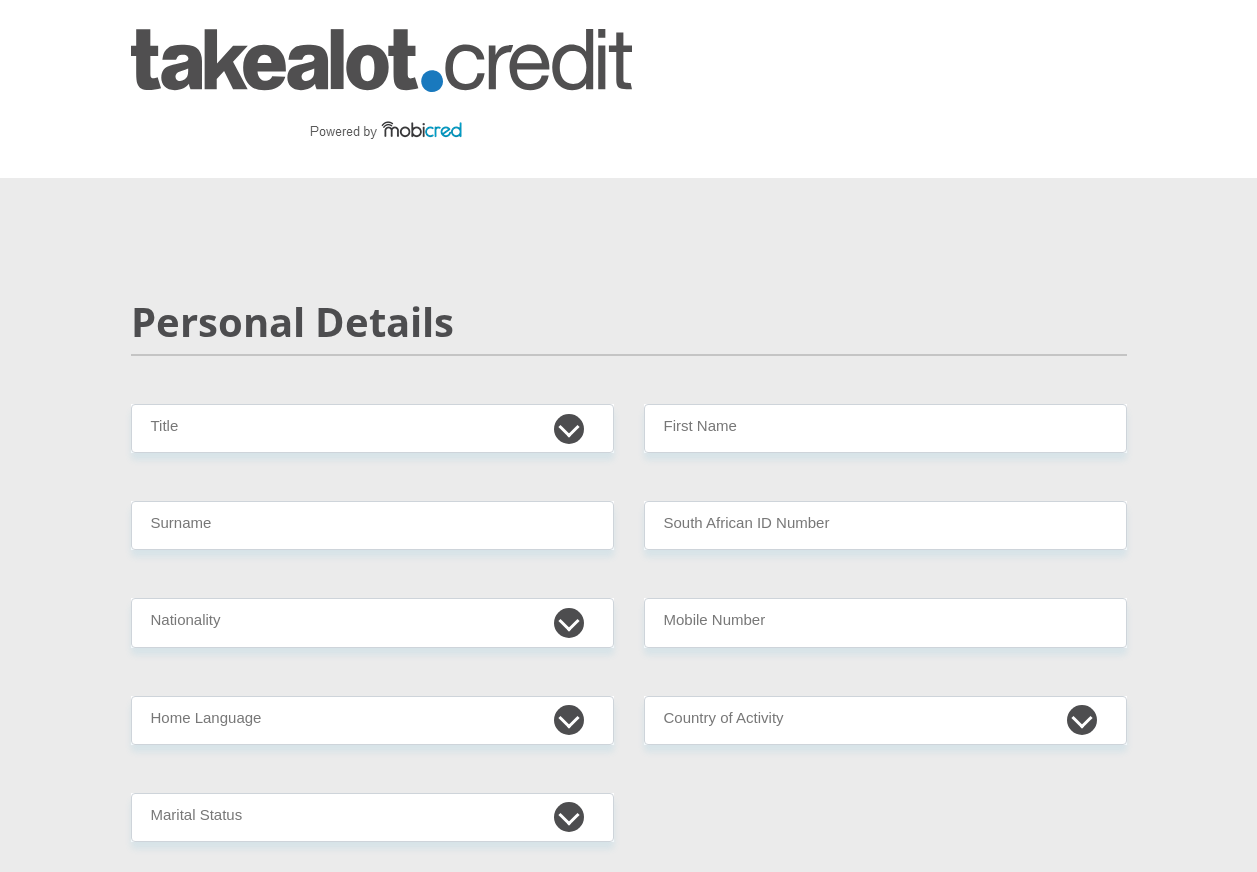 scroll, scrollTop: 0, scrollLeft: 0, axis: both 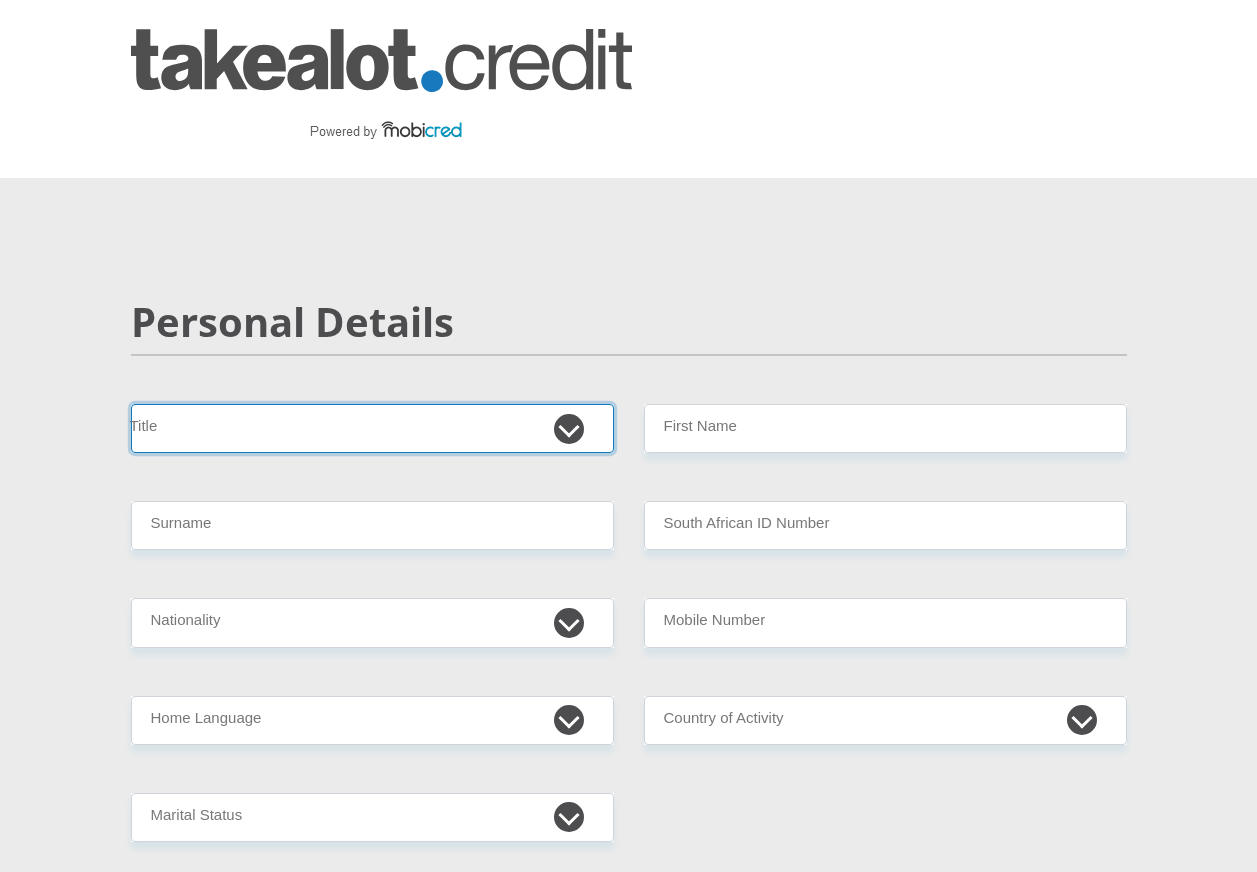 drag, startPoint x: 0, startPoint y: 0, endPoint x: 579, endPoint y: 433, distance: 723.0007 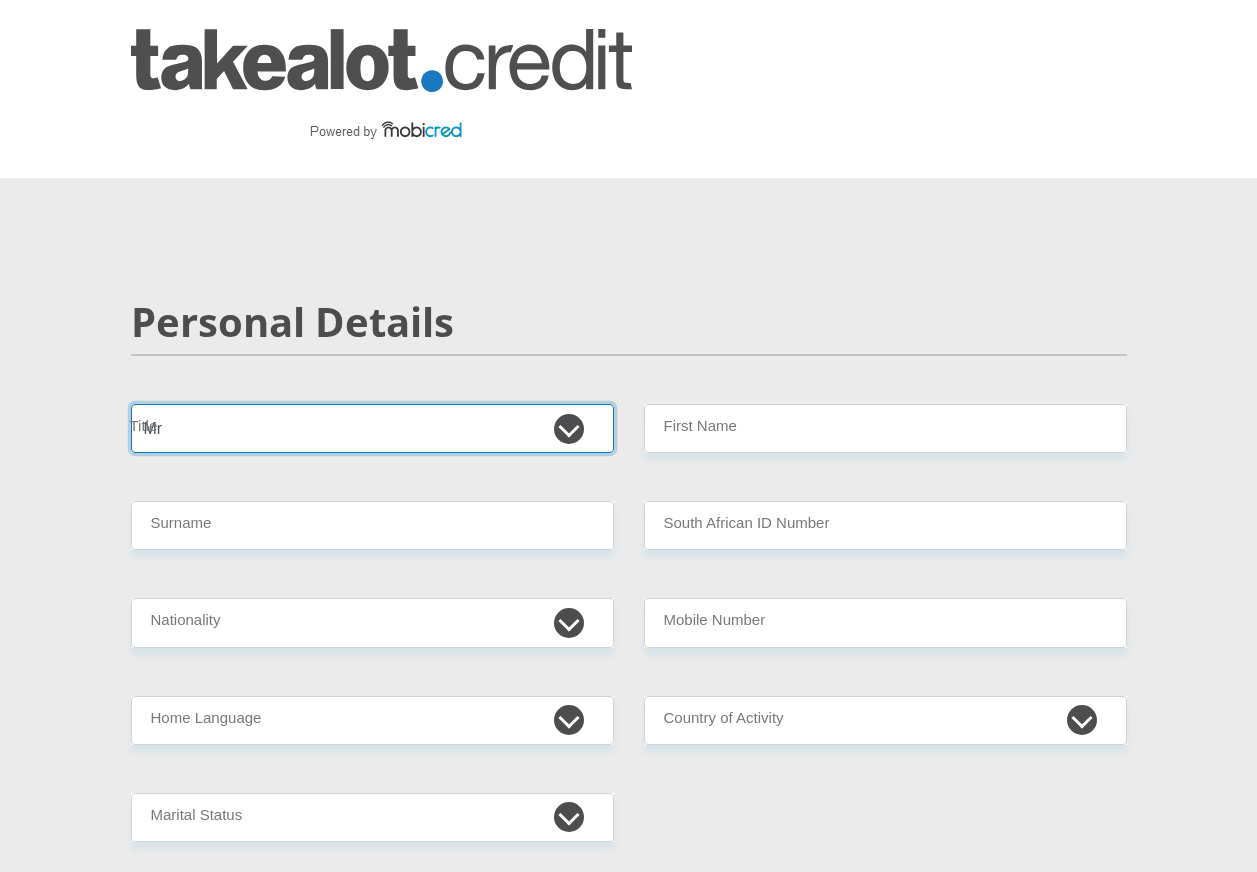 click on "Mr
Ms
Mrs
Dr
[PERSON_NAME]" at bounding box center (372, 428) 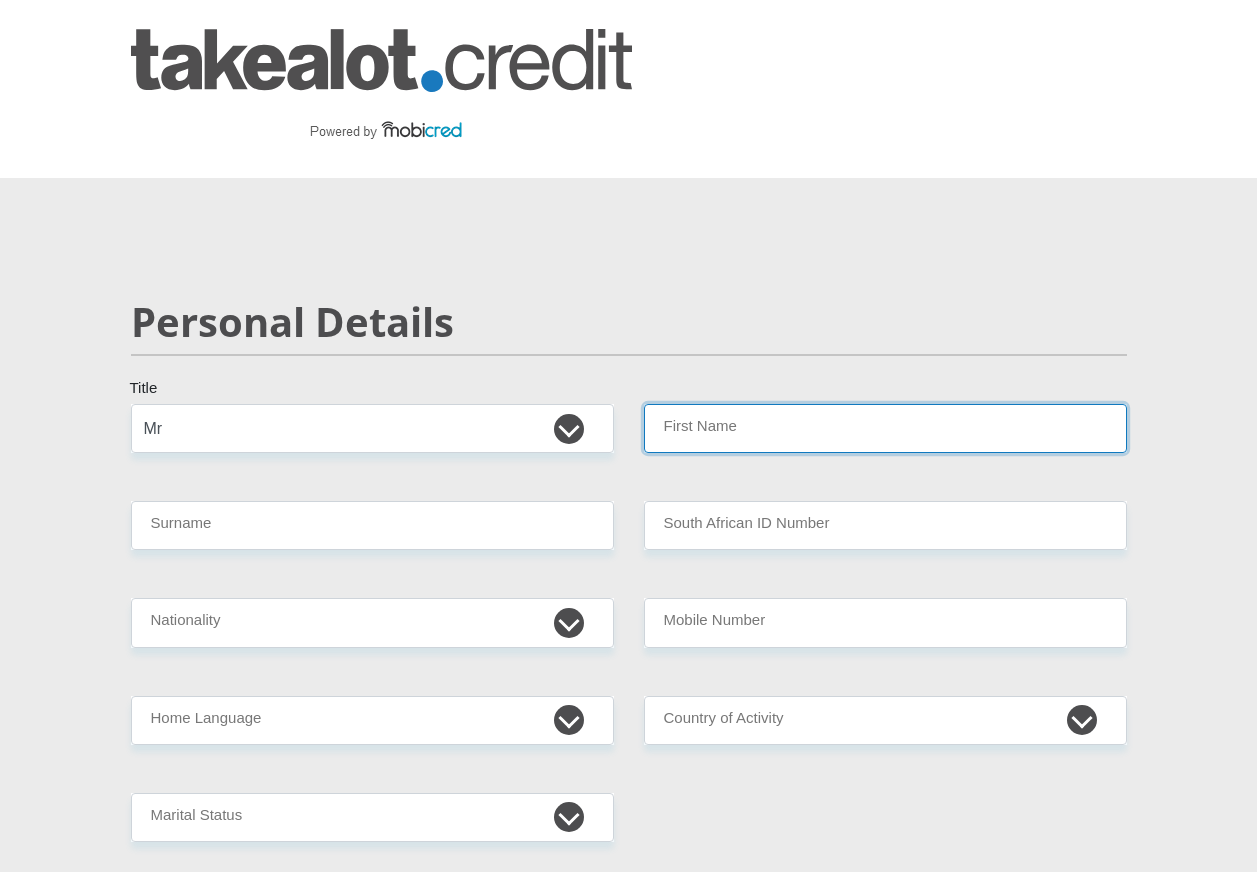 click on "First Name" at bounding box center [885, 428] 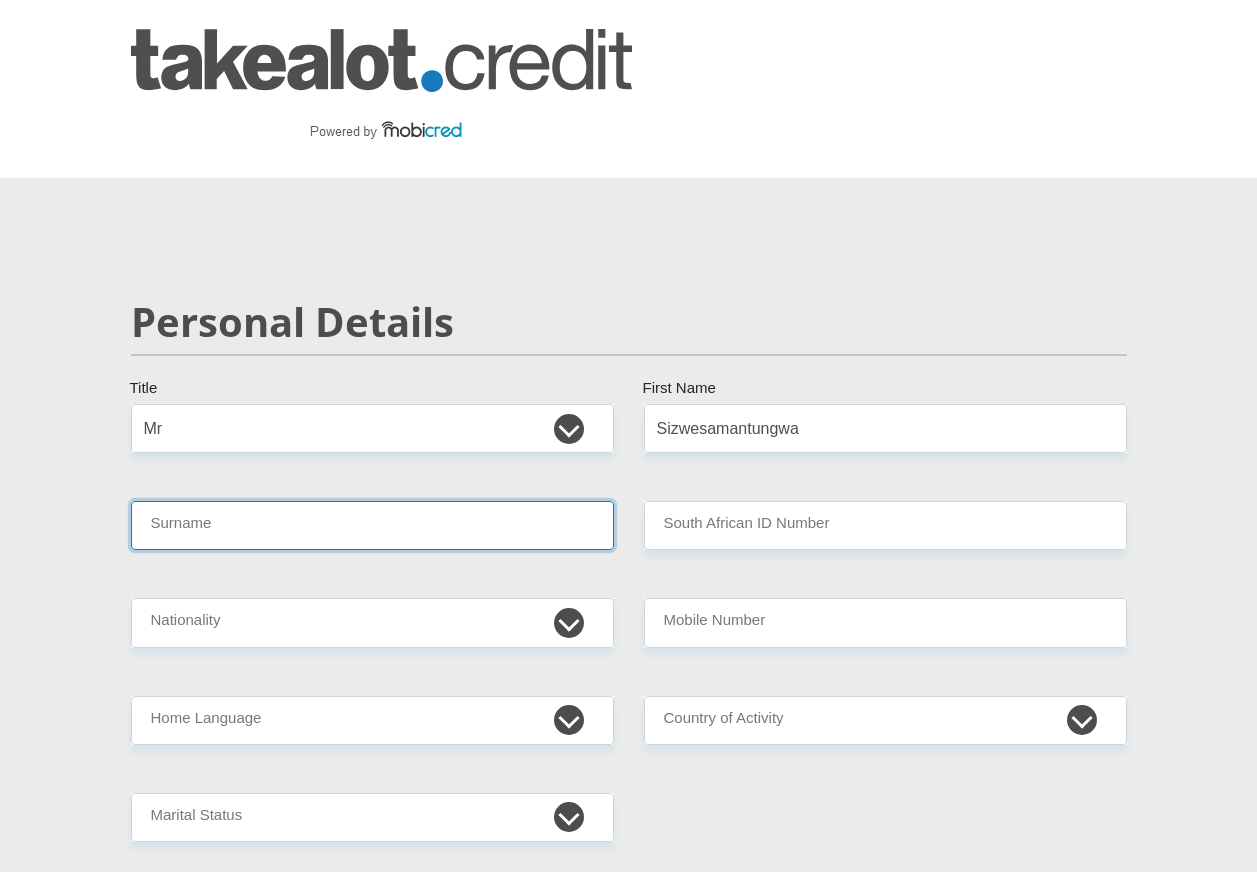 type on "Khumalo" 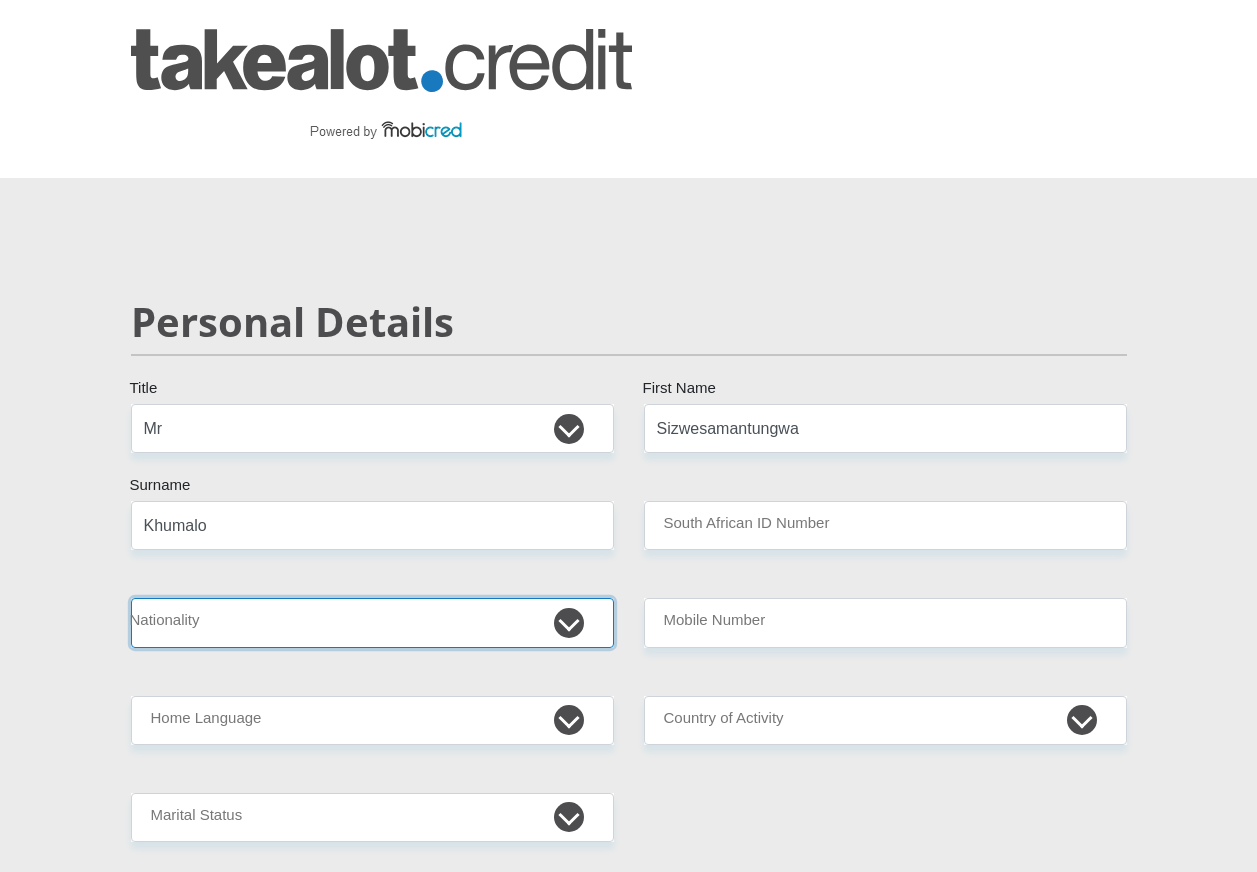 select on "ZAF" 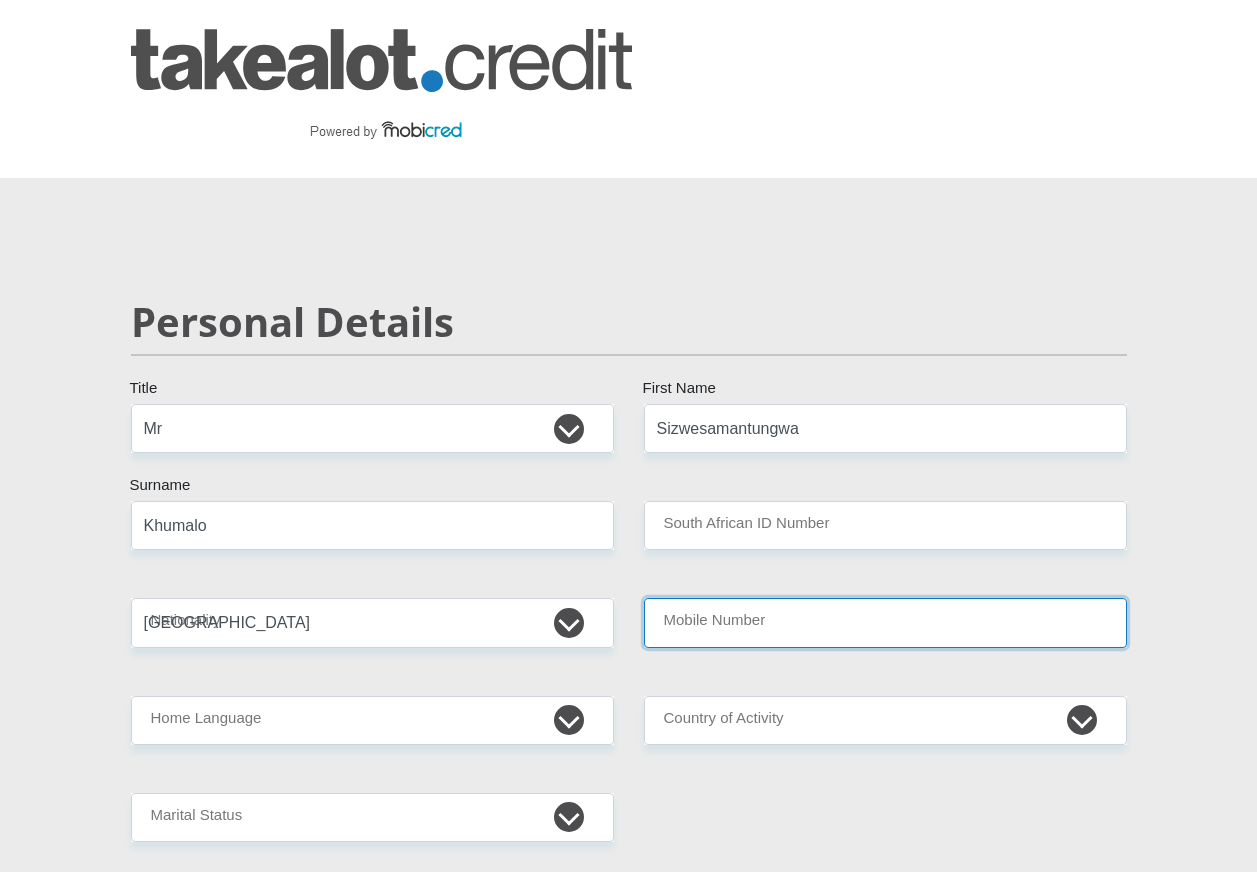type on "0633275554" 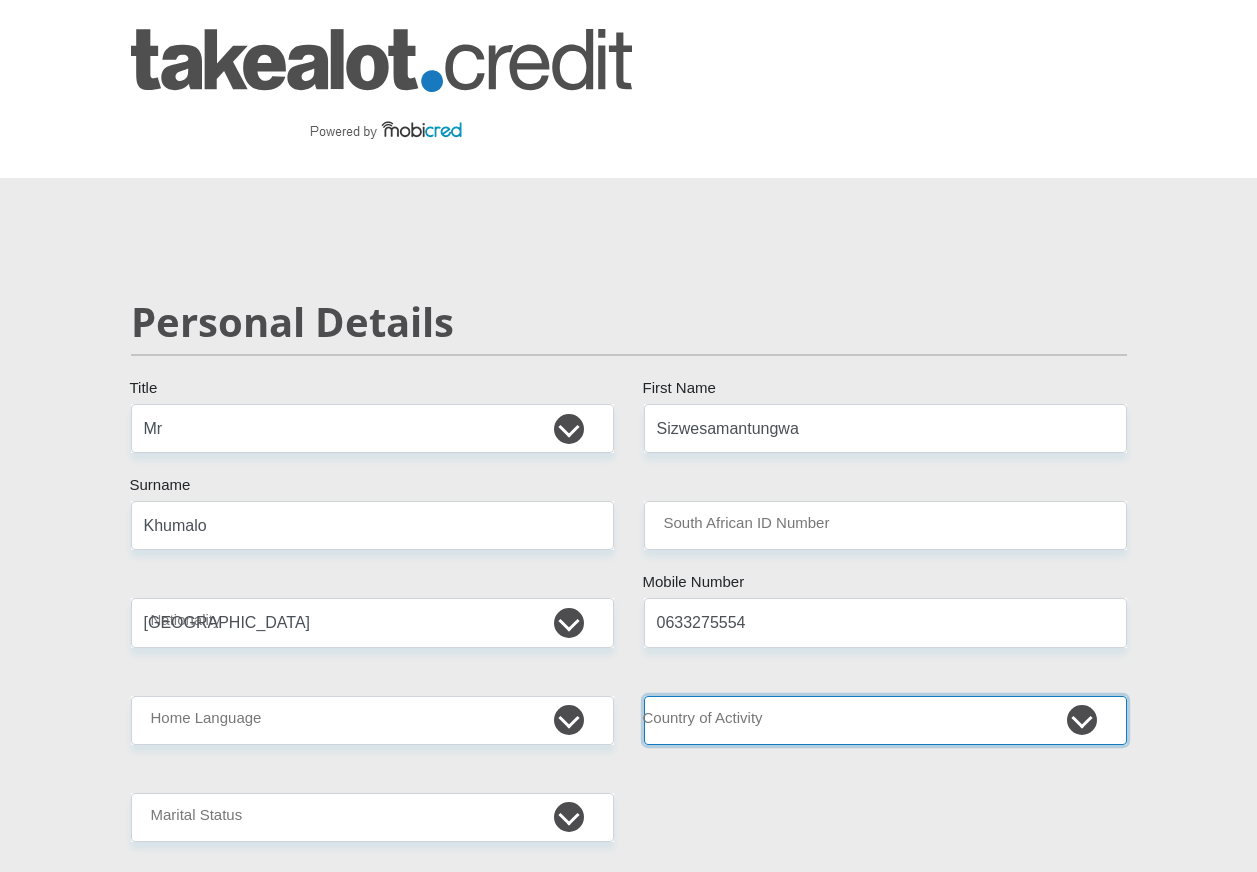 select on "ZAF" 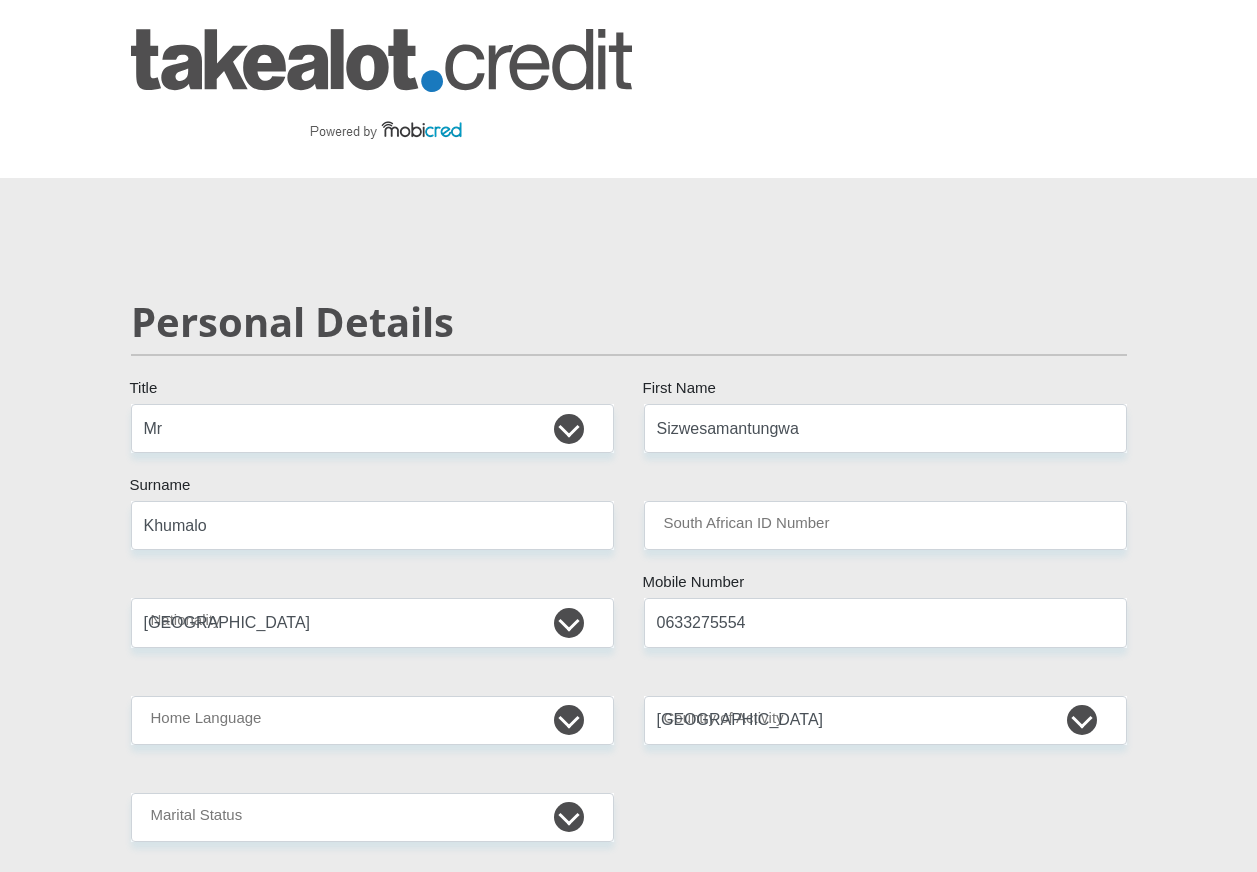 type on "Flat [STREET_ADDRESS]" 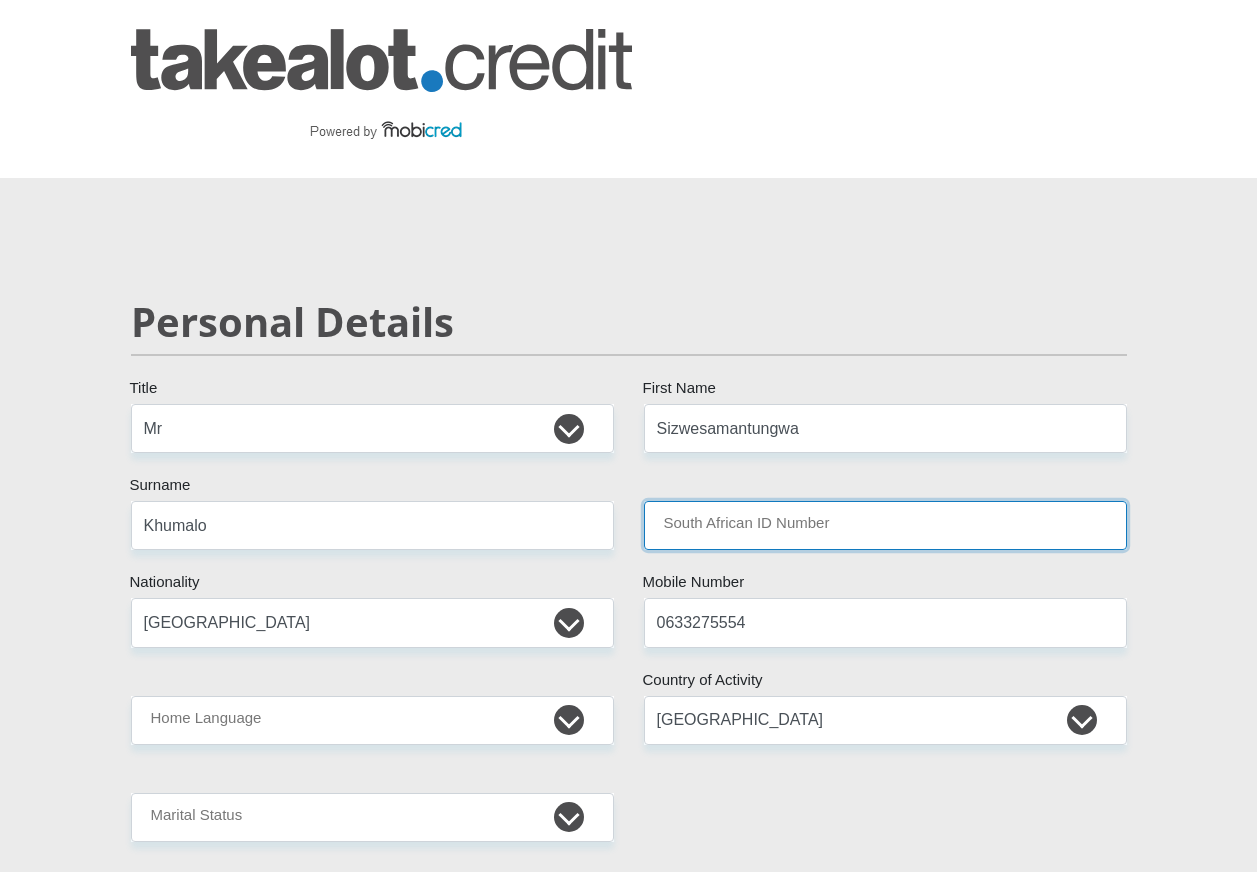click on "South African ID Number" at bounding box center [885, 525] 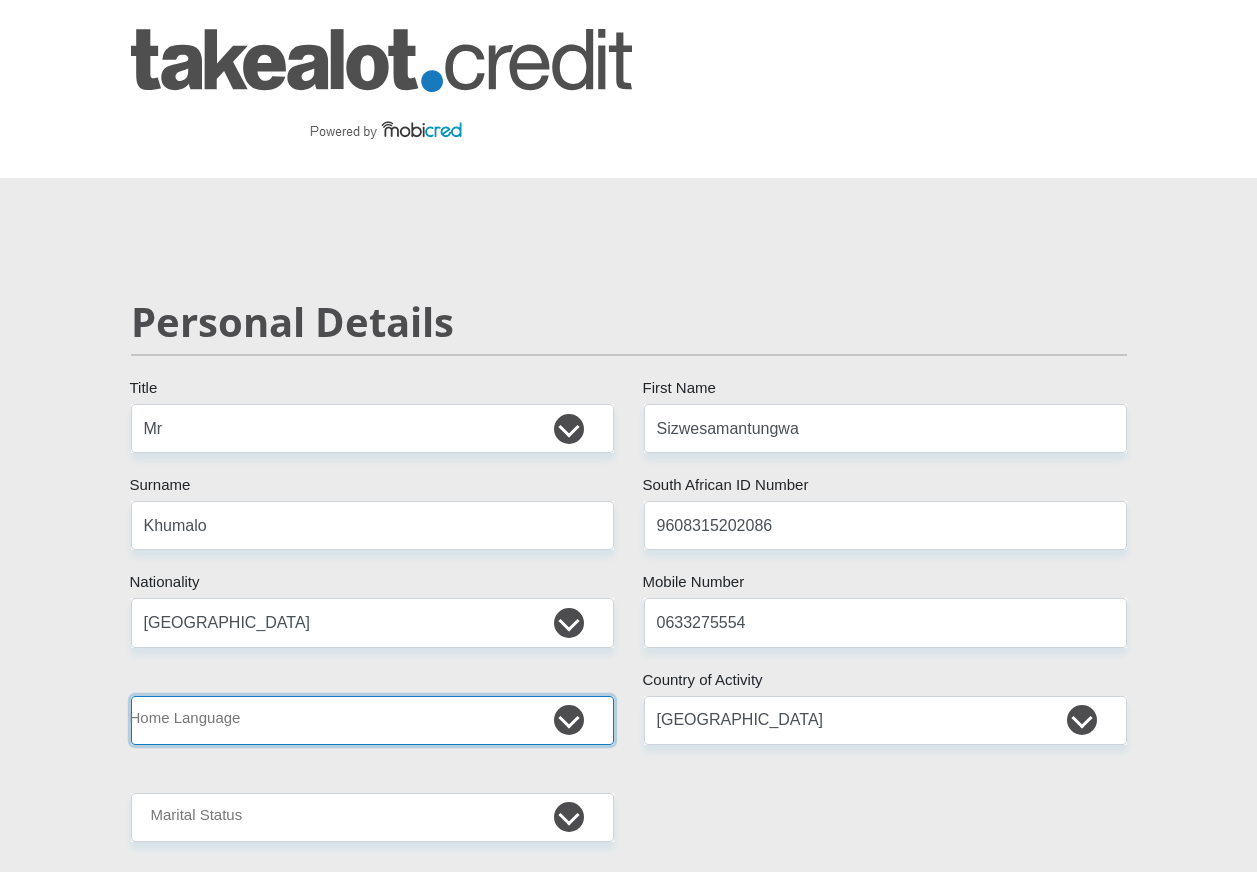 click on "Afrikaans
English
Sepedi
South Ndebele
Southern Sotho
Swati
Tsonga
Tswana
Venda
Xhosa
Zulu
Other" at bounding box center (372, 720) 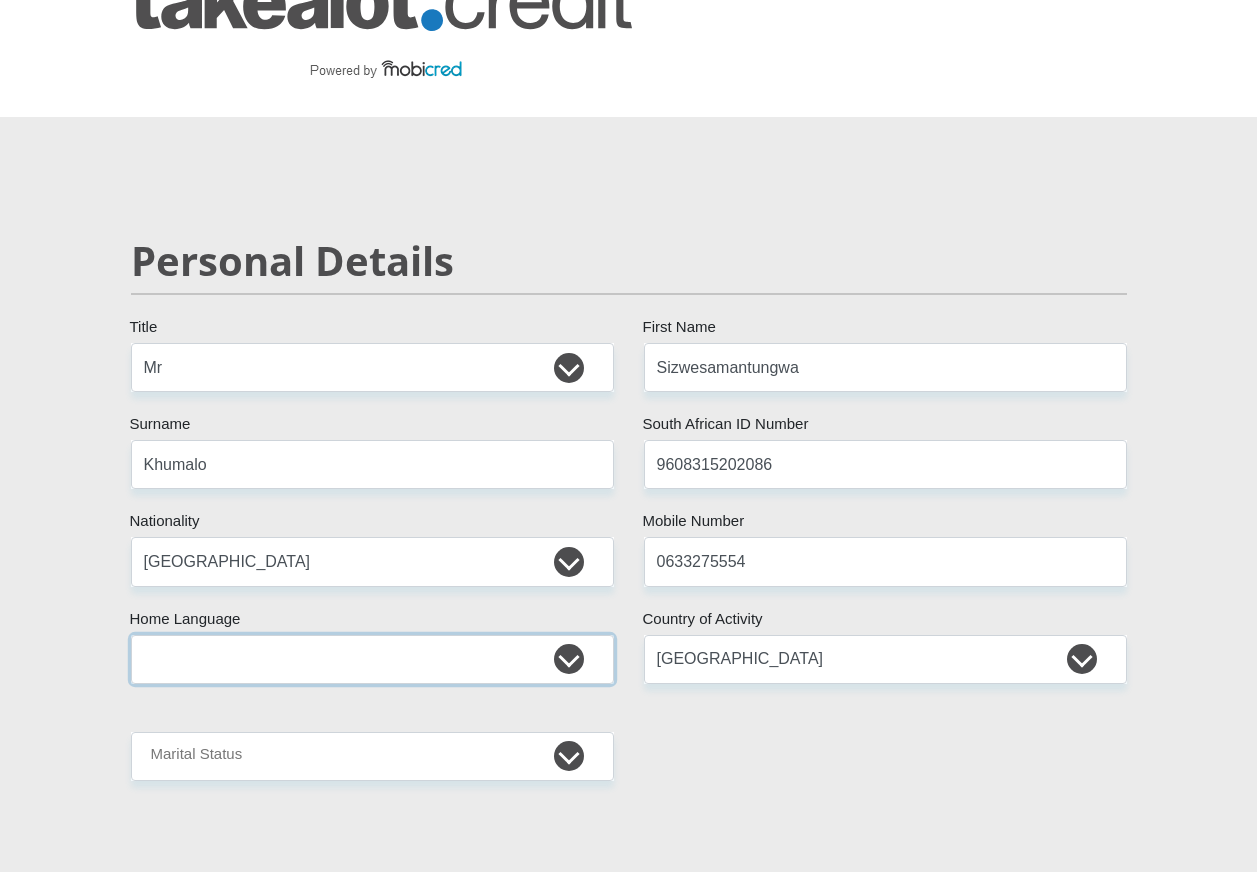 scroll, scrollTop: 300, scrollLeft: 0, axis: vertical 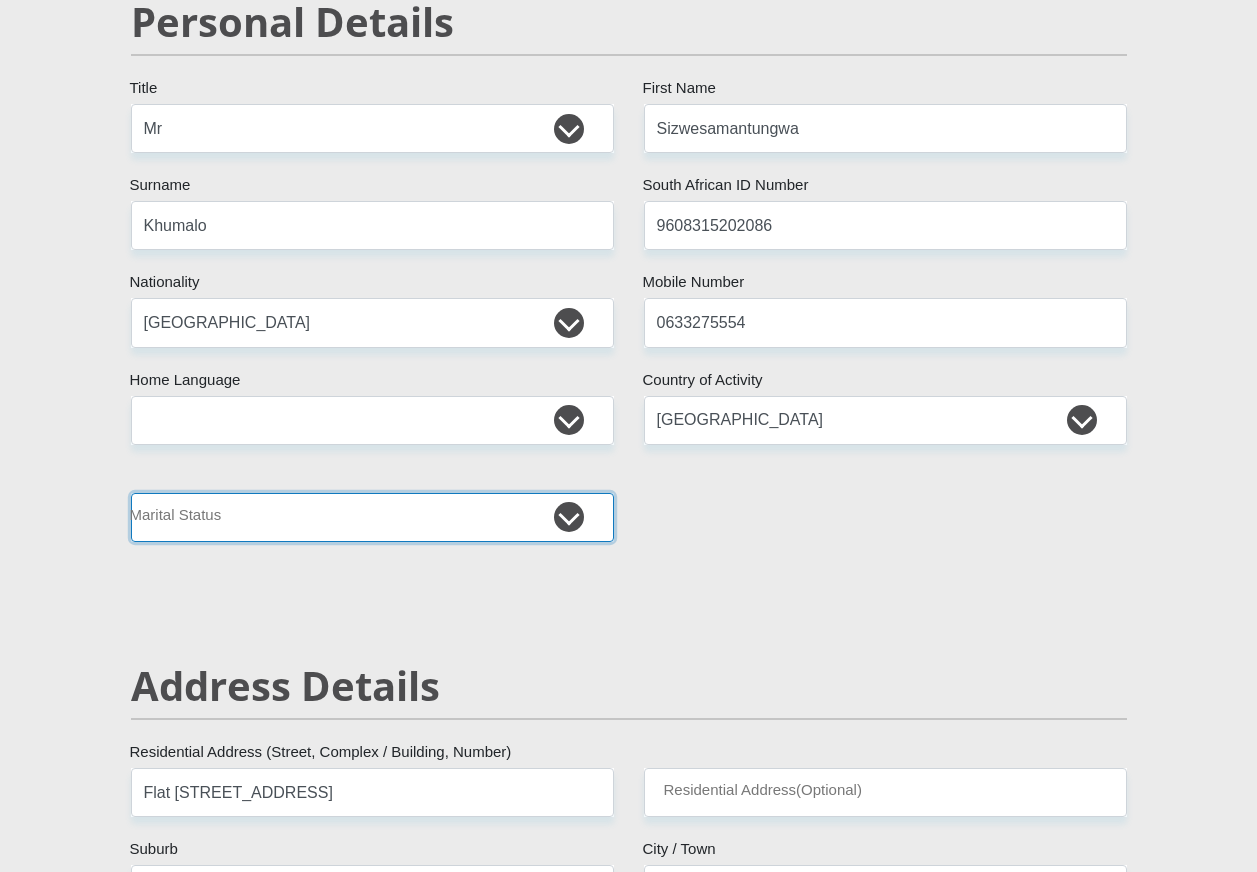click on "Married ANC
Single
Divorced
Widowed
Married COP or Customary Law" at bounding box center (372, 517) 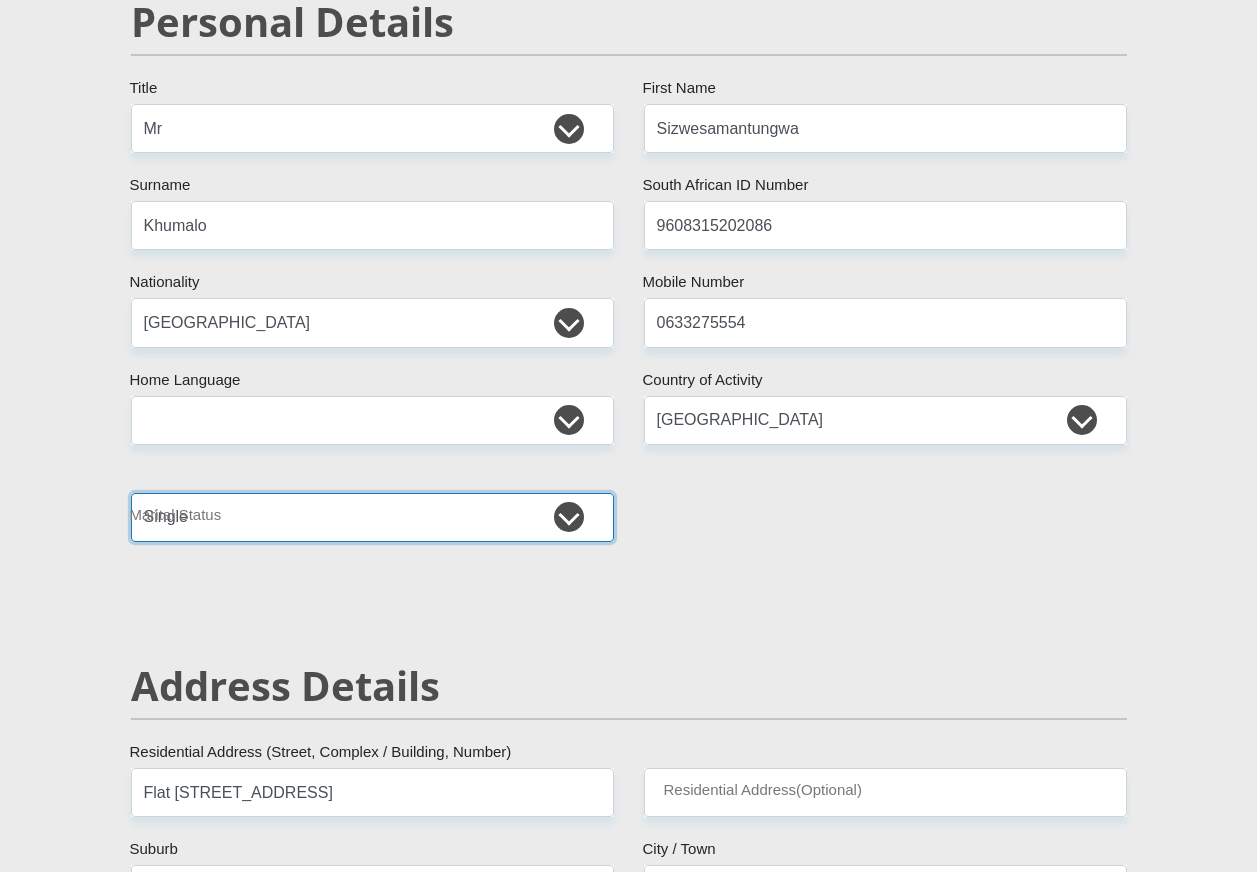 click on "Married ANC
Single
Divorced
Widowed
Married COP or Customary Law" at bounding box center (372, 517) 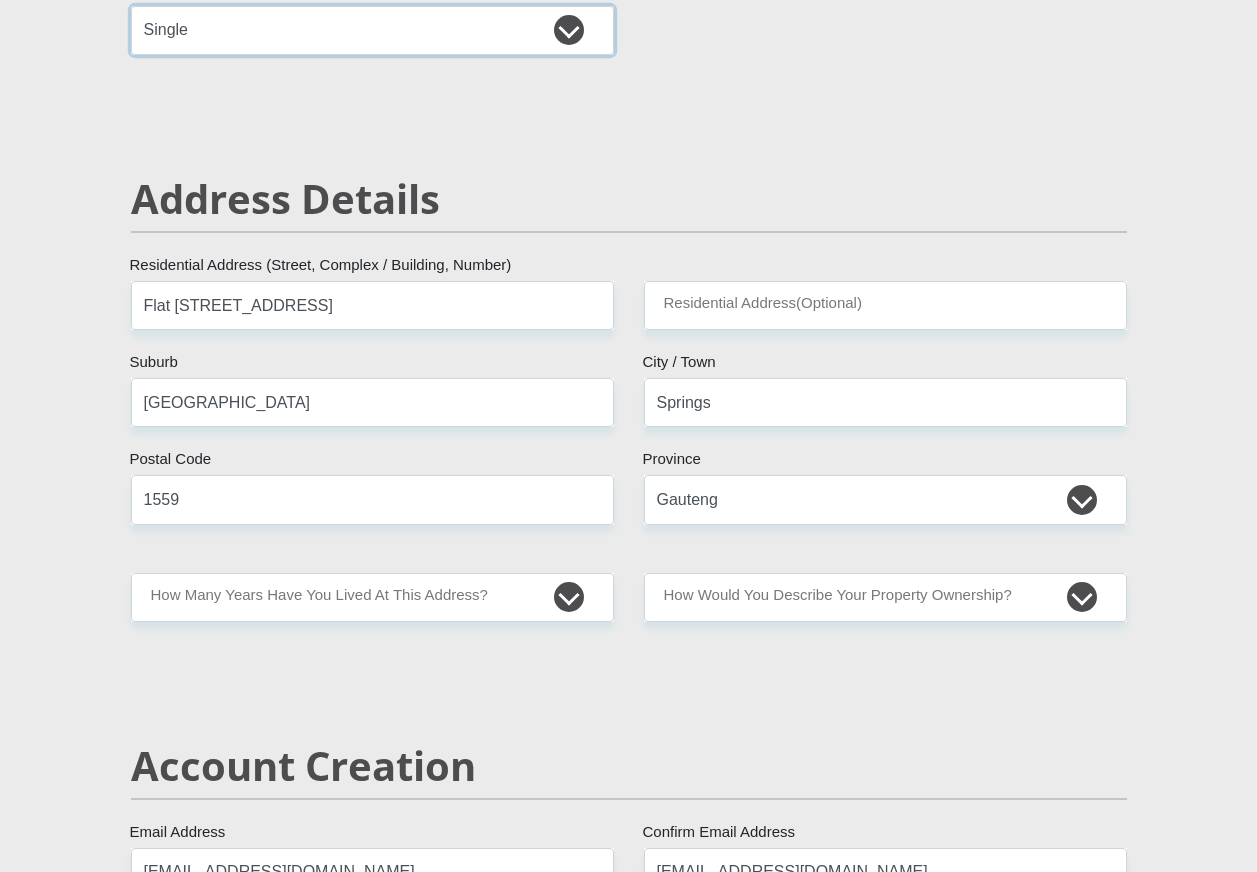 scroll, scrollTop: 800, scrollLeft: 0, axis: vertical 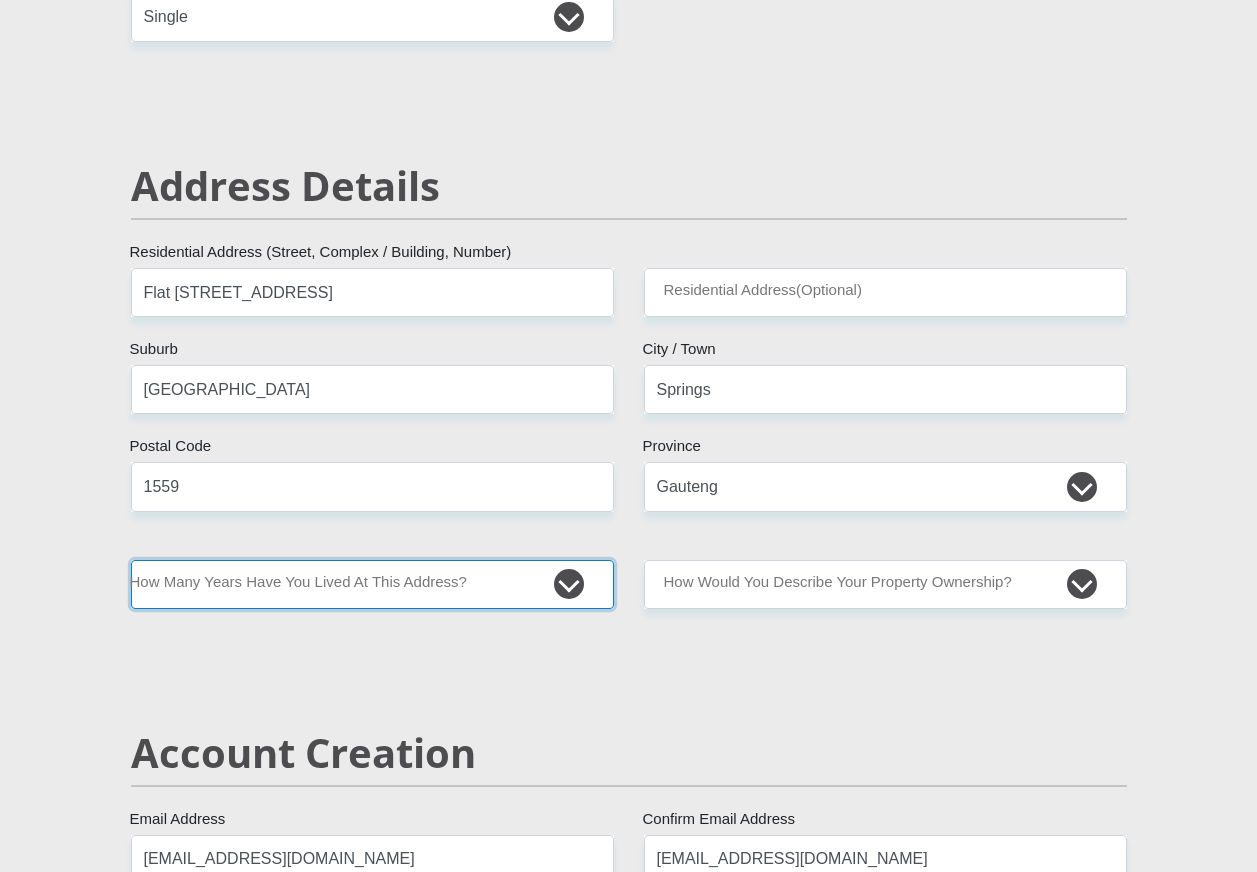 click on "less than 1 year
1-3 years
3-5 years
5+ years" at bounding box center [372, 584] 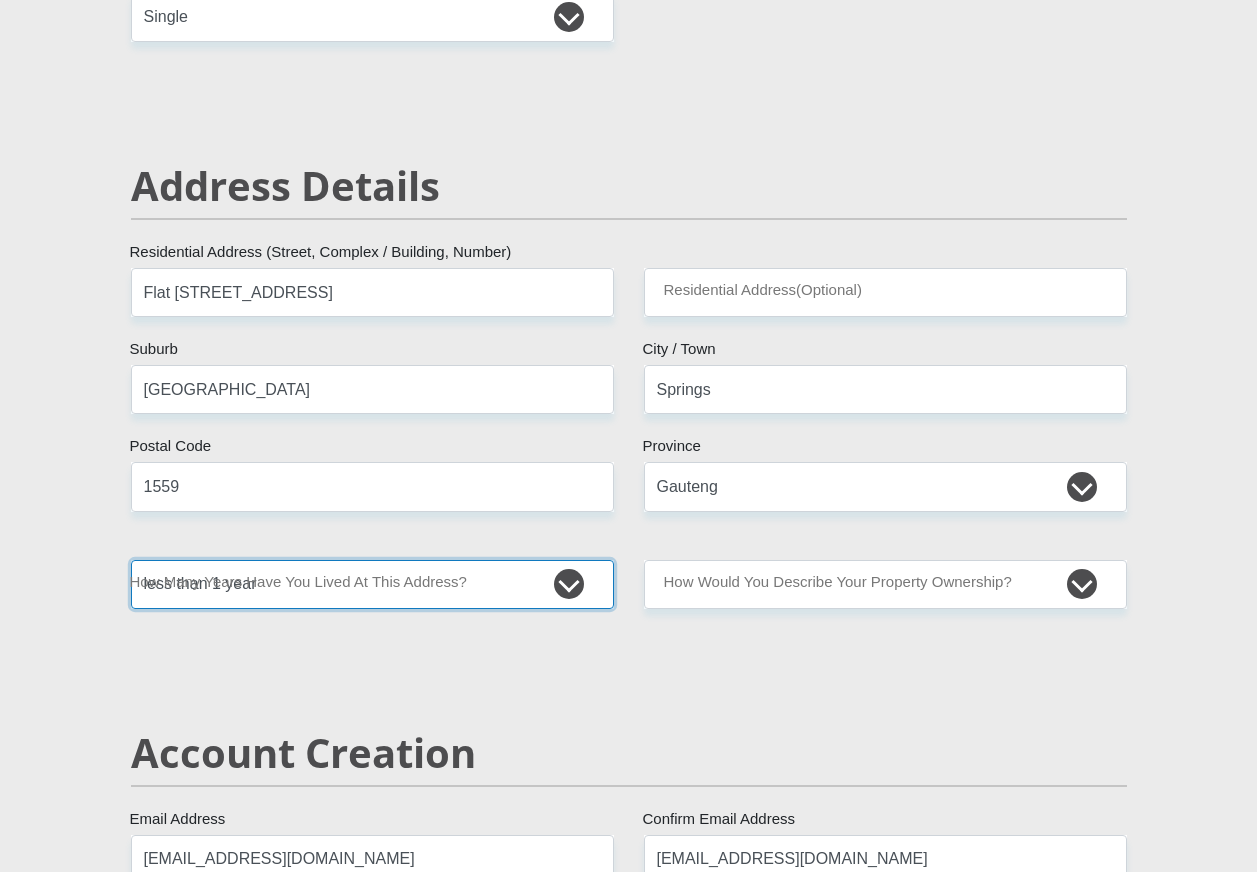 click on "less than 1 year
1-3 years
3-5 years
5+ years" at bounding box center [372, 584] 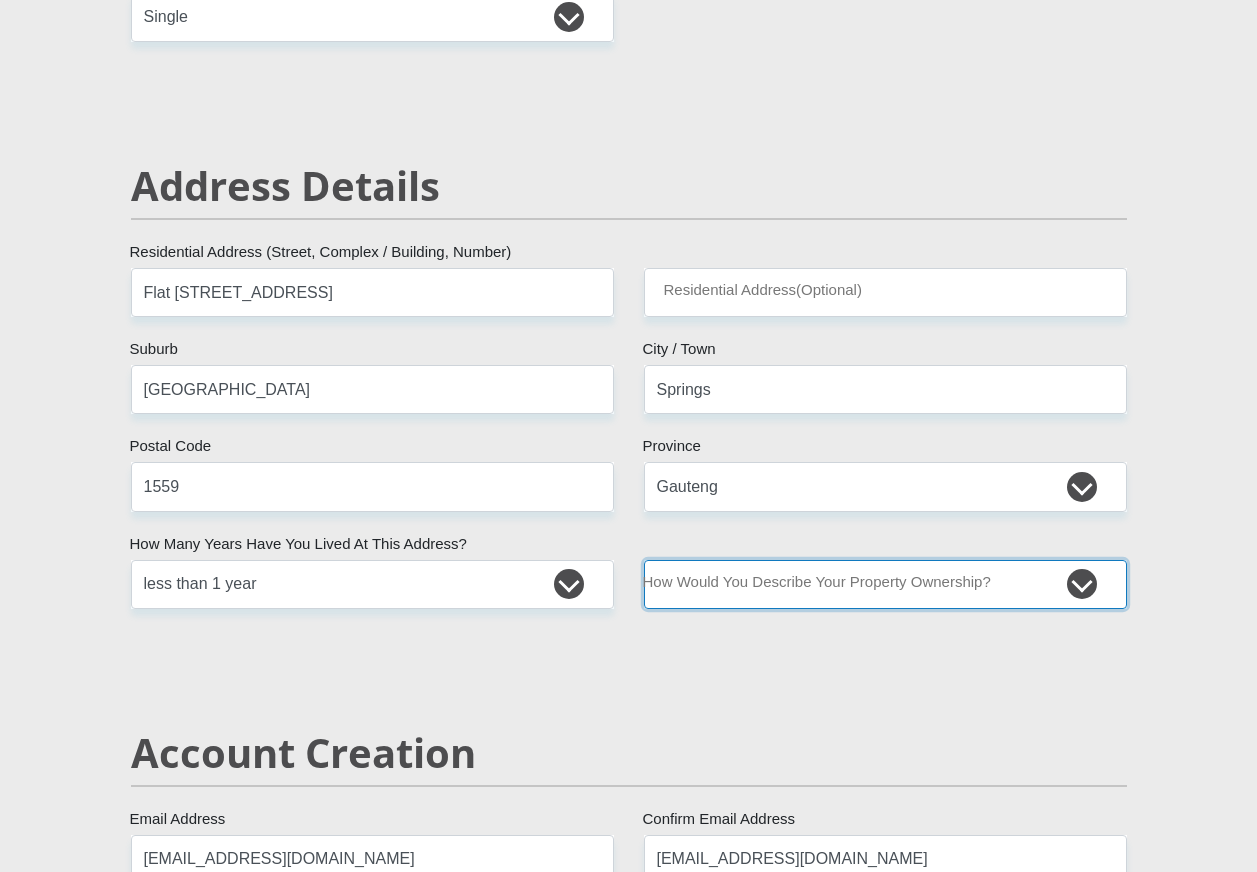 click on "Owned
Rented
Family Owned
Company Dwelling" at bounding box center (885, 584) 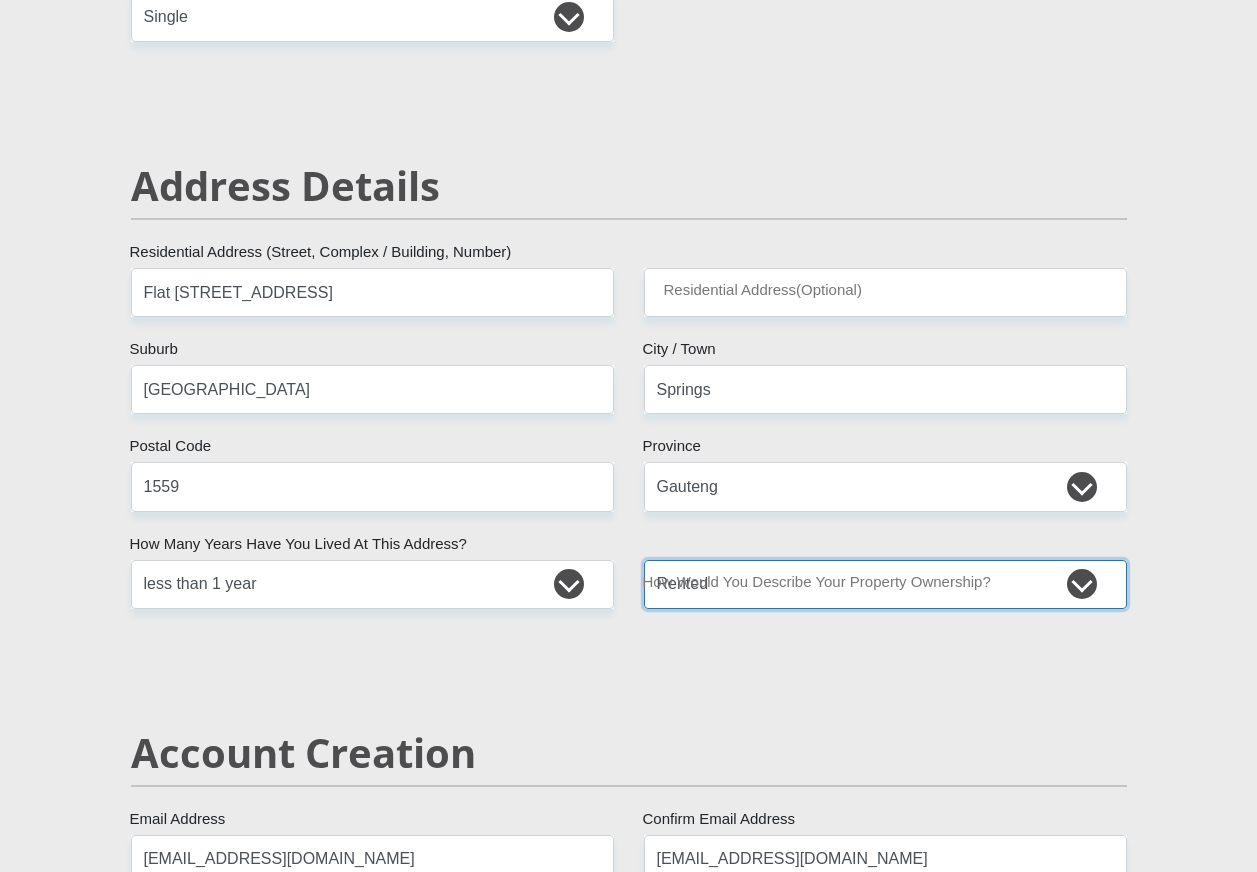 click on "Owned
Rented
Family Owned
Company Dwelling" at bounding box center (885, 584) 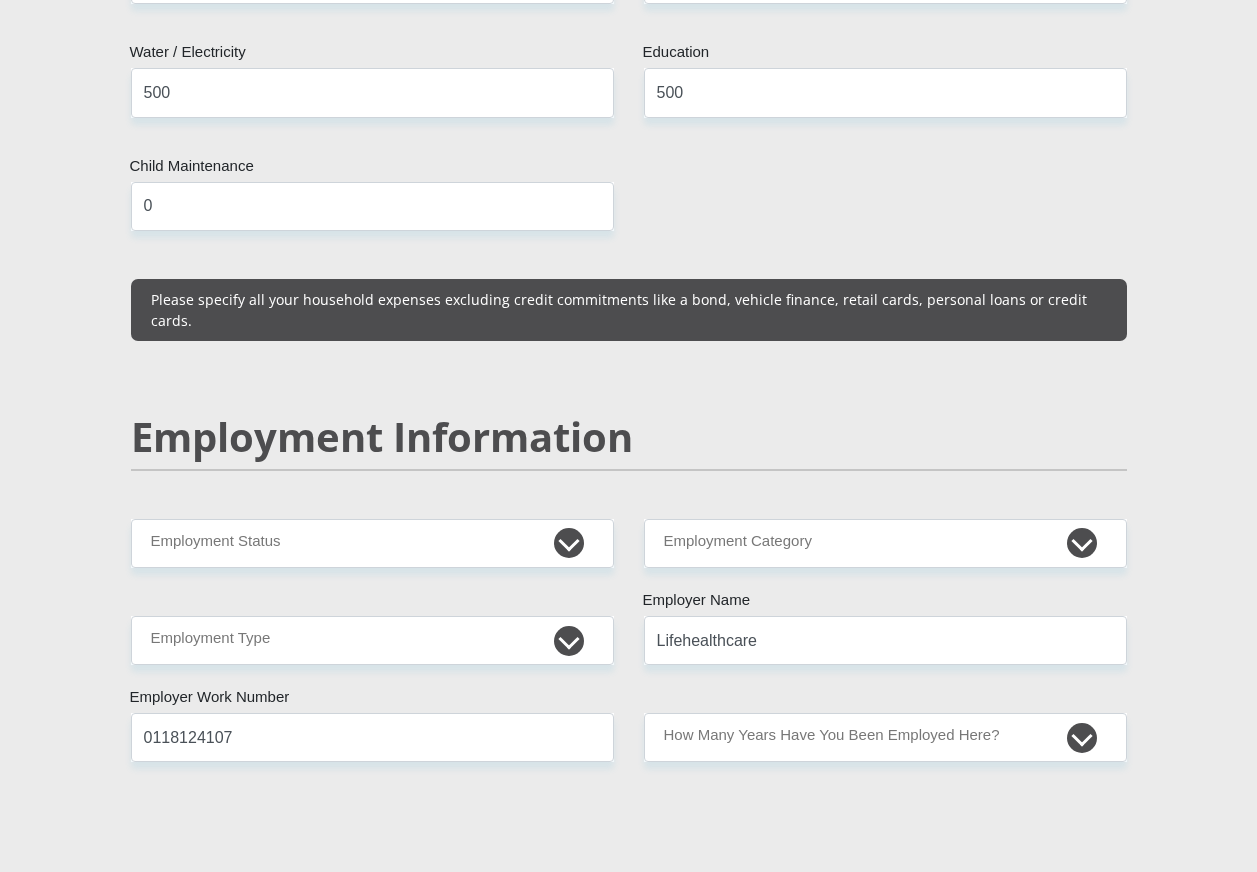 scroll, scrollTop: 2800, scrollLeft: 0, axis: vertical 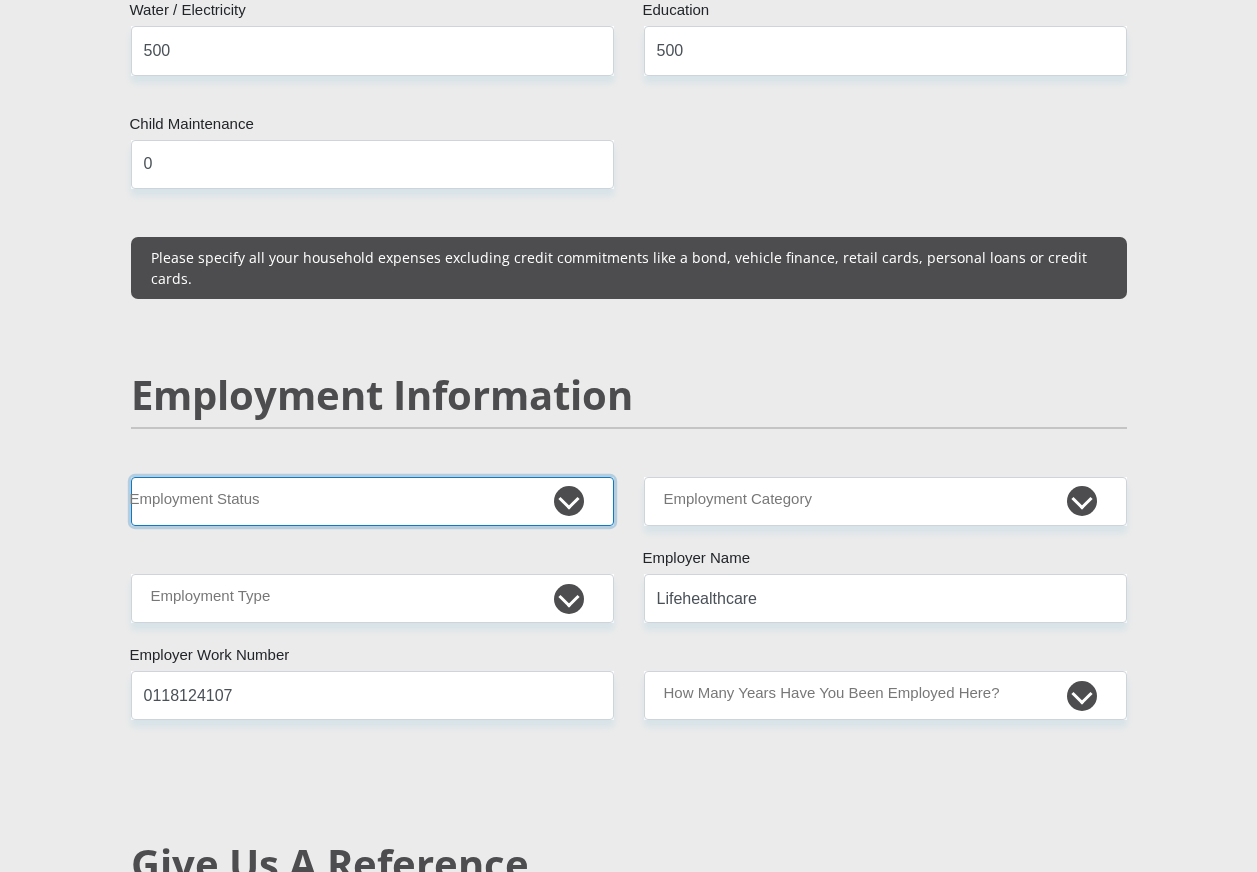 click on "Permanent/Full-time
Part-time/Casual
[DEMOGRAPHIC_DATA] Worker
Self-Employed
Housewife
Retired
Student
Medically Boarded
Disability
Unemployed" at bounding box center (372, 501) 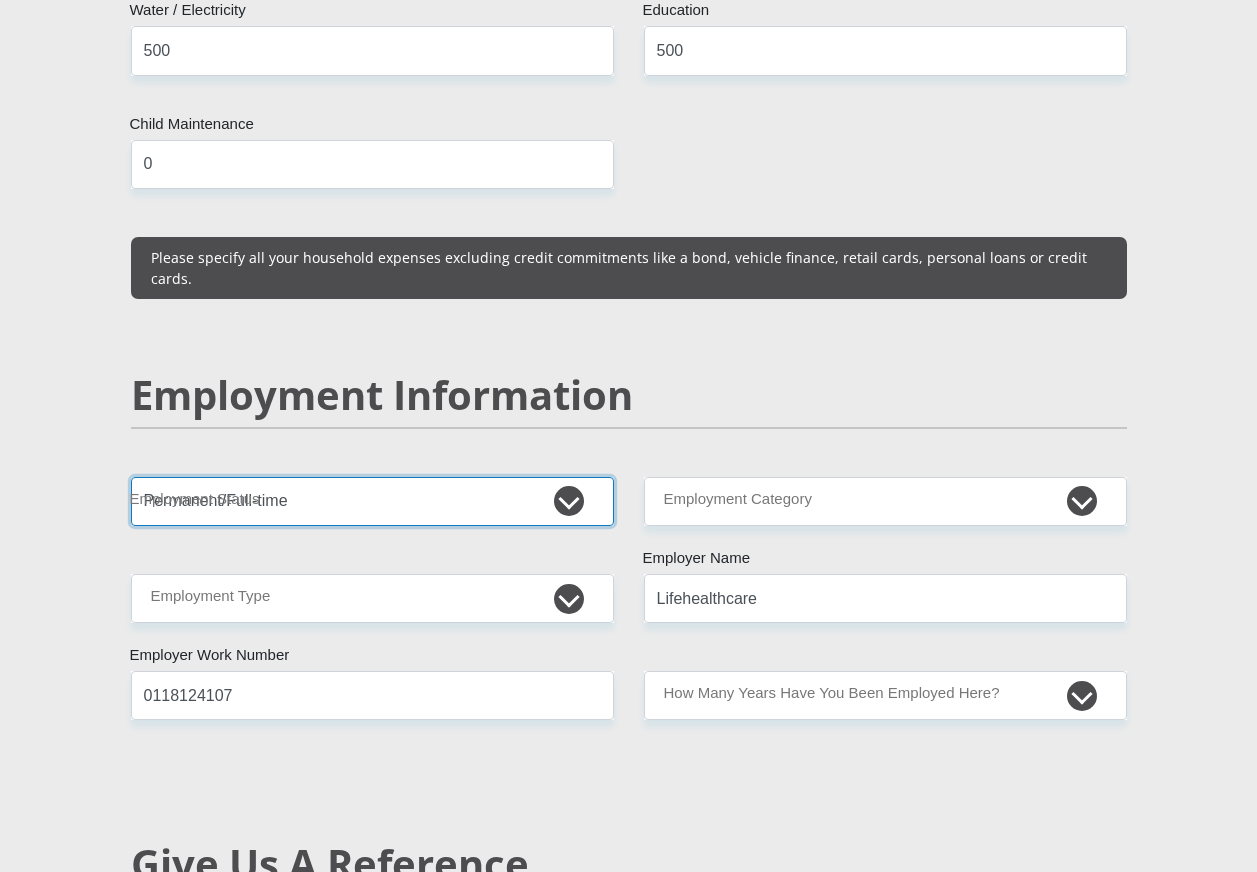 click on "Permanent/Full-time
Part-time/Casual
[DEMOGRAPHIC_DATA] Worker
Self-Employed
Housewife
Retired
Student
Medically Boarded
Disability
Unemployed" at bounding box center (372, 501) 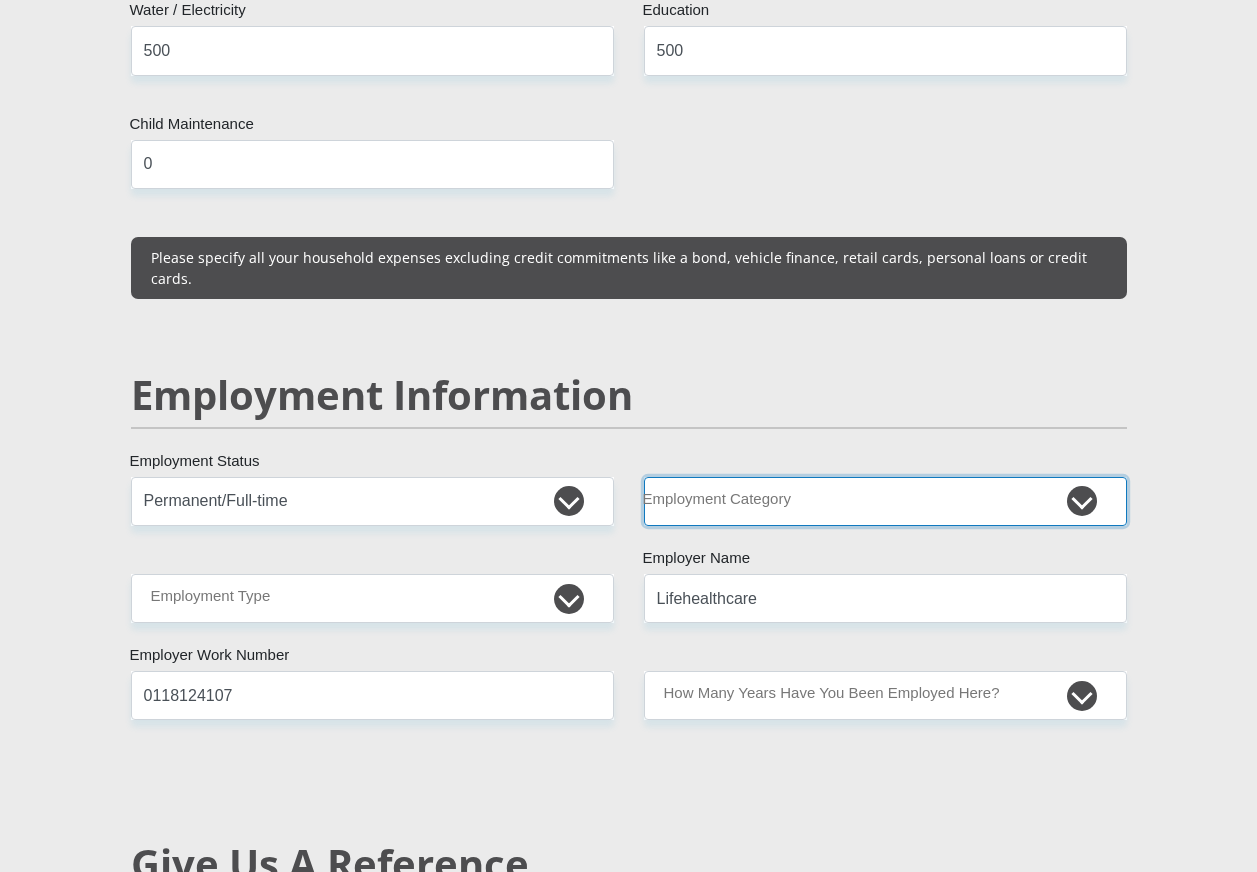 click on "AGRICULTURE
ALCOHOL & TOBACCO
CONSTRUCTION MATERIALS
METALLURGY
EQUIPMENT FOR RENEWABLE ENERGY
SPECIALIZED CONTRACTORS
CAR
GAMING (INCL. INTERNET
OTHER WHOLESALE
UNLICENSED PHARMACEUTICALS
CURRENCY EXCHANGE HOUSES
OTHER FINANCIAL INSTITUTIONS & INSURANCE
REAL ESTATE AGENTS
OIL & GAS
OTHER MATERIALS (E.G. IRON ORE)
PRECIOUS STONES & PRECIOUS METALS
POLITICAL ORGANIZATIONS
RELIGIOUS ORGANIZATIONS(NOT SECTS)
ACTI. HAVING BUSINESS DEAL WITH PUBLIC ADMINISTRATION
LAUNDROMATS" at bounding box center [885, 501] 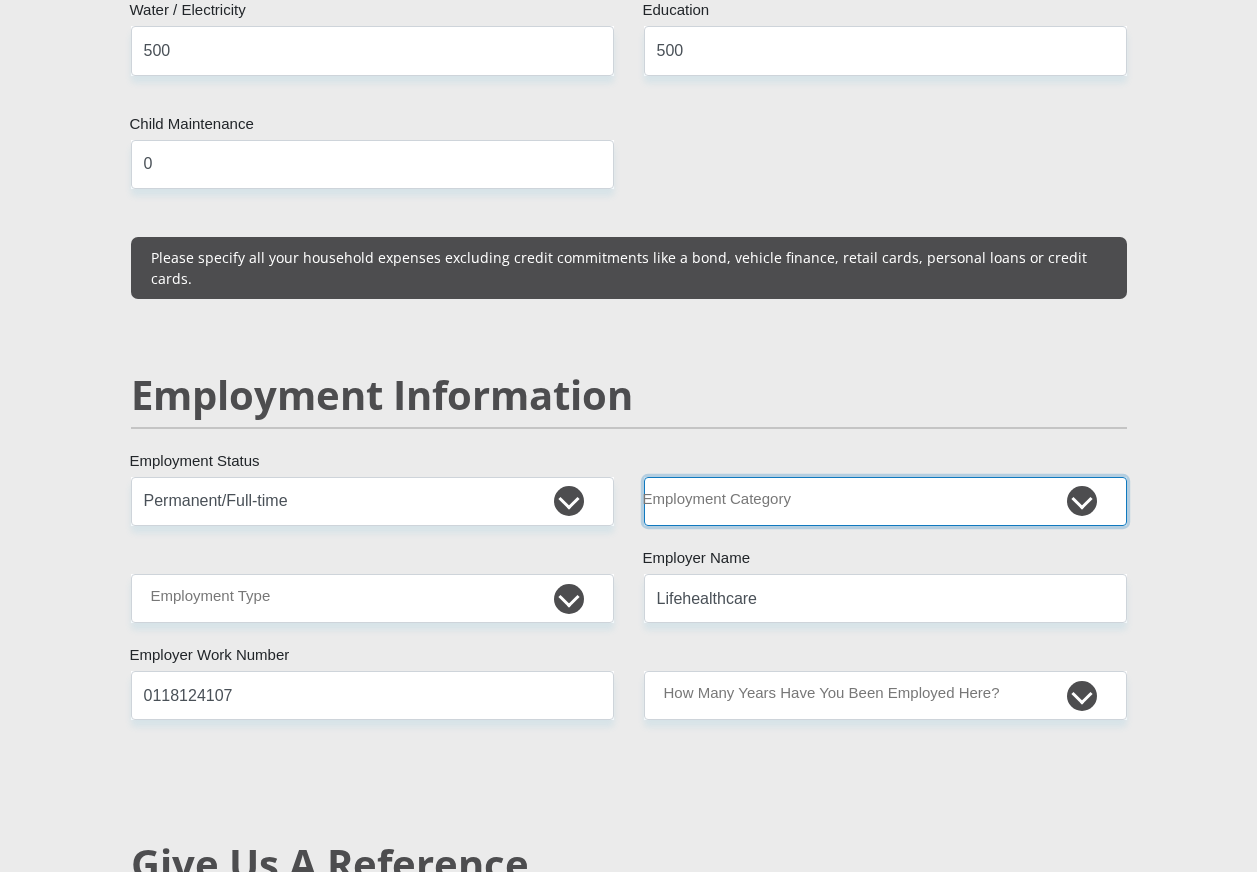 select on "28" 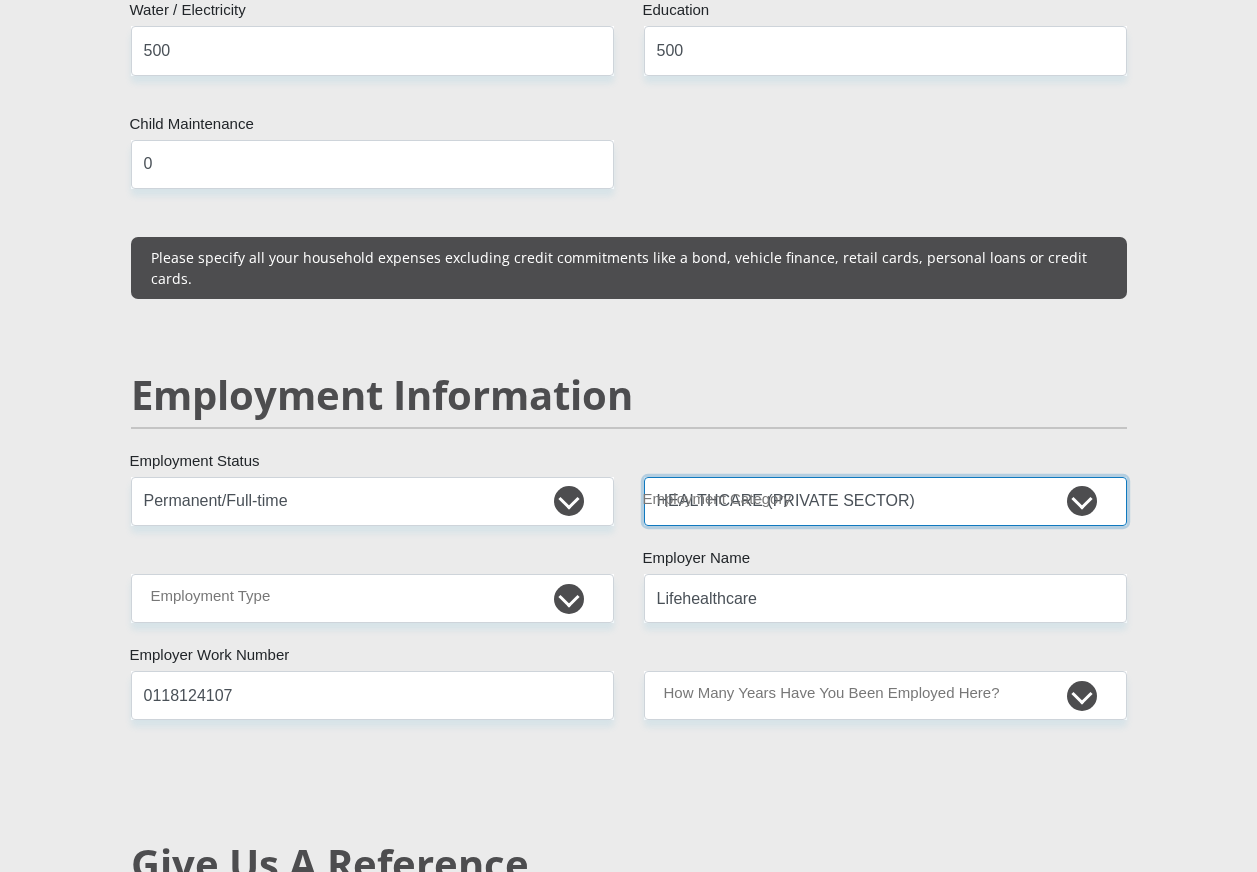 click on "AGRICULTURE
ALCOHOL & TOBACCO
CONSTRUCTION MATERIALS
METALLURGY
EQUIPMENT FOR RENEWABLE ENERGY
SPECIALIZED CONTRACTORS
CAR
GAMING (INCL. INTERNET
OTHER WHOLESALE
UNLICENSED PHARMACEUTICALS
CURRENCY EXCHANGE HOUSES
OTHER FINANCIAL INSTITUTIONS & INSURANCE
REAL ESTATE AGENTS
OIL & GAS
OTHER MATERIALS (E.G. IRON ORE)
PRECIOUS STONES & PRECIOUS METALS
POLITICAL ORGANIZATIONS
RELIGIOUS ORGANIZATIONS(NOT SECTS)
ACTI. HAVING BUSINESS DEAL WITH PUBLIC ADMINISTRATION
LAUNDROMATS" at bounding box center [885, 501] 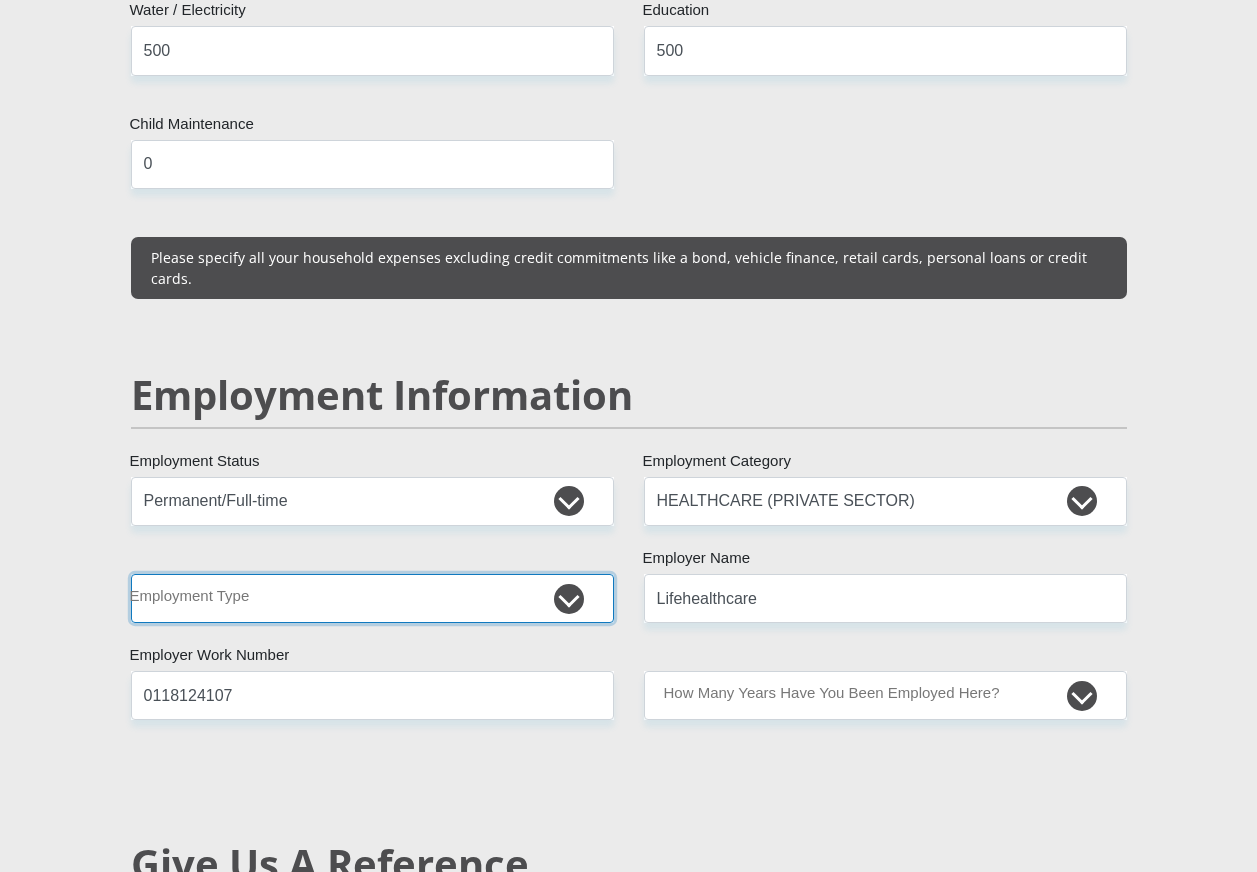 click on "College/Lecturer
Craft Seller
Creative
Driver
Executive
Farmer
Forces - Non Commissioned
Forces - Officer
Hawker
Housewife
Labourer
Licenced Professional
Manager
Miner
Non Licenced Professional
Office Staff/Clerk
Outside Worker
Pensioner
Permanent Teacher
Production/Manufacturing
Sales
Self-Employed
Semi-Professional Worker
Service Industry  Social Worker  Student" at bounding box center [372, 598] 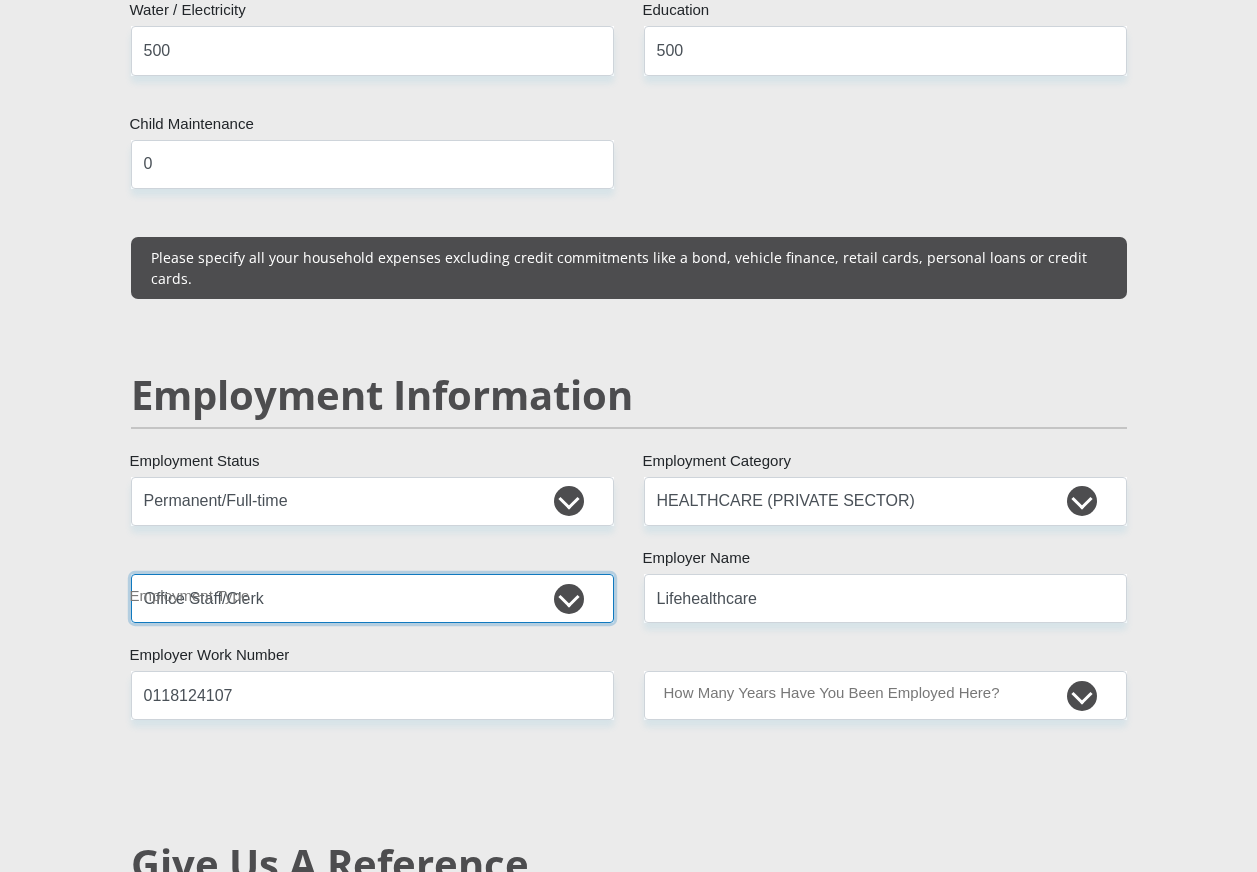 click on "College/Lecturer
Craft Seller
Creative
Driver
Executive
Farmer
Forces - Non Commissioned
Forces - Officer
Hawker
Housewife
Labourer
Licenced Professional
Manager
Miner
Non Licenced Professional
Office Staff/Clerk
Outside Worker
Pensioner
Permanent Teacher
Production/Manufacturing
Sales
Self-Employed
Semi-Professional Worker
Service Industry  Social Worker  Student" at bounding box center [372, 598] 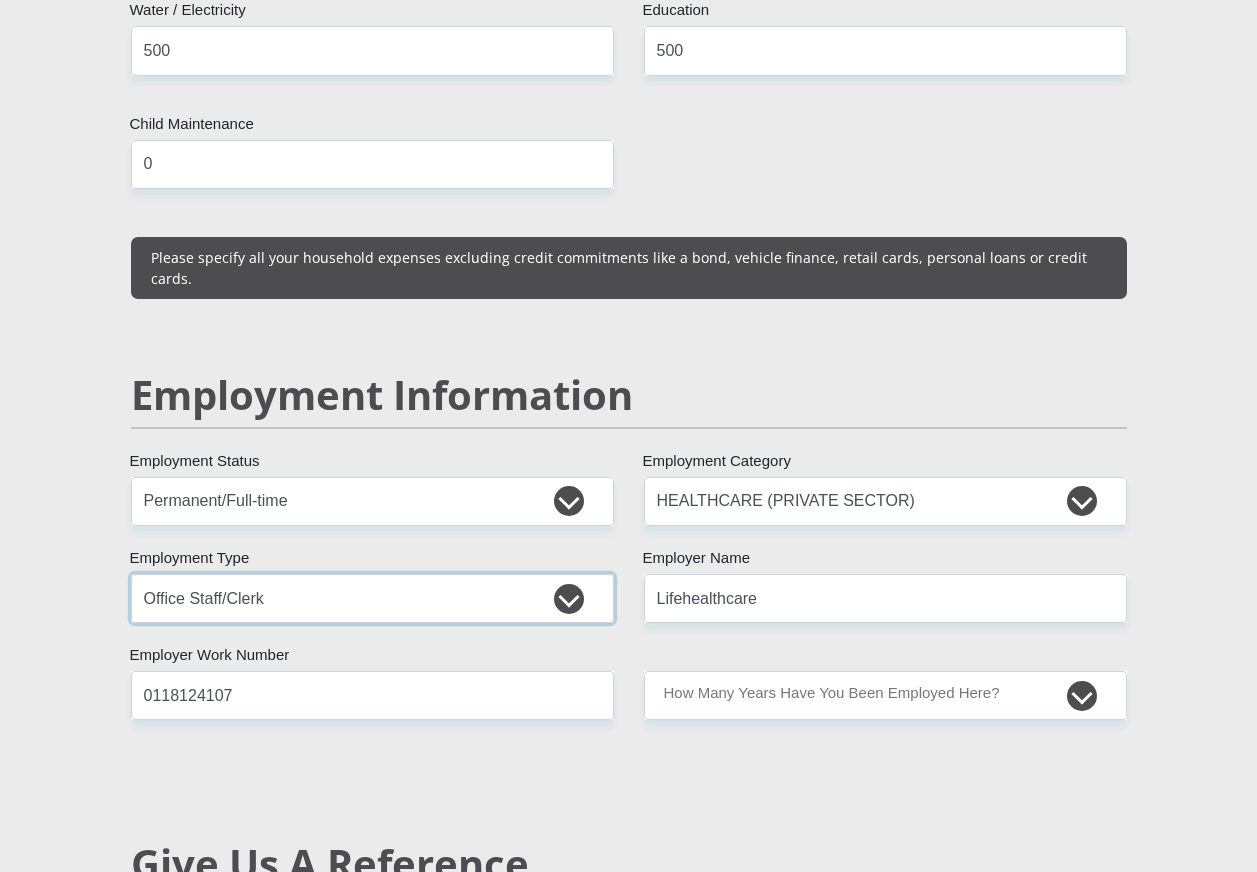 scroll, scrollTop: 2900, scrollLeft: 0, axis: vertical 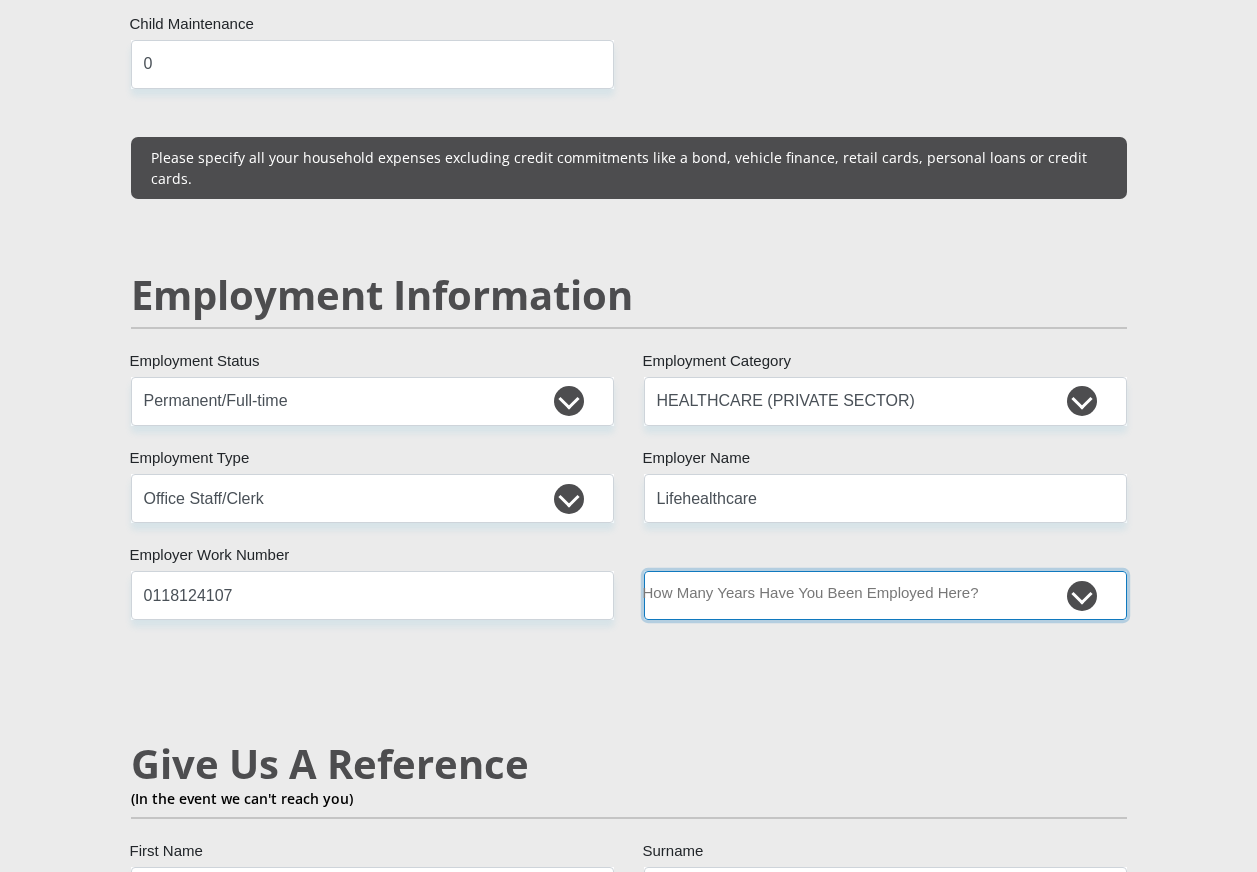 click on "less than 1 year
1-3 years
3-5 years
5+ years" at bounding box center [885, 595] 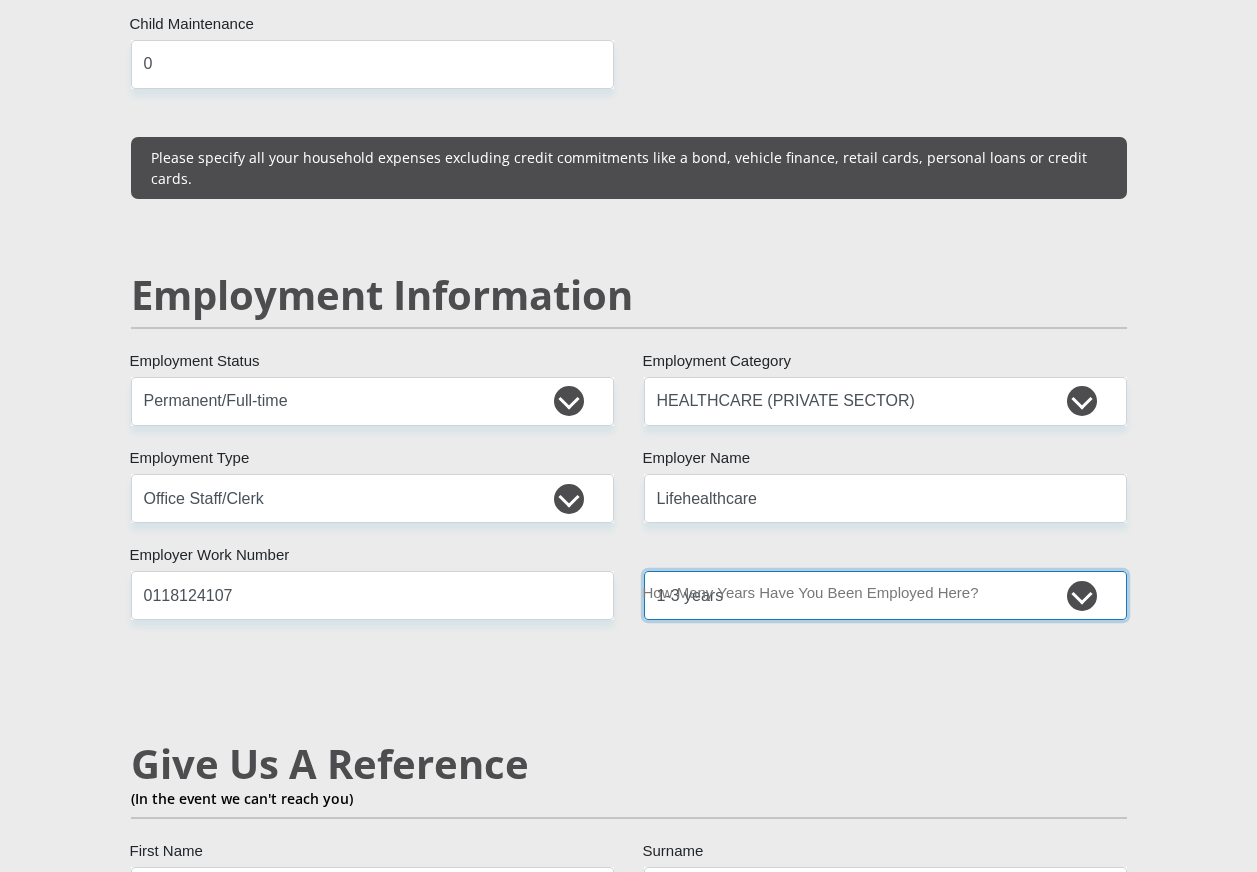 click on "less than 1 year
1-3 years
3-5 years
5+ years" at bounding box center [885, 595] 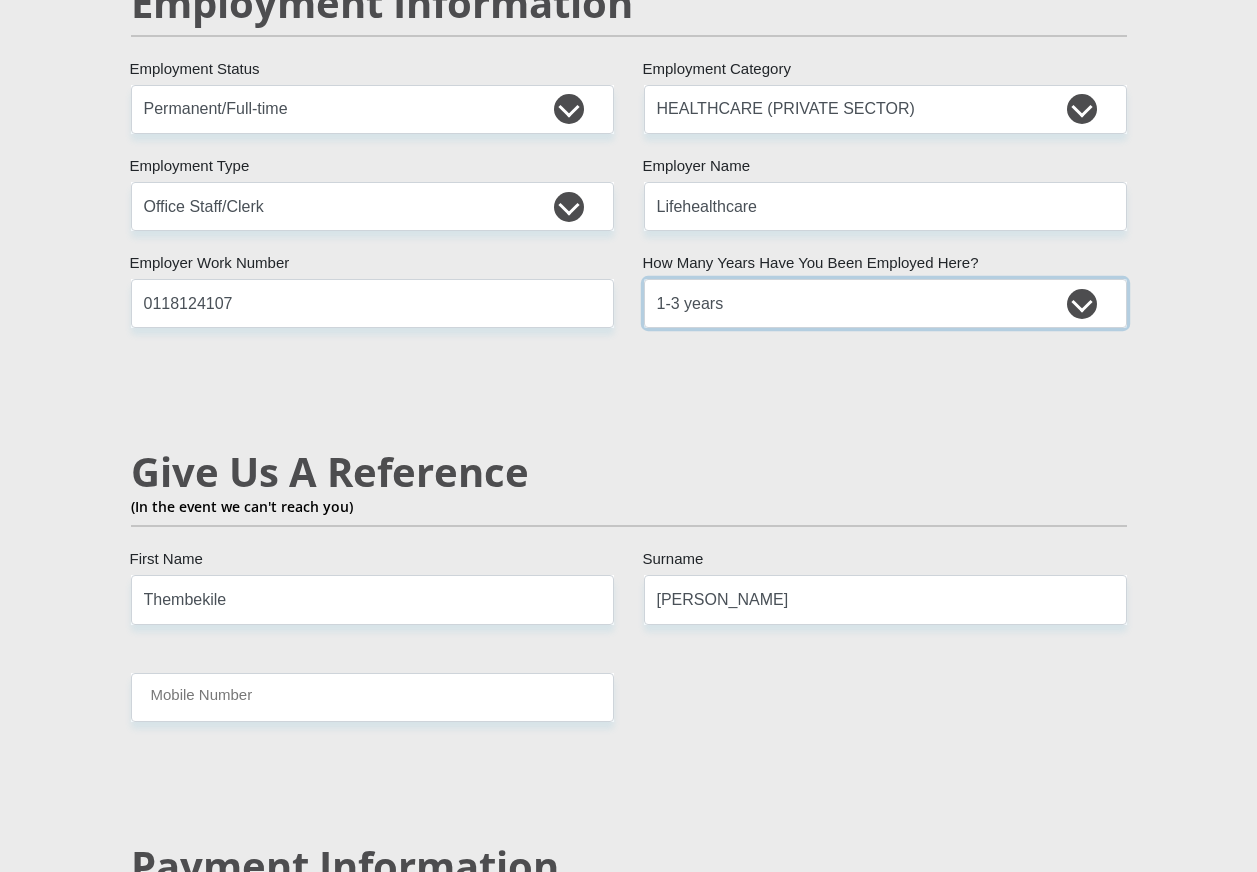 scroll, scrollTop: 3200, scrollLeft: 0, axis: vertical 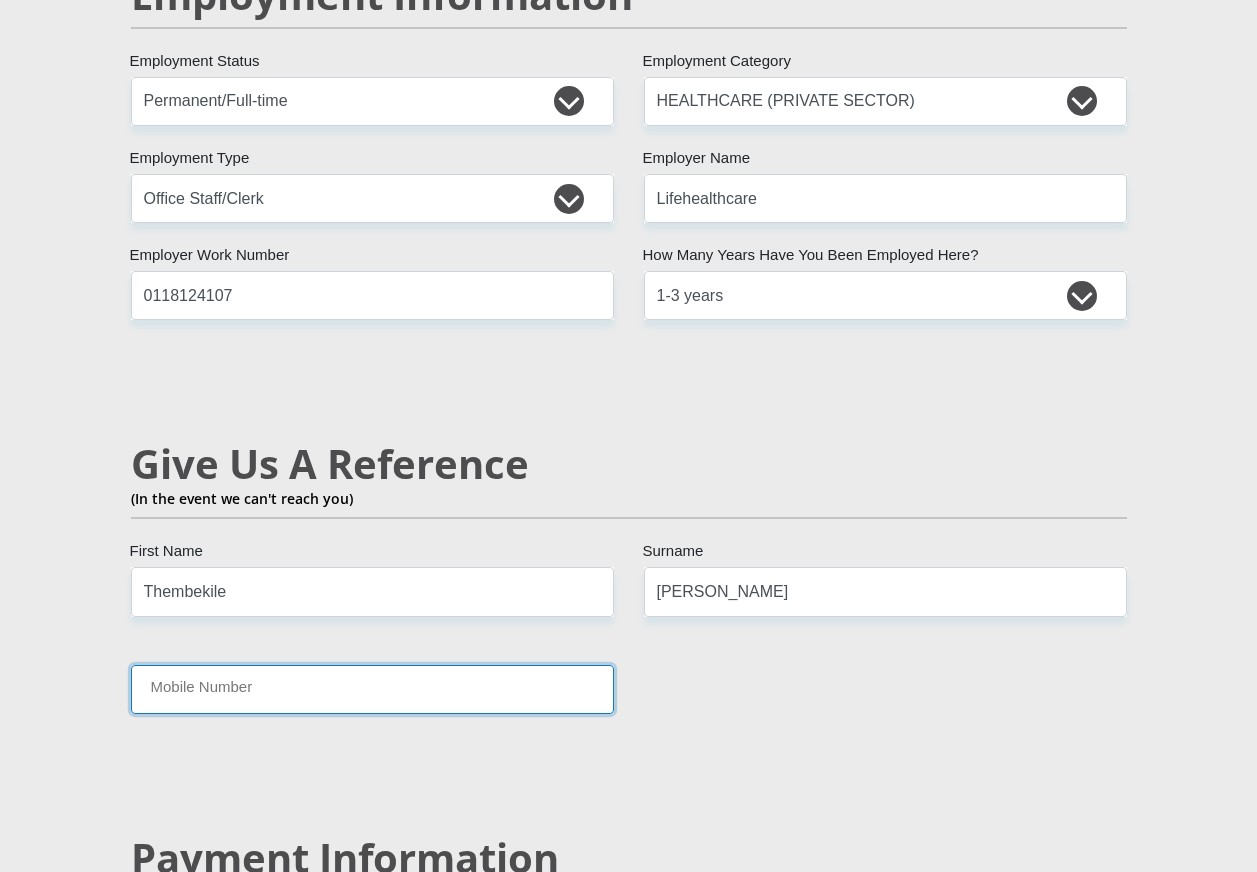 click on "Mobile Number" at bounding box center [372, 689] 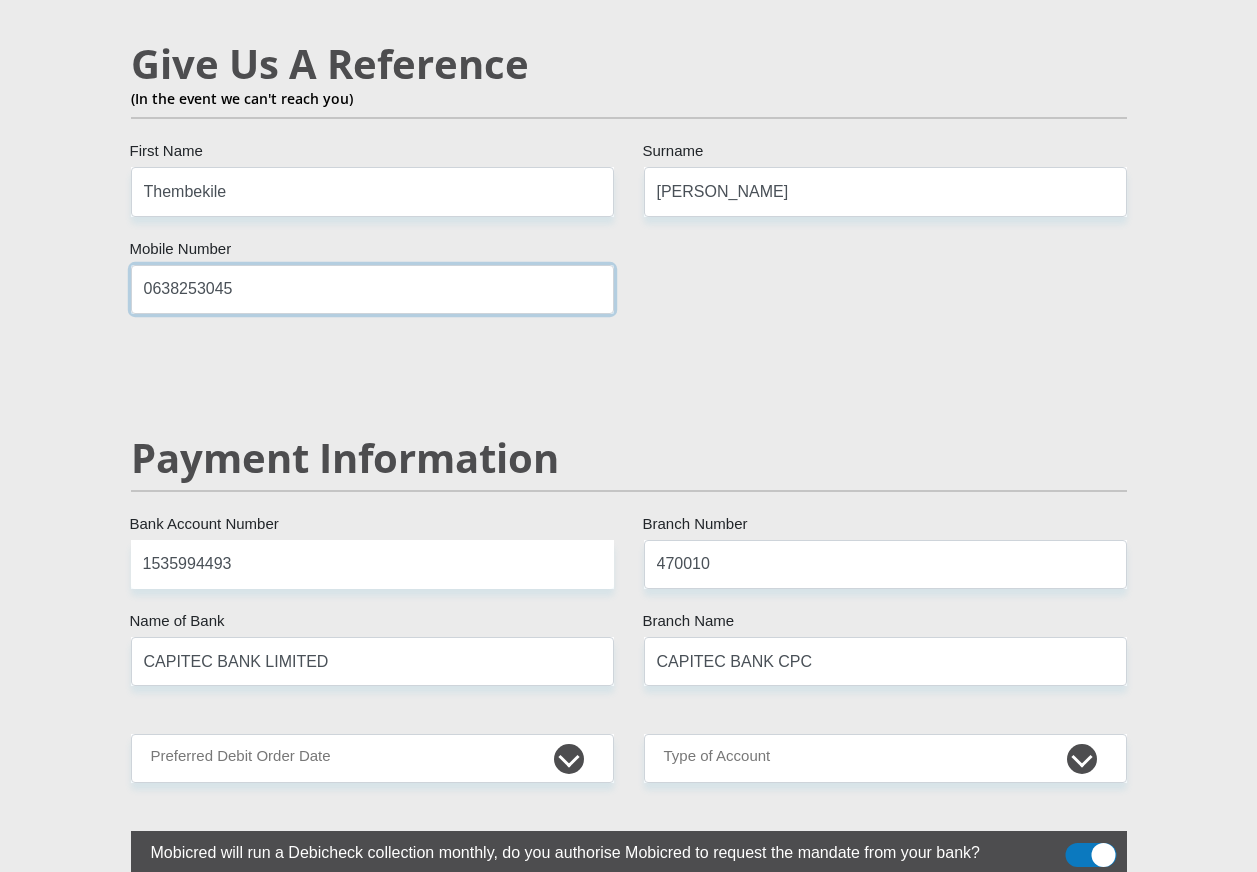 scroll, scrollTop: 3700, scrollLeft: 0, axis: vertical 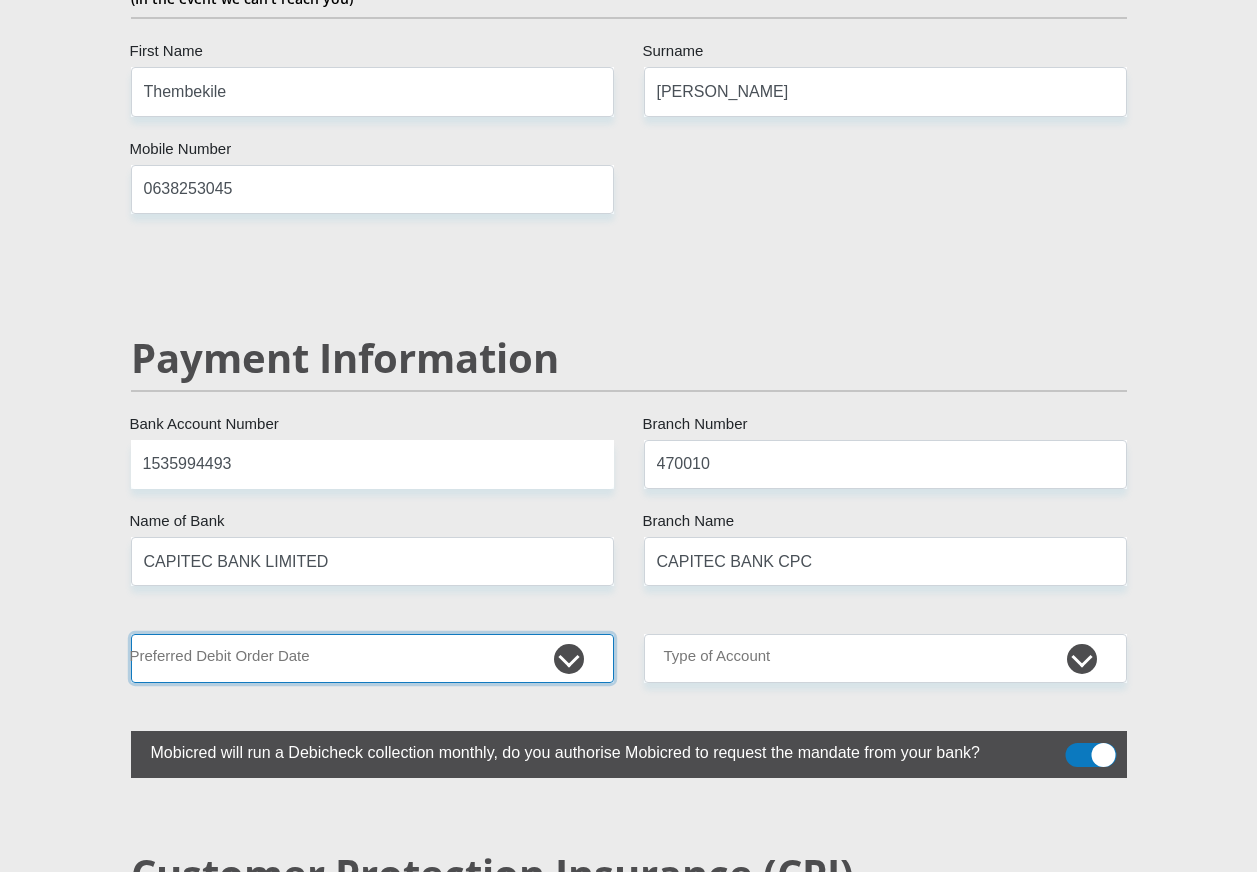 click on "1st
2nd
3rd
4th
5th
7th
18th
19th
20th
21st
22nd
23rd
24th
25th
26th
27th
28th
29th
30th" at bounding box center [372, 658] 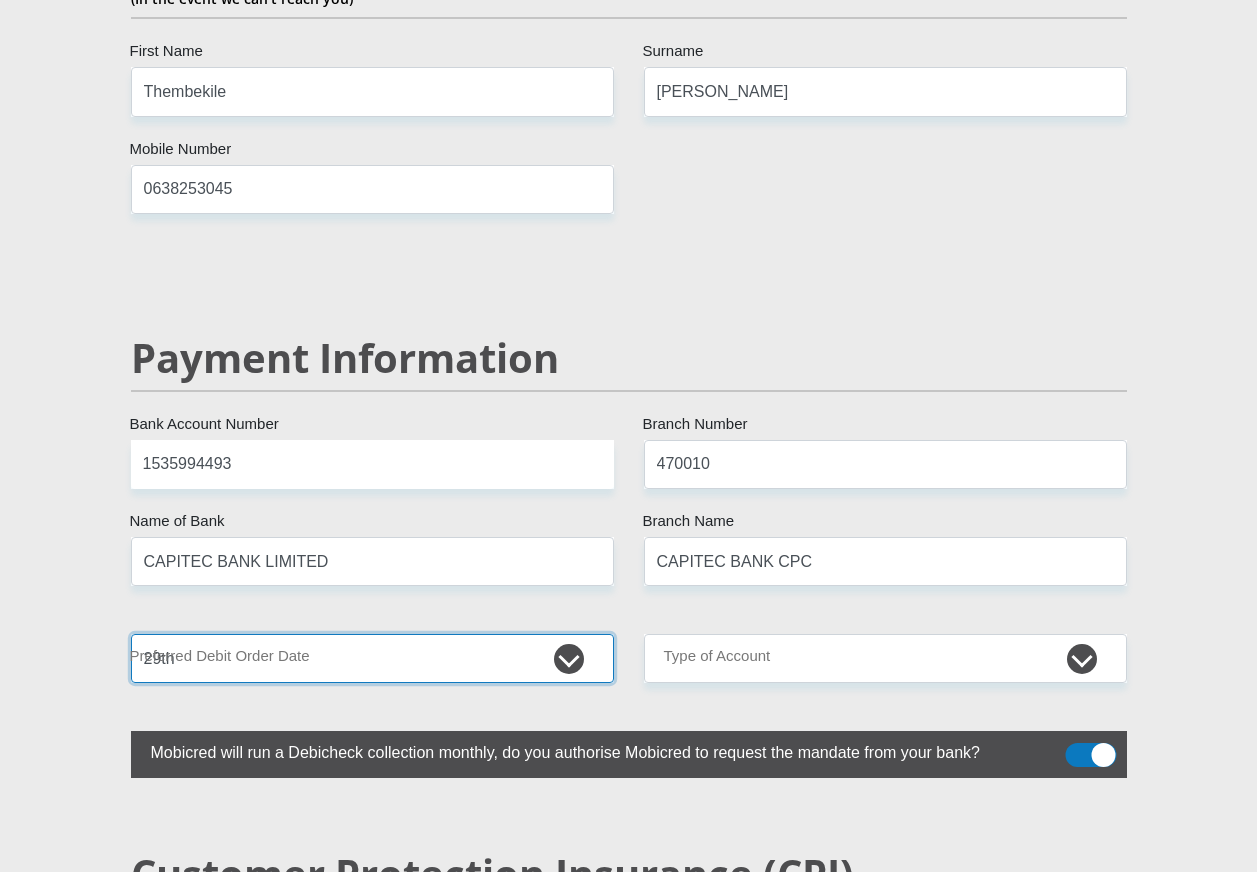 click on "1st
2nd
3rd
4th
5th
7th
18th
19th
20th
21st
22nd
23rd
24th
25th
26th
27th
28th
29th
30th" at bounding box center [372, 658] 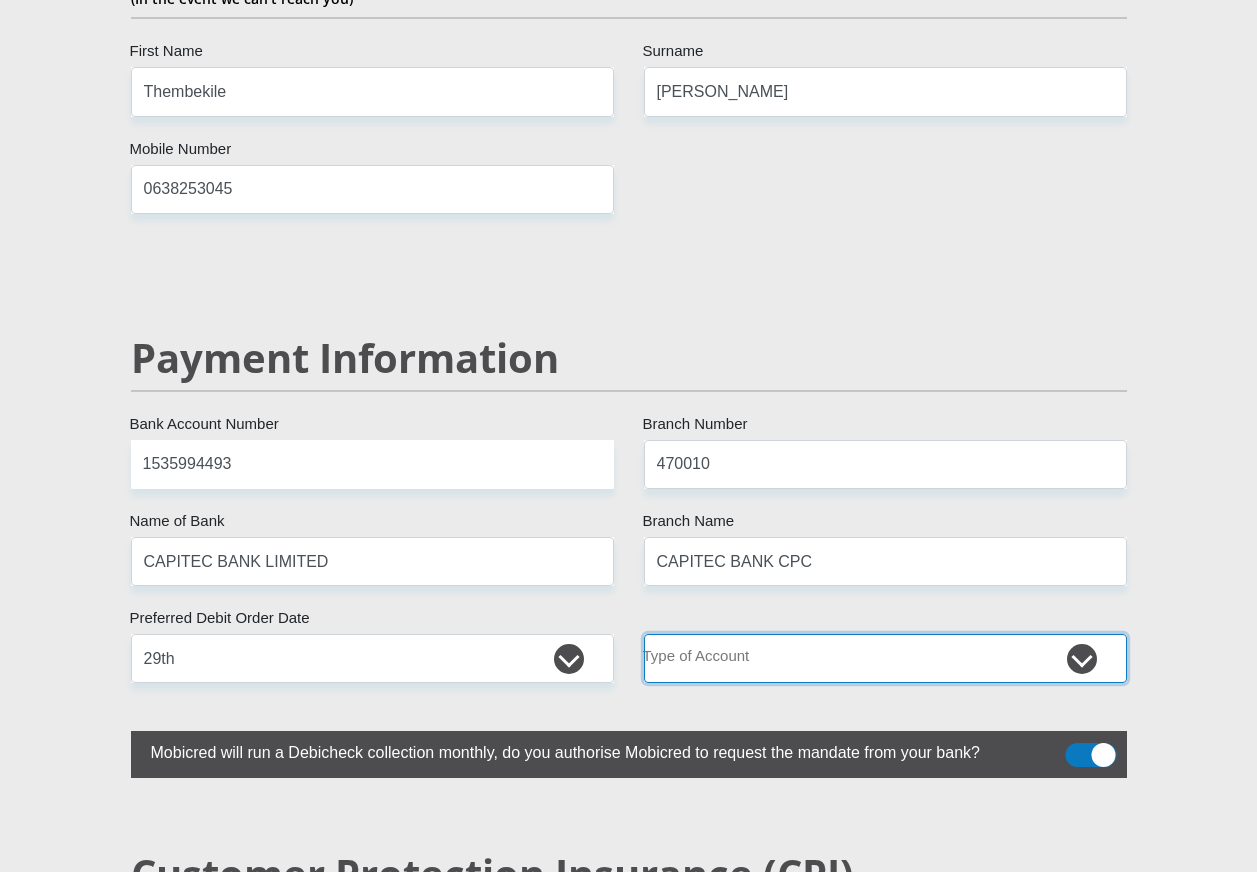 click on "Cheque
Savings" at bounding box center [885, 658] 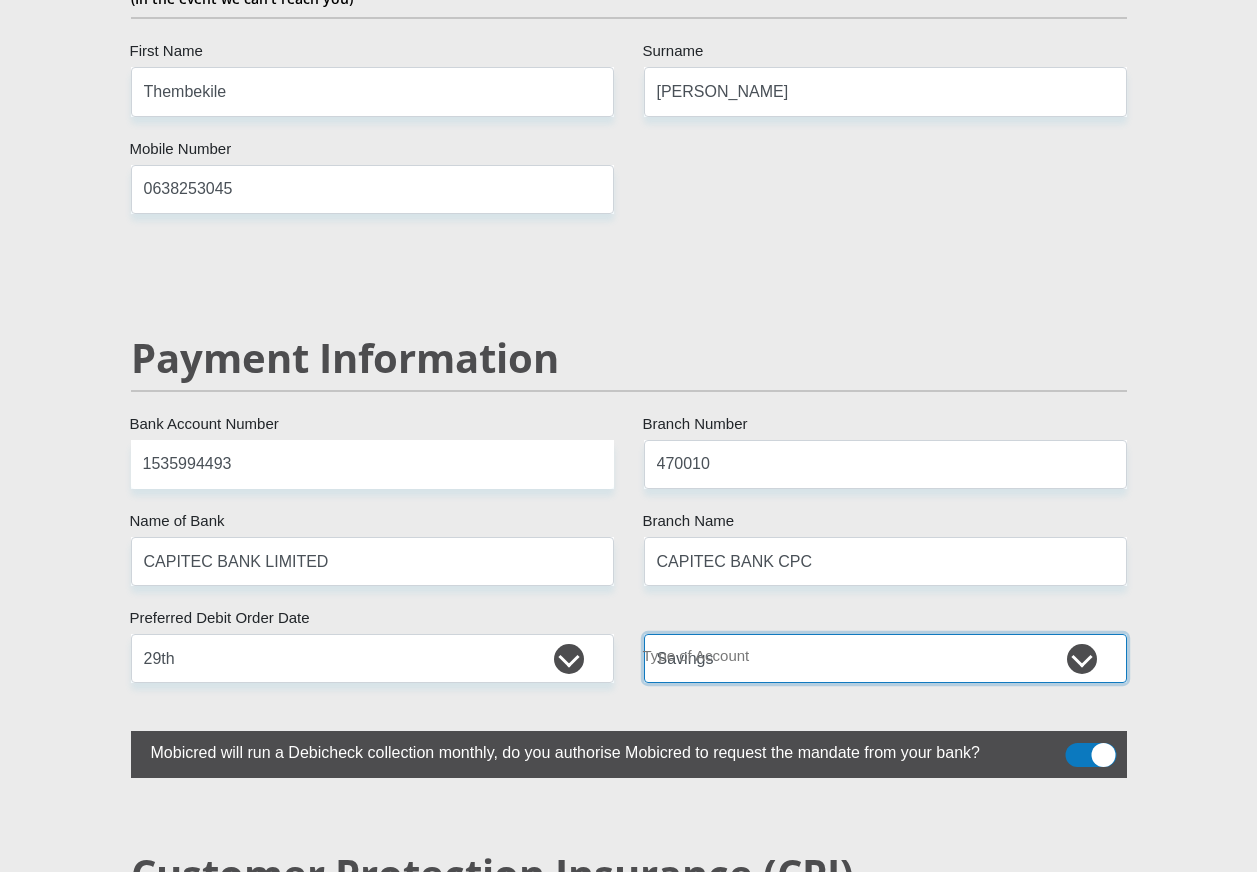 click on "Cheque
Savings" at bounding box center [885, 658] 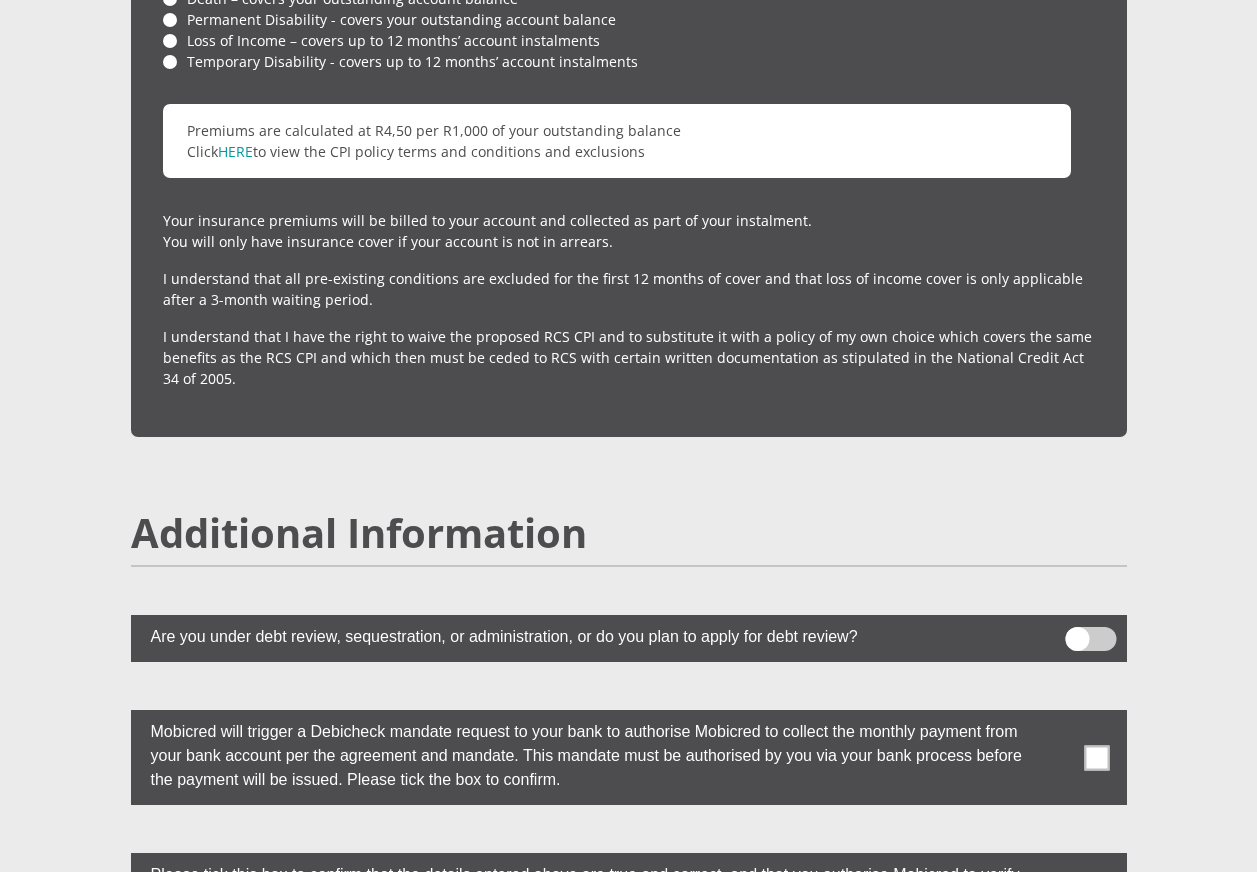 scroll, scrollTop: 5100, scrollLeft: 0, axis: vertical 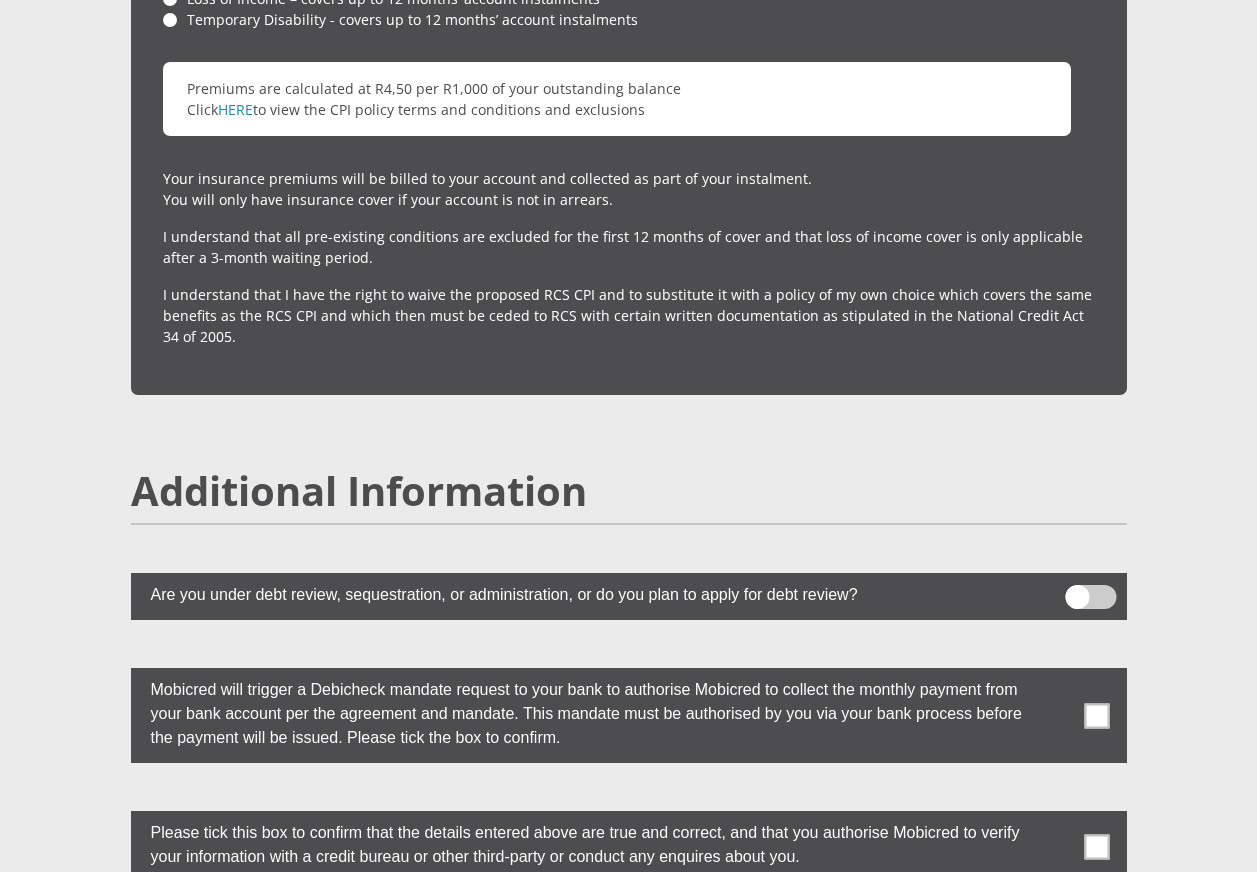 click at bounding box center (1096, 715) 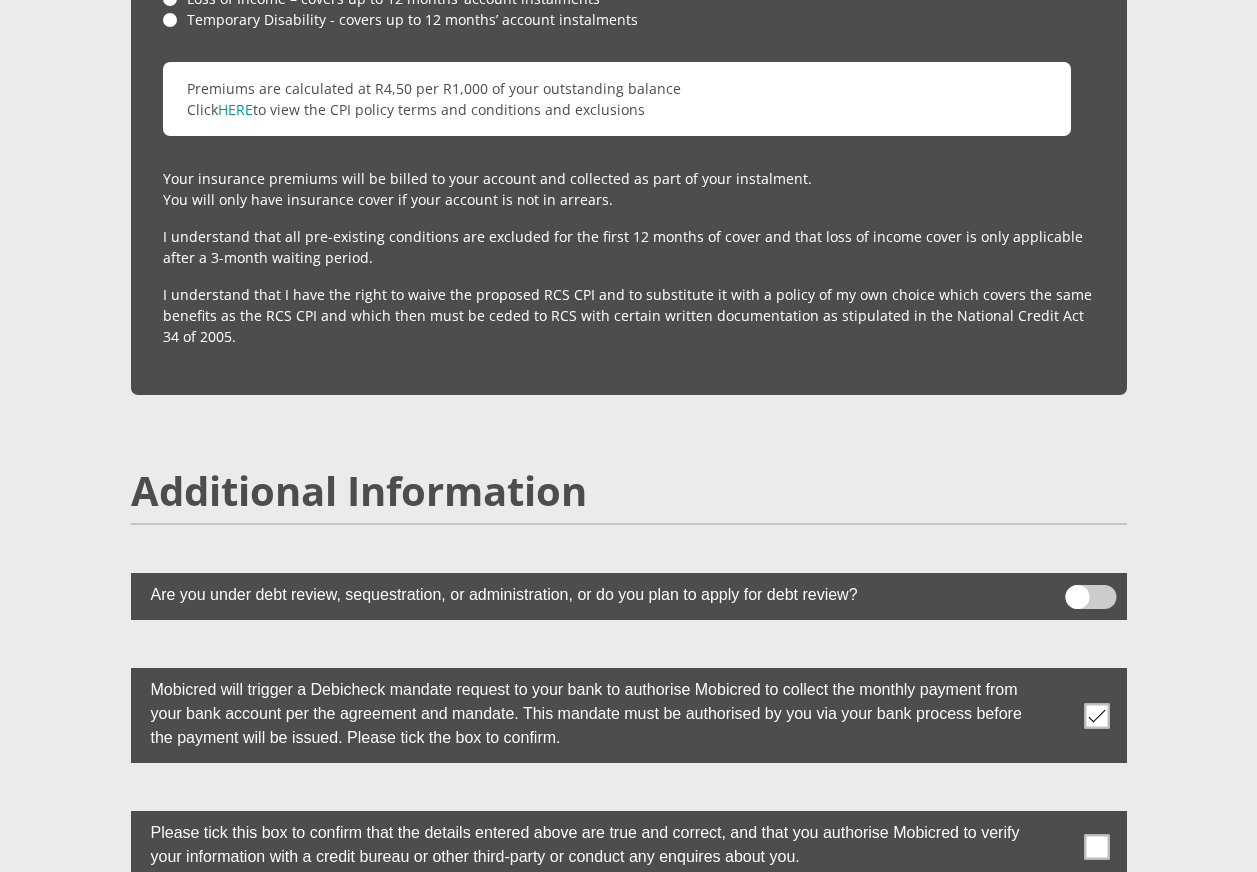click at bounding box center (1096, 846) 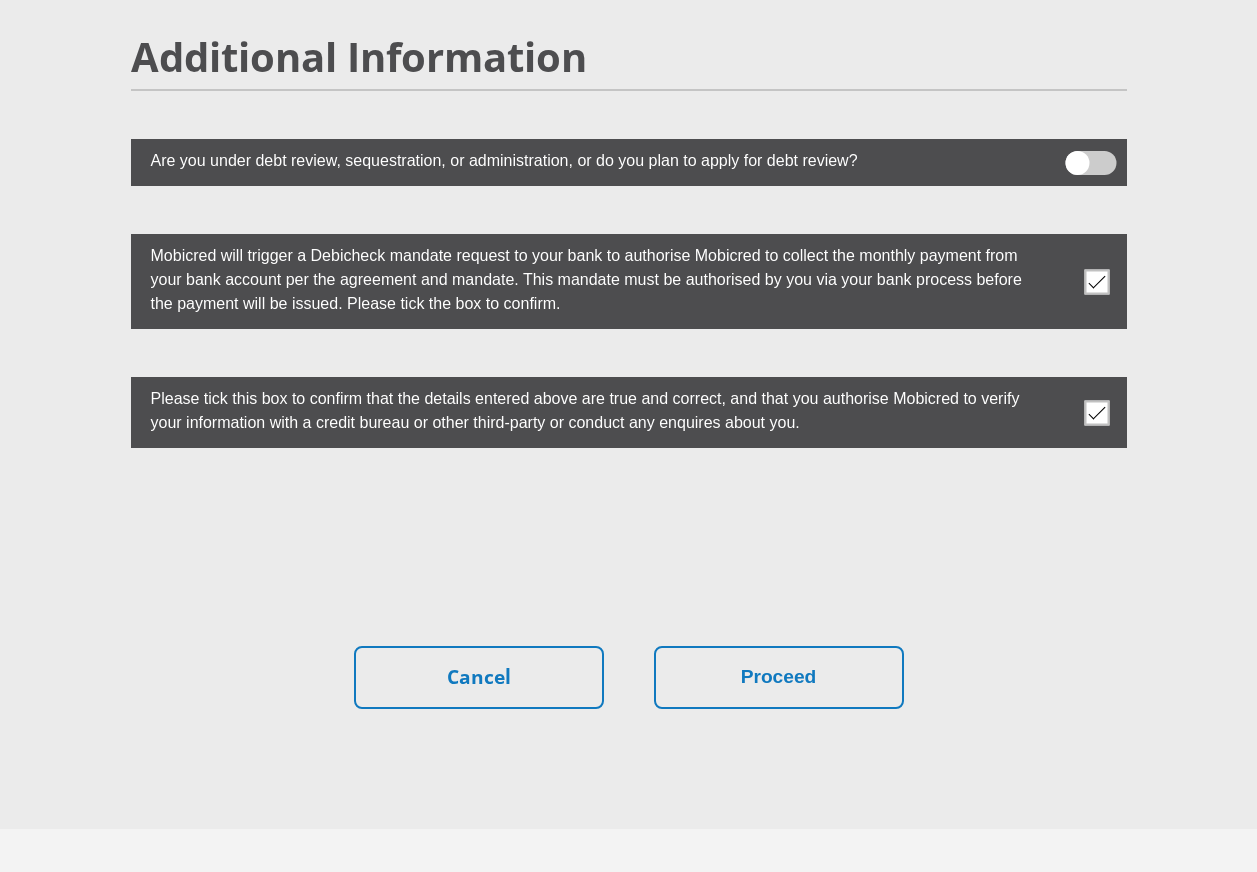 scroll, scrollTop: 5560, scrollLeft: 0, axis: vertical 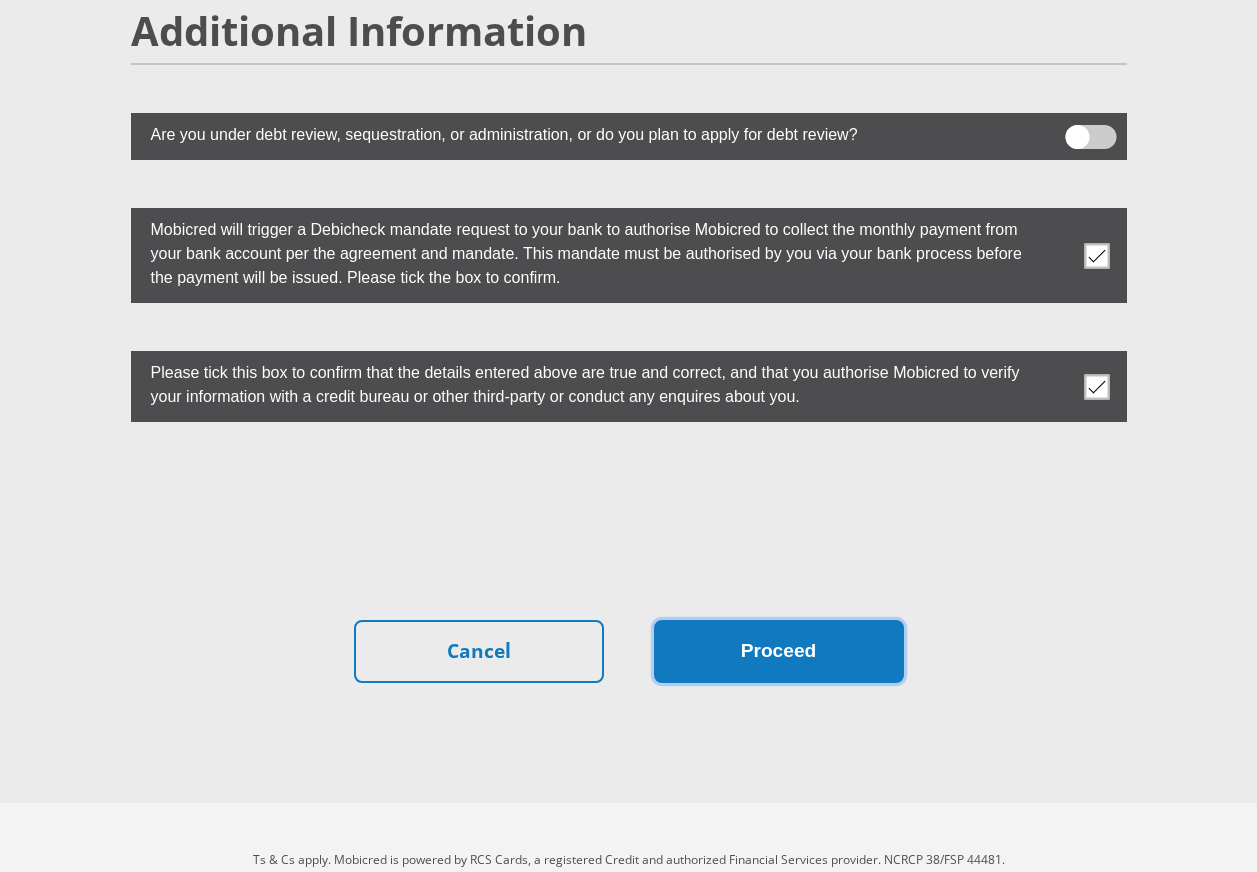 click on "Proceed" at bounding box center [779, 651] 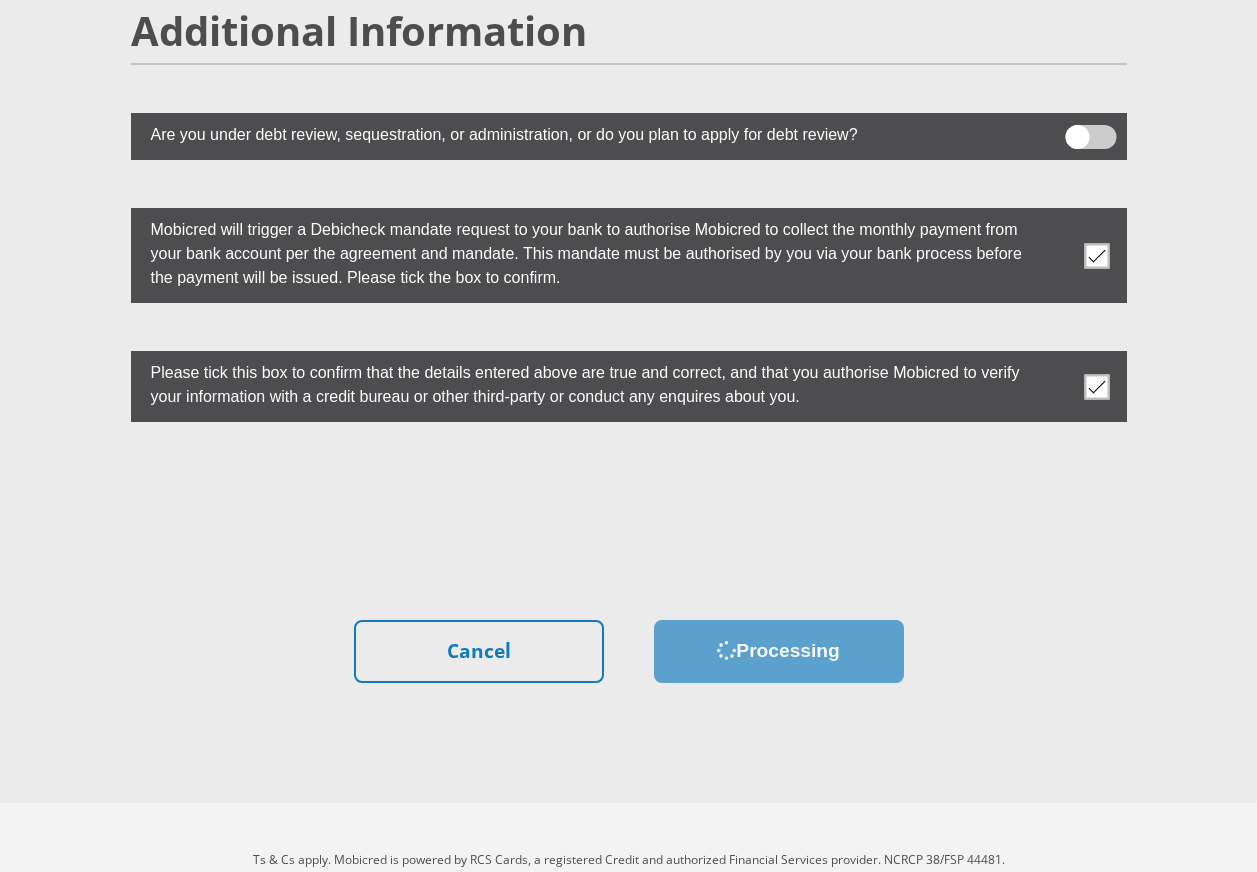scroll, scrollTop: 0, scrollLeft: 0, axis: both 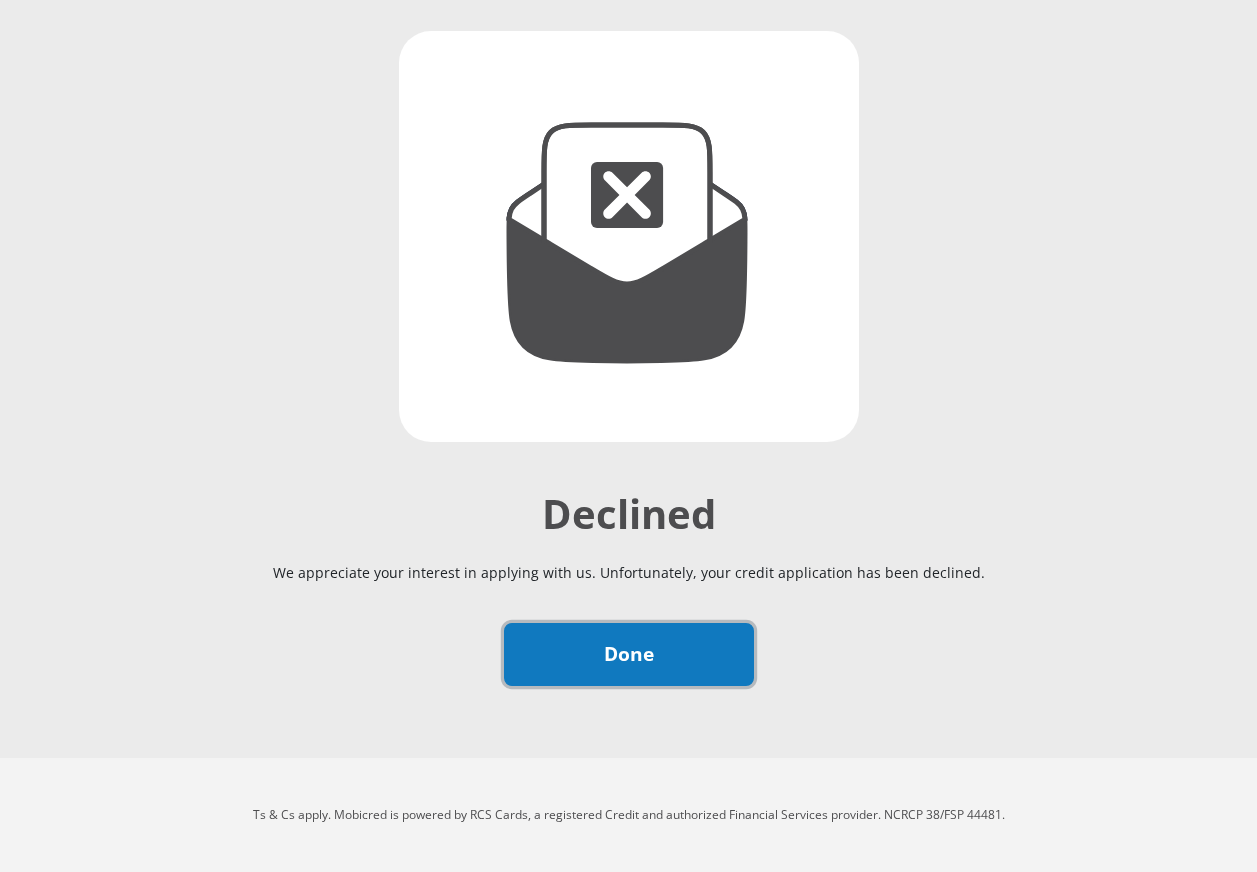 click on "Done" at bounding box center (629, 654) 